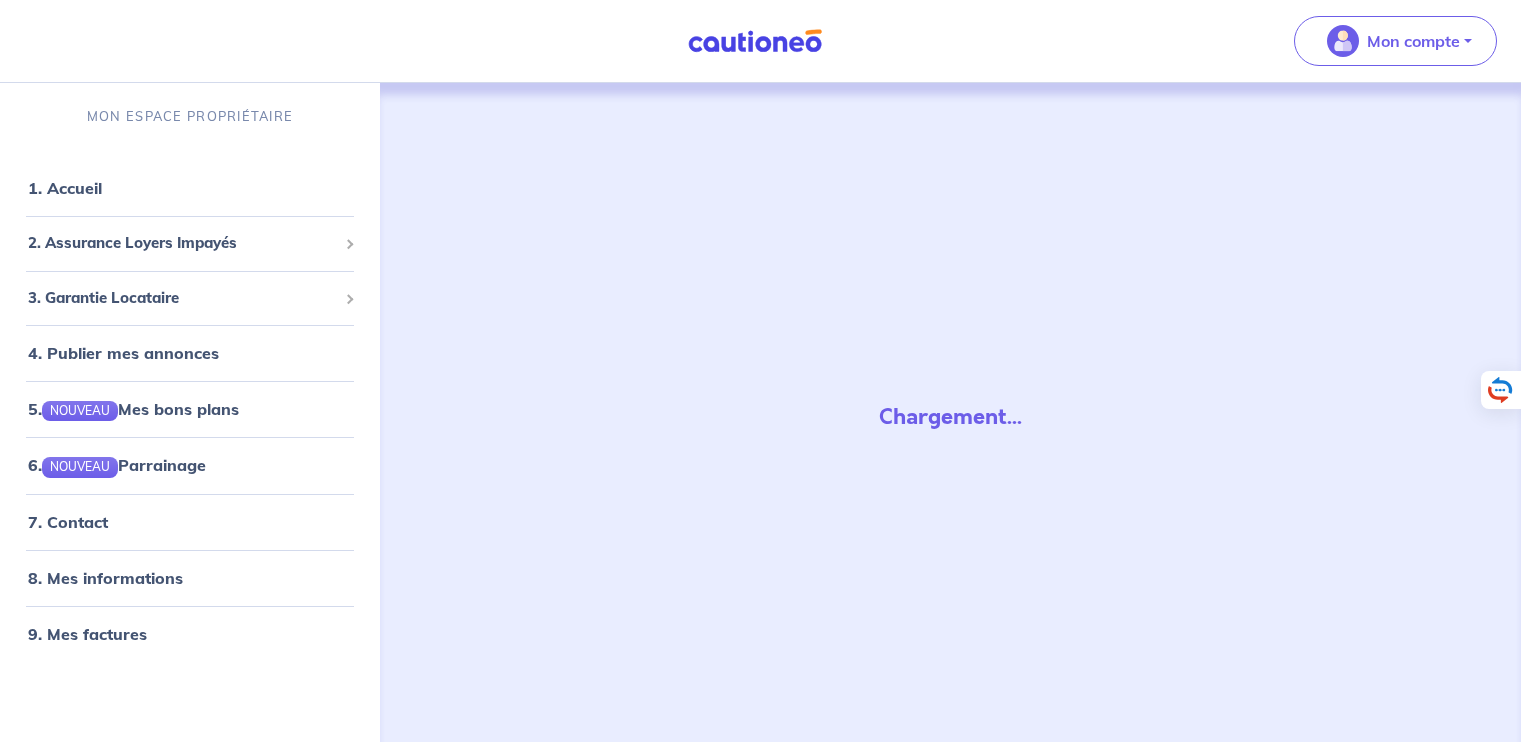 scroll, scrollTop: 0, scrollLeft: 0, axis: both 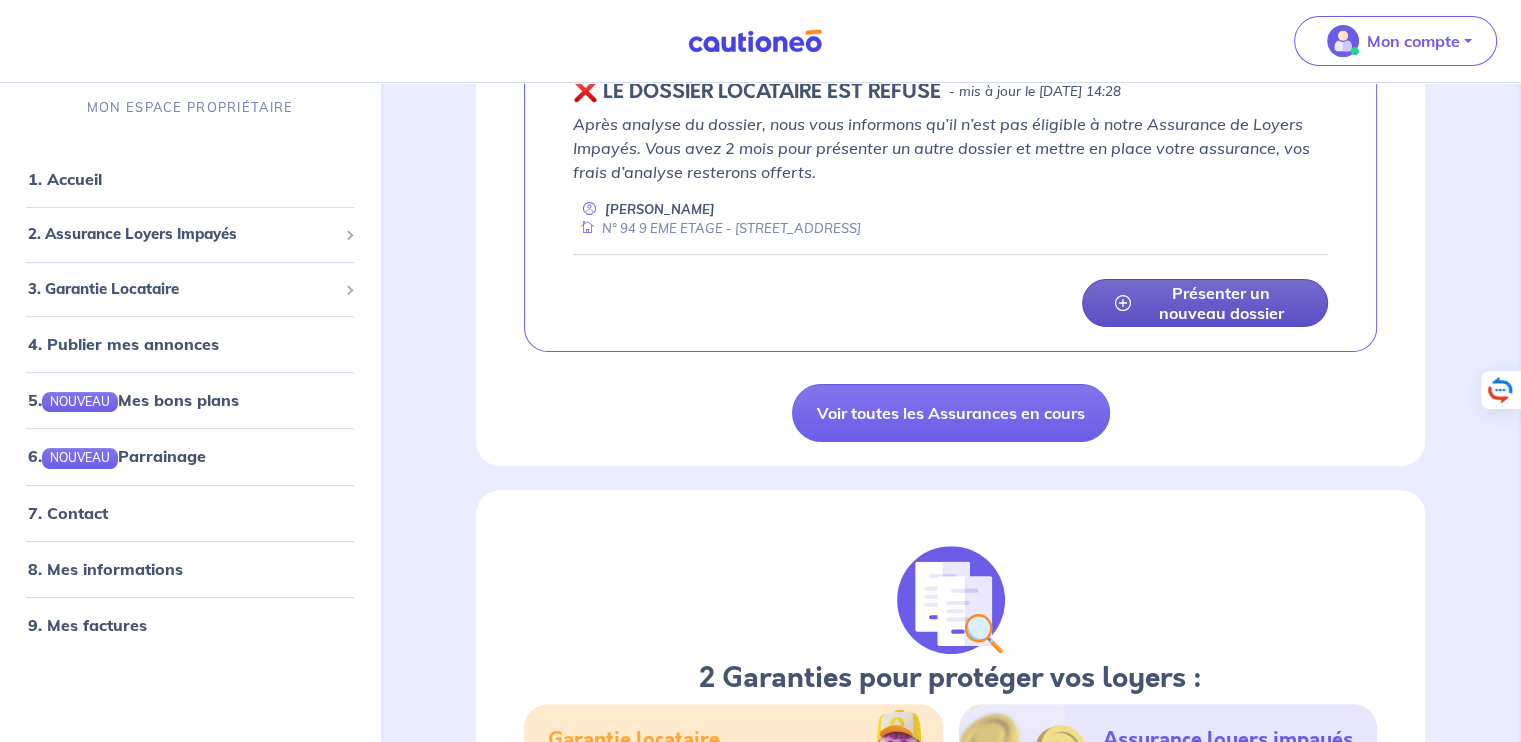 click on "Présenter un nouveau dossier" at bounding box center [1221, 303] 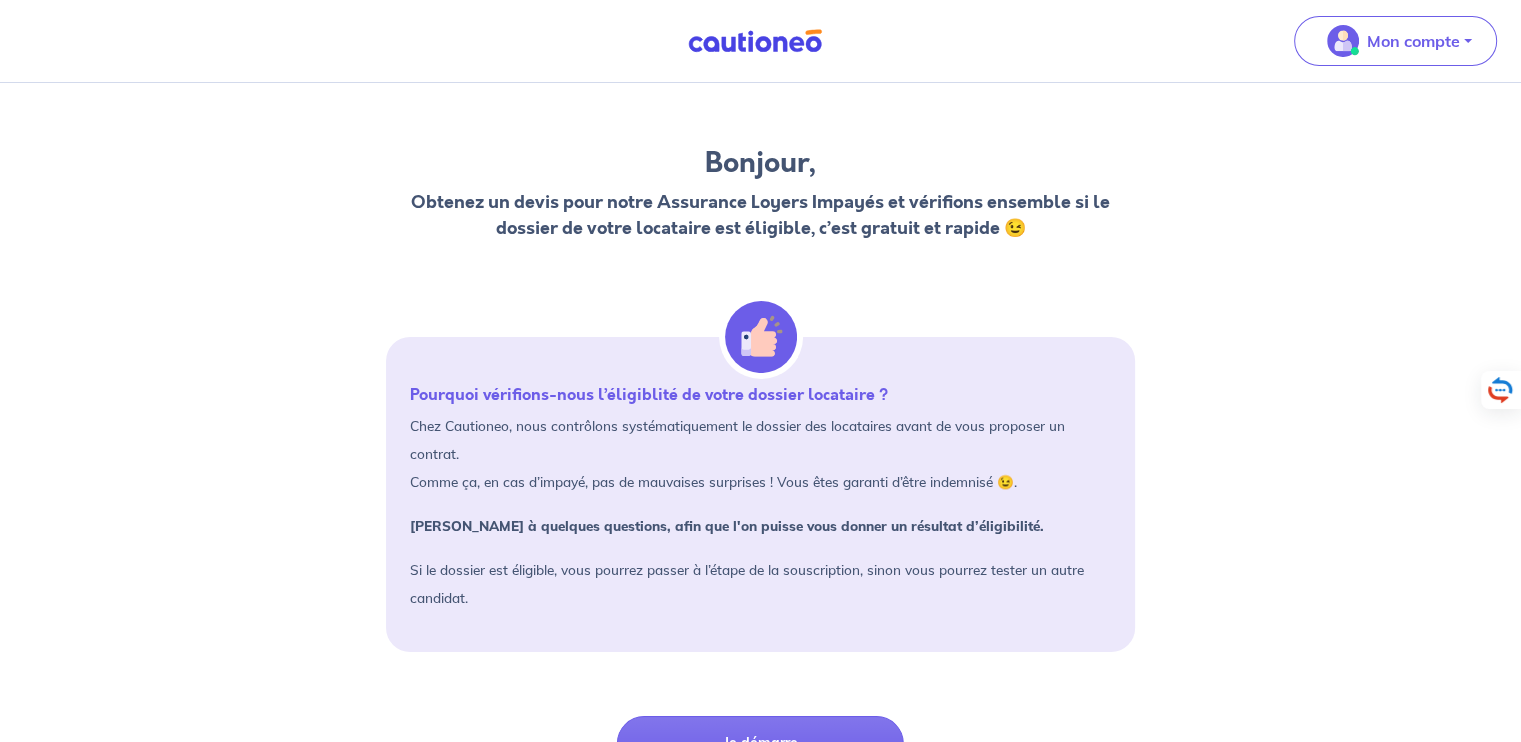 scroll, scrollTop: 52, scrollLeft: 0, axis: vertical 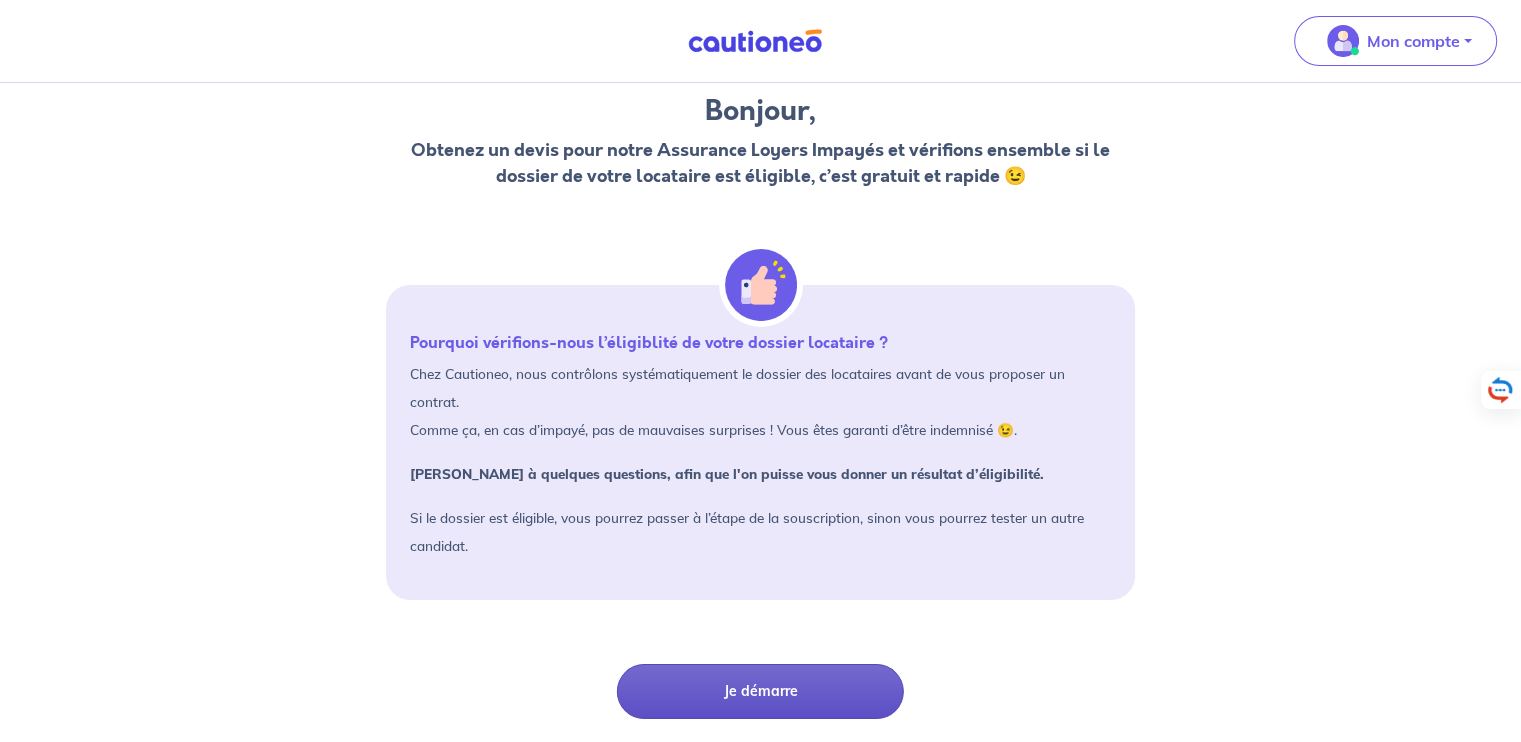 click on "Je démarre" at bounding box center (760, 691) 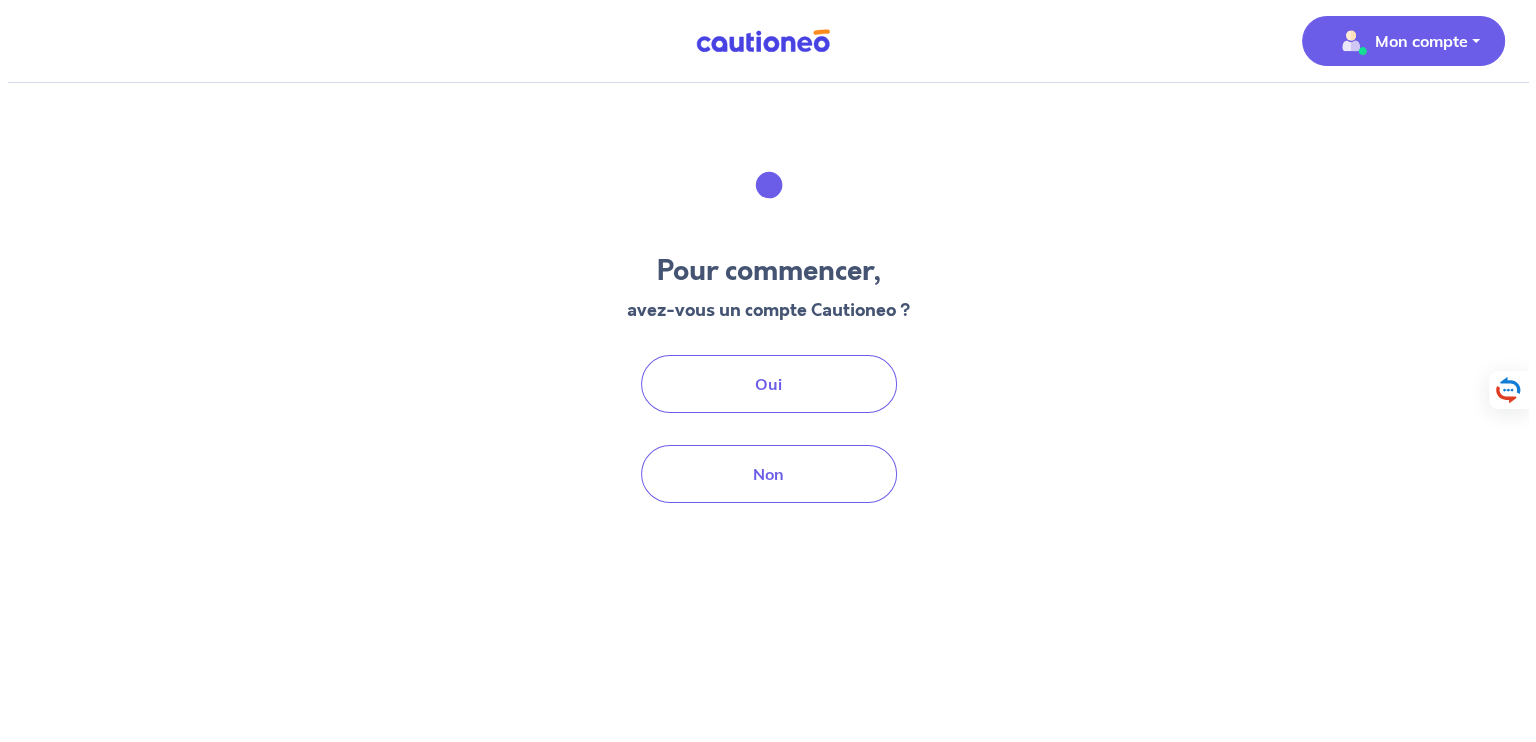 scroll, scrollTop: 0, scrollLeft: 0, axis: both 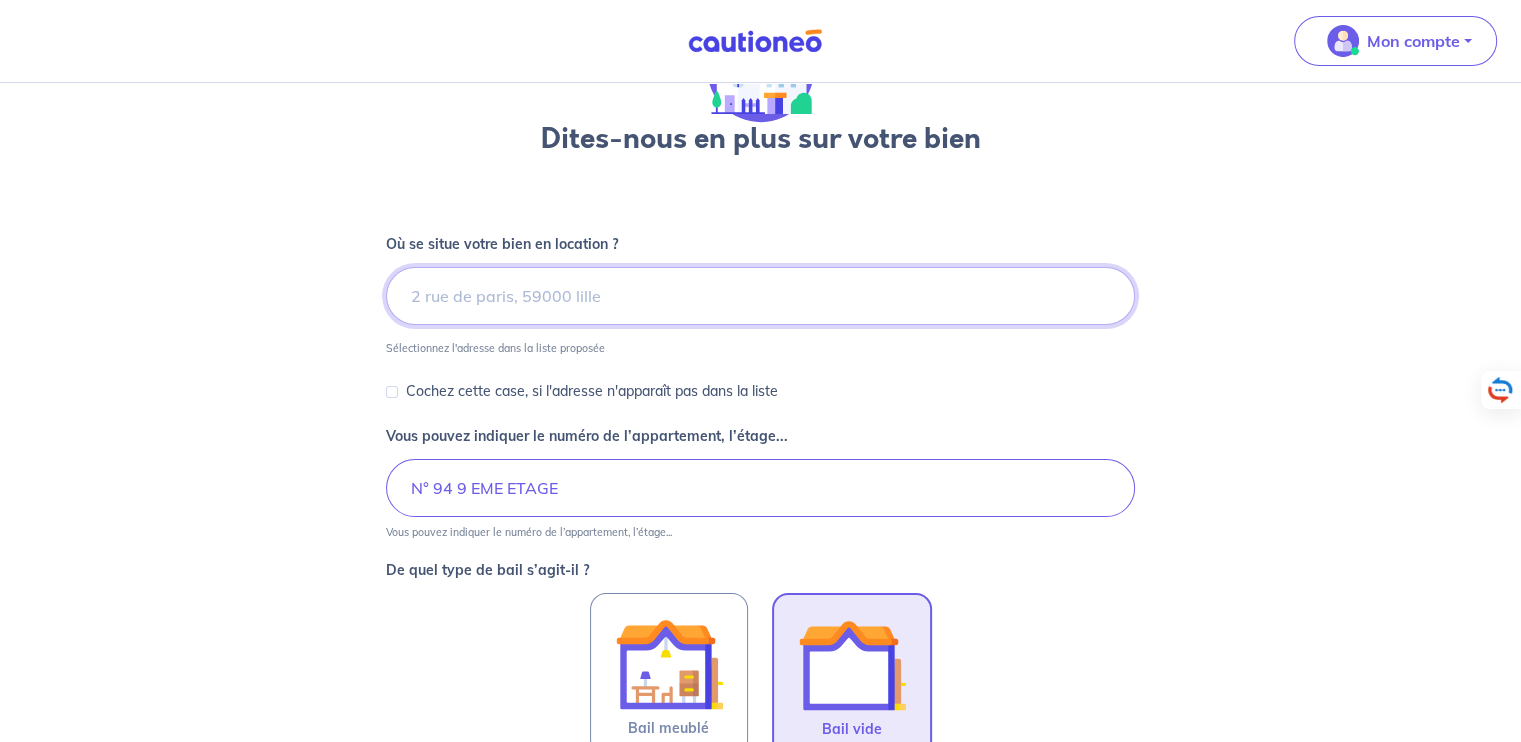 click at bounding box center (760, 296) 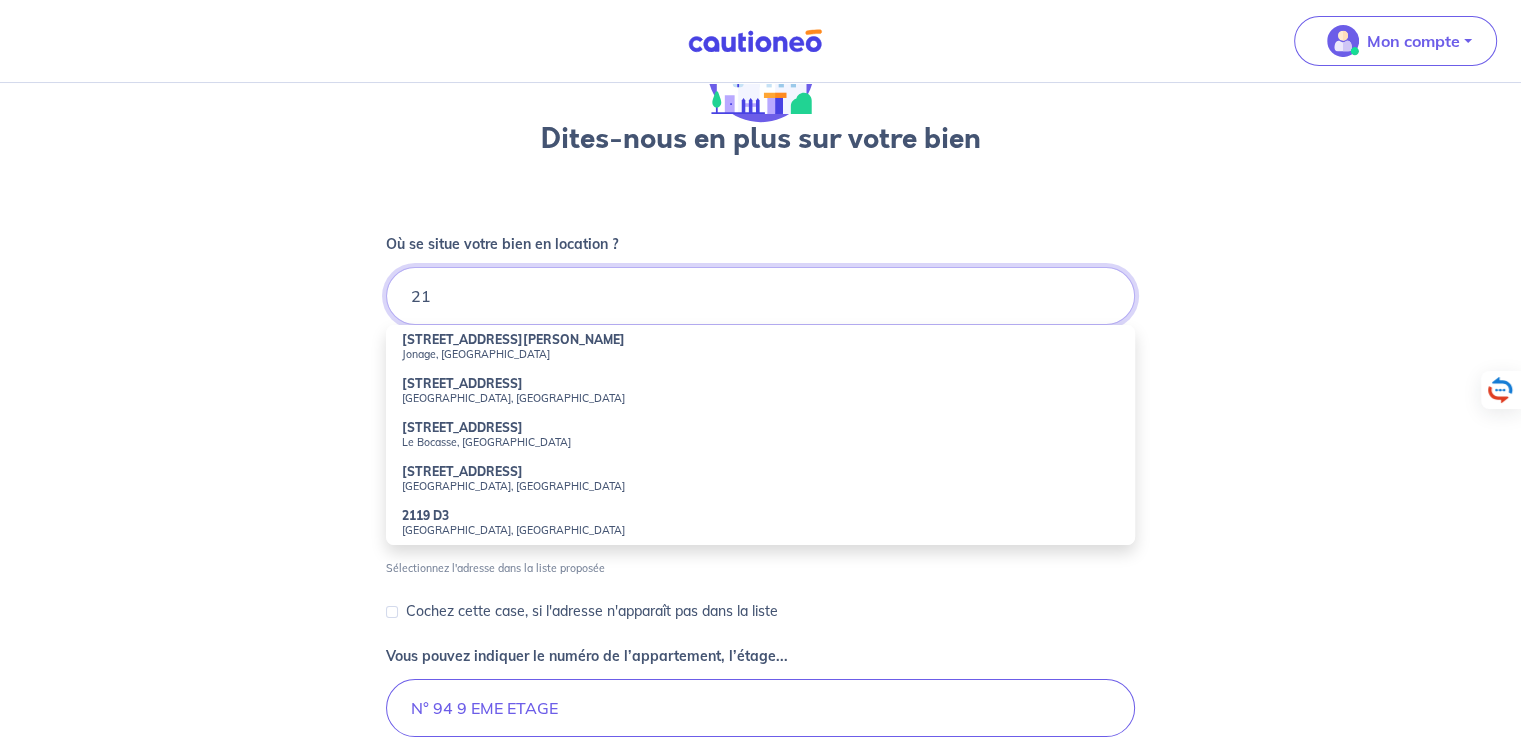type on "2" 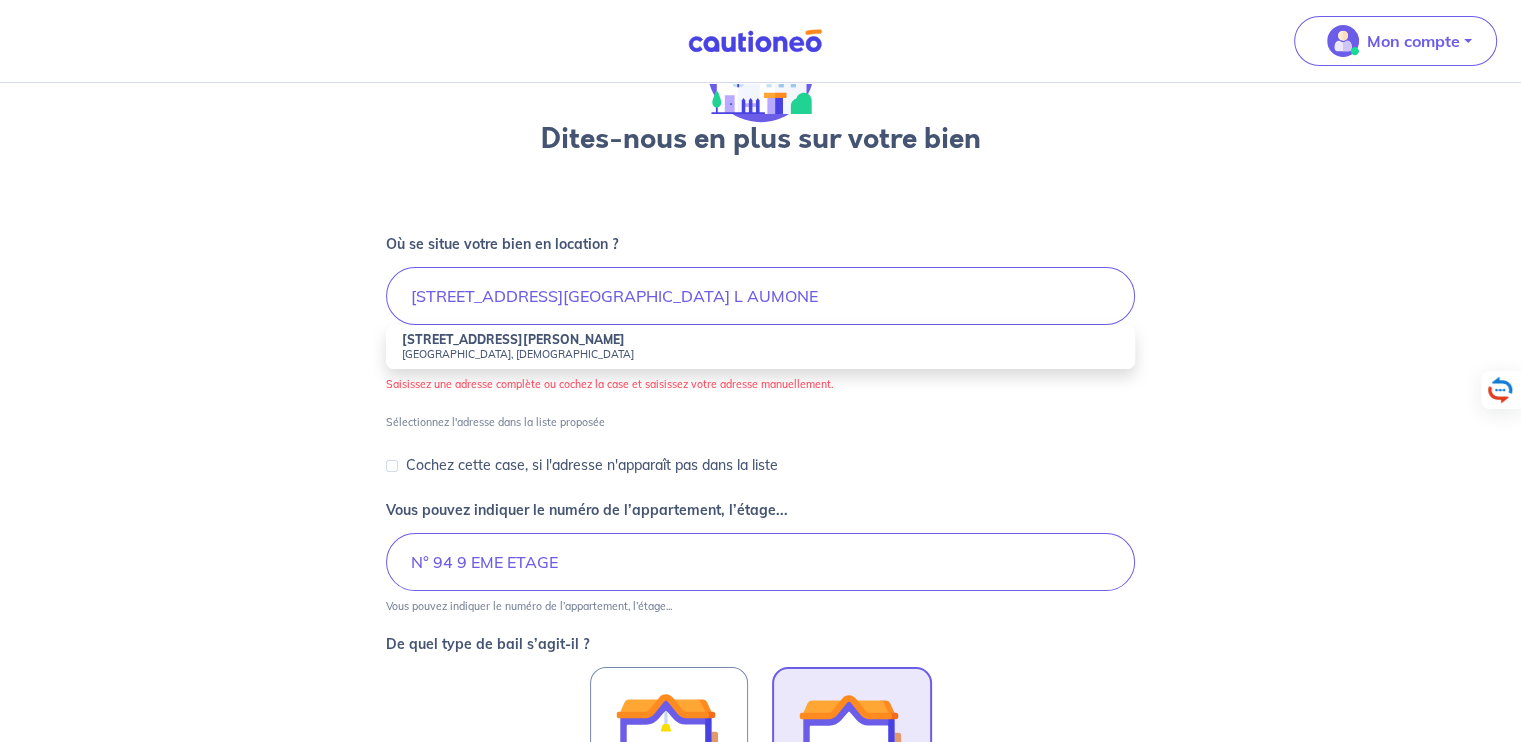 click on "19 Avenue du Général de Gaulle" at bounding box center (513, 339) 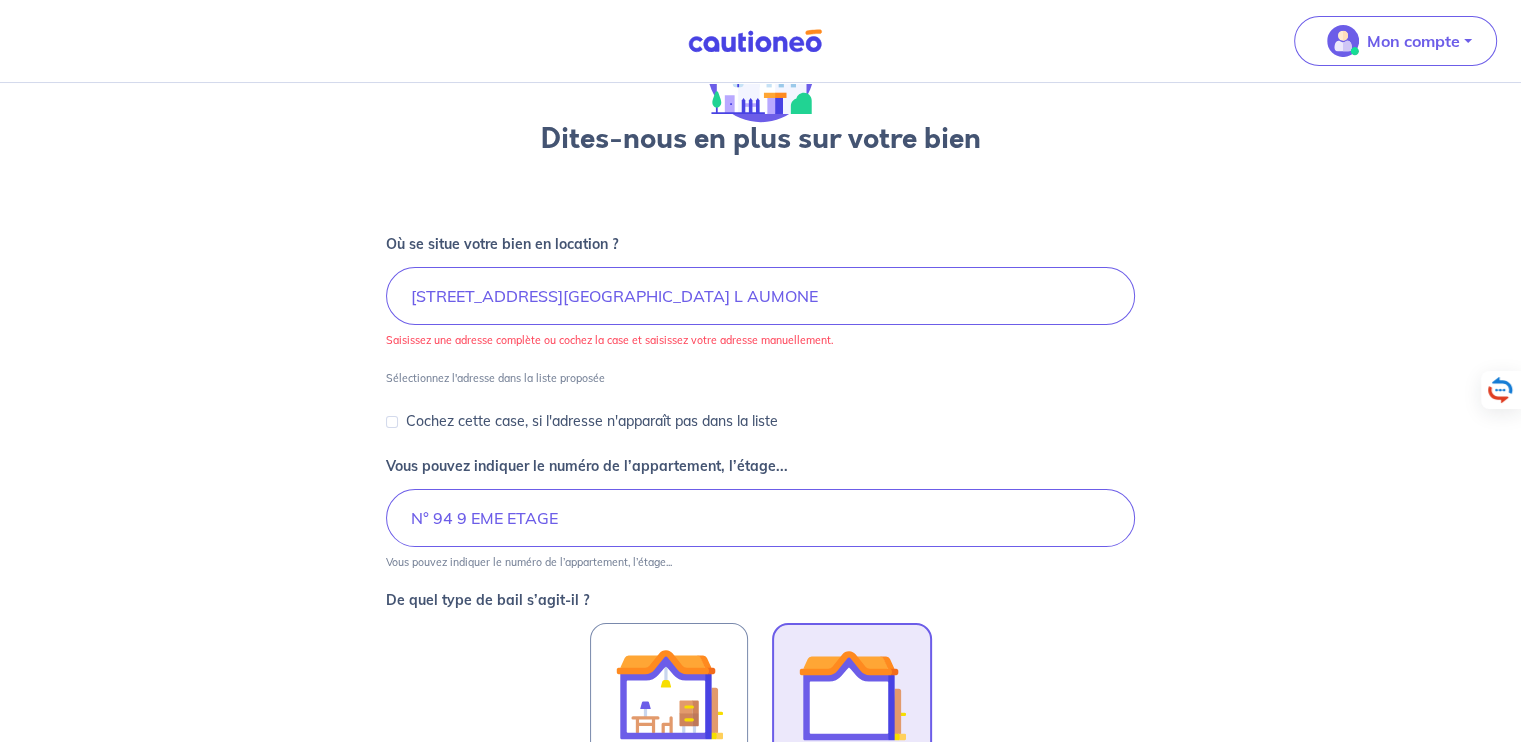 type on "19 Avenue du Général de Gaulle, Saint-Ouen-l'Aumône, France" 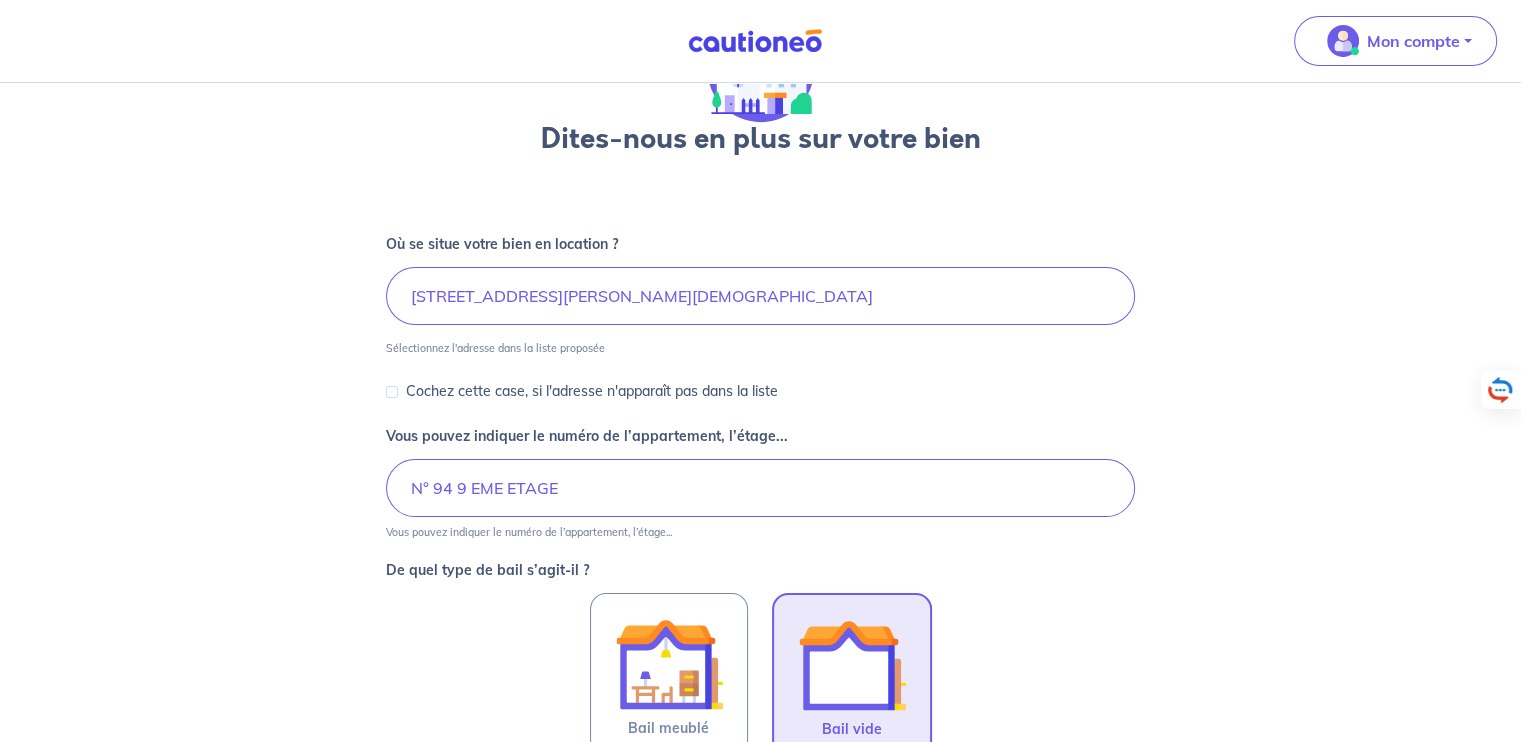 scroll, scrollTop: 582, scrollLeft: 0, axis: vertical 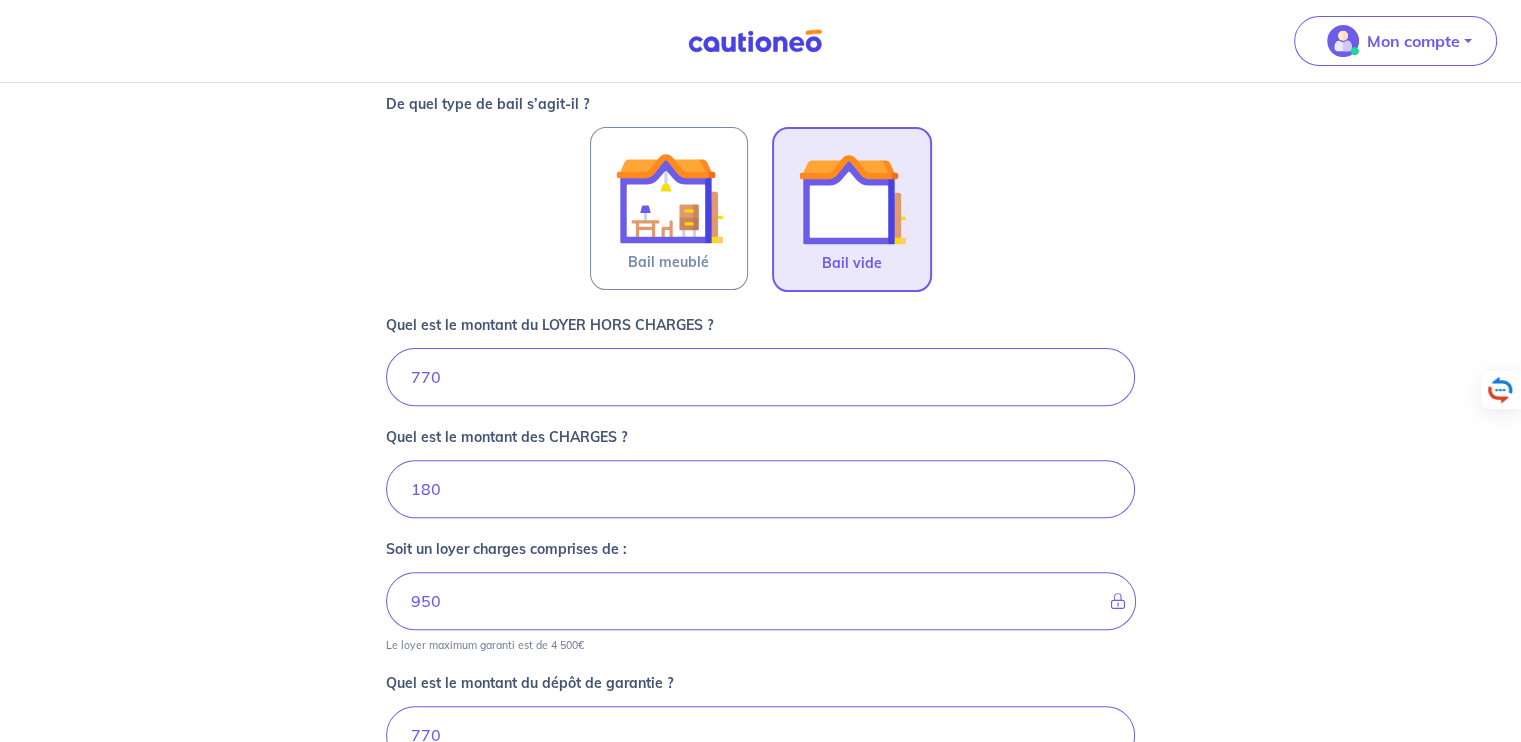 click at bounding box center [852, 199] 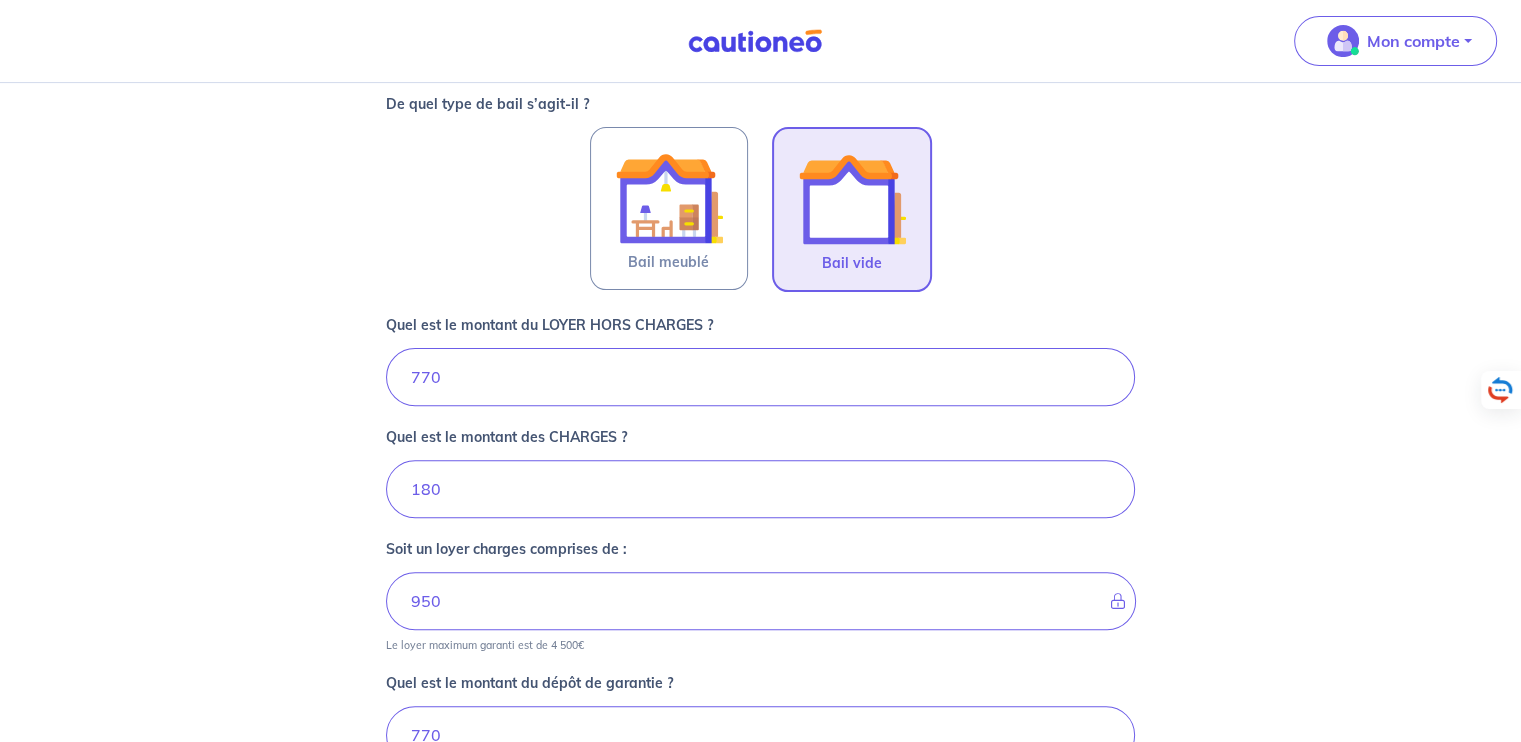 scroll, scrollTop: 749, scrollLeft: 0, axis: vertical 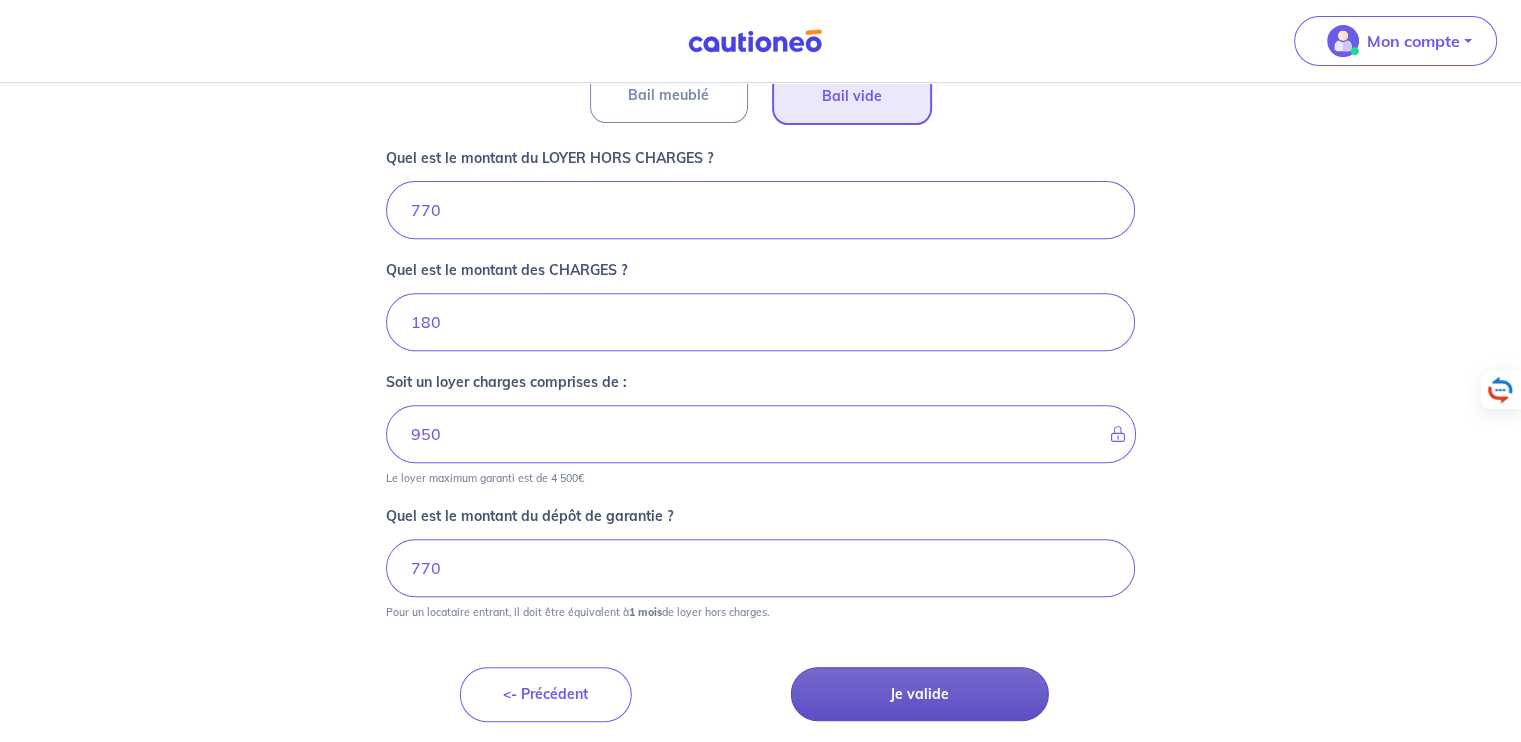 click on "Je valide" at bounding box center [920, 694] 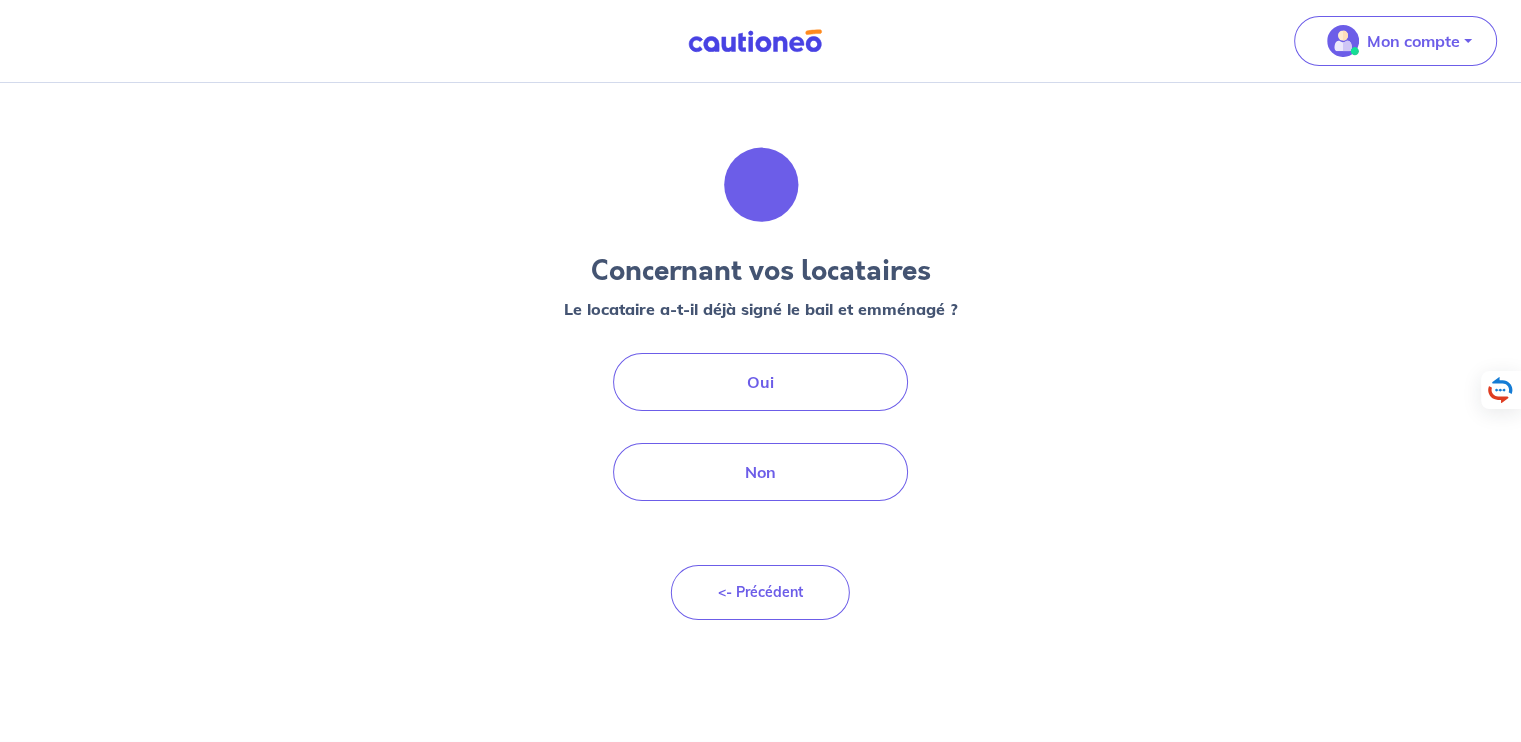 scroll, scrollTop: 0, scrollLeft: 0, axis: both 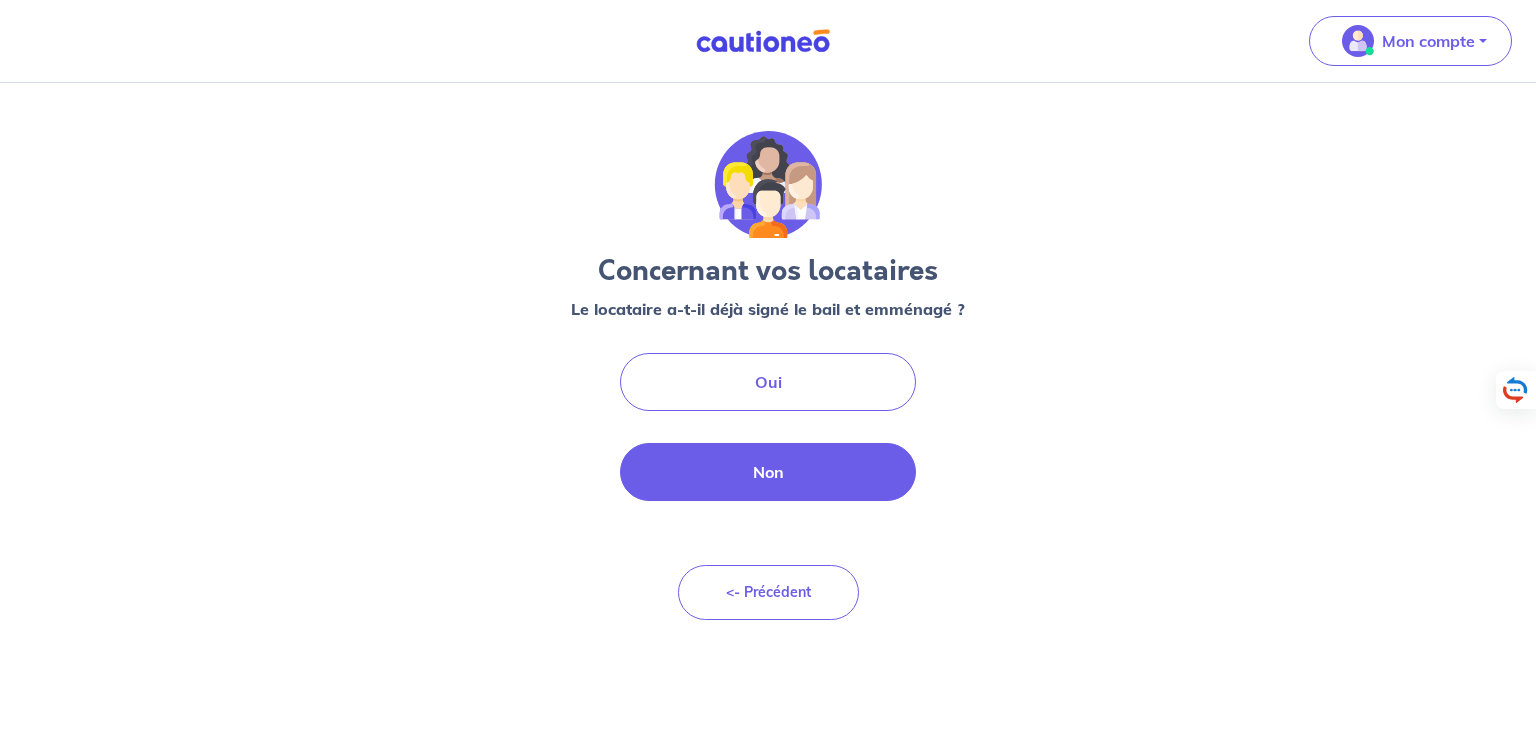 click on "Non" at bounding box center [768, 472] 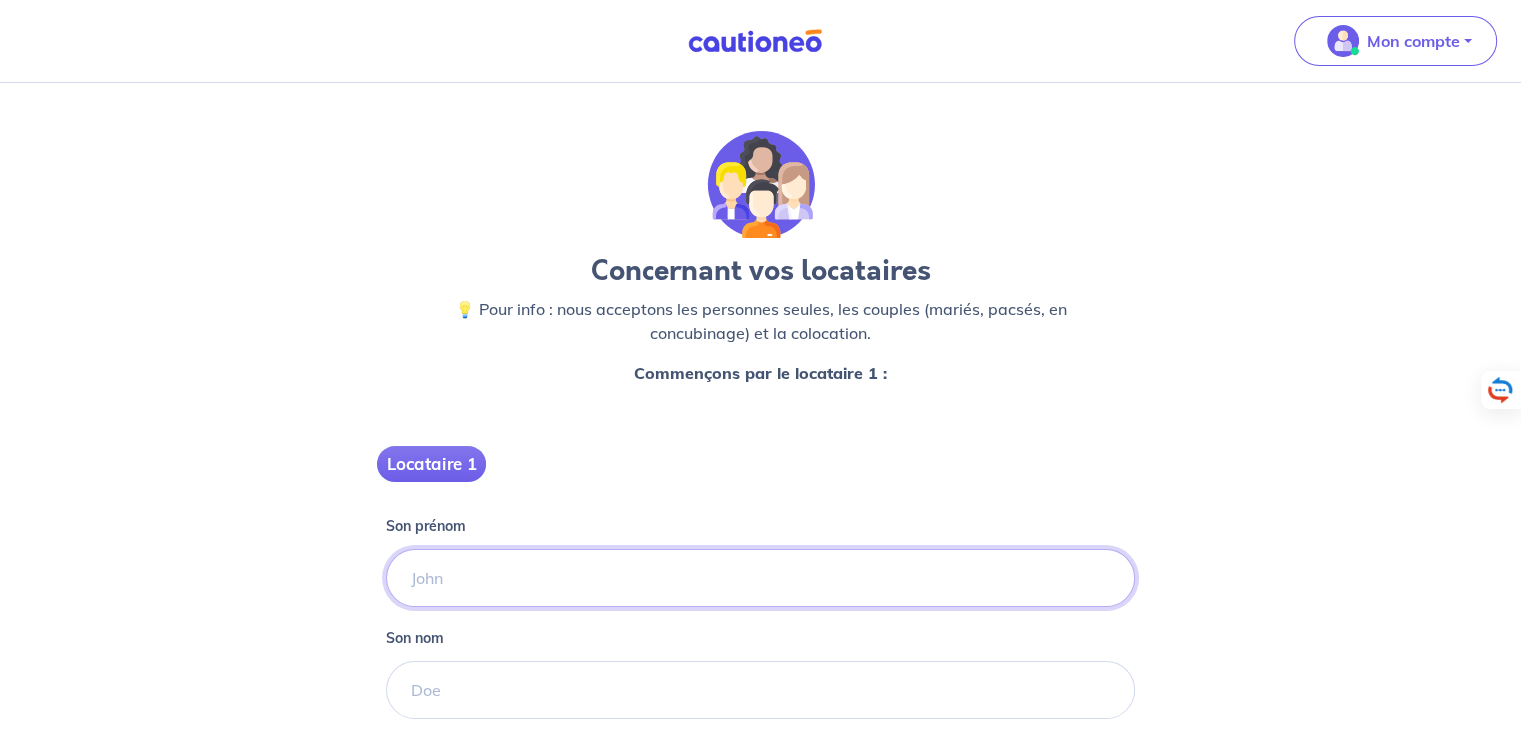 click on "Son prénom" at bounding box center [760, 578] 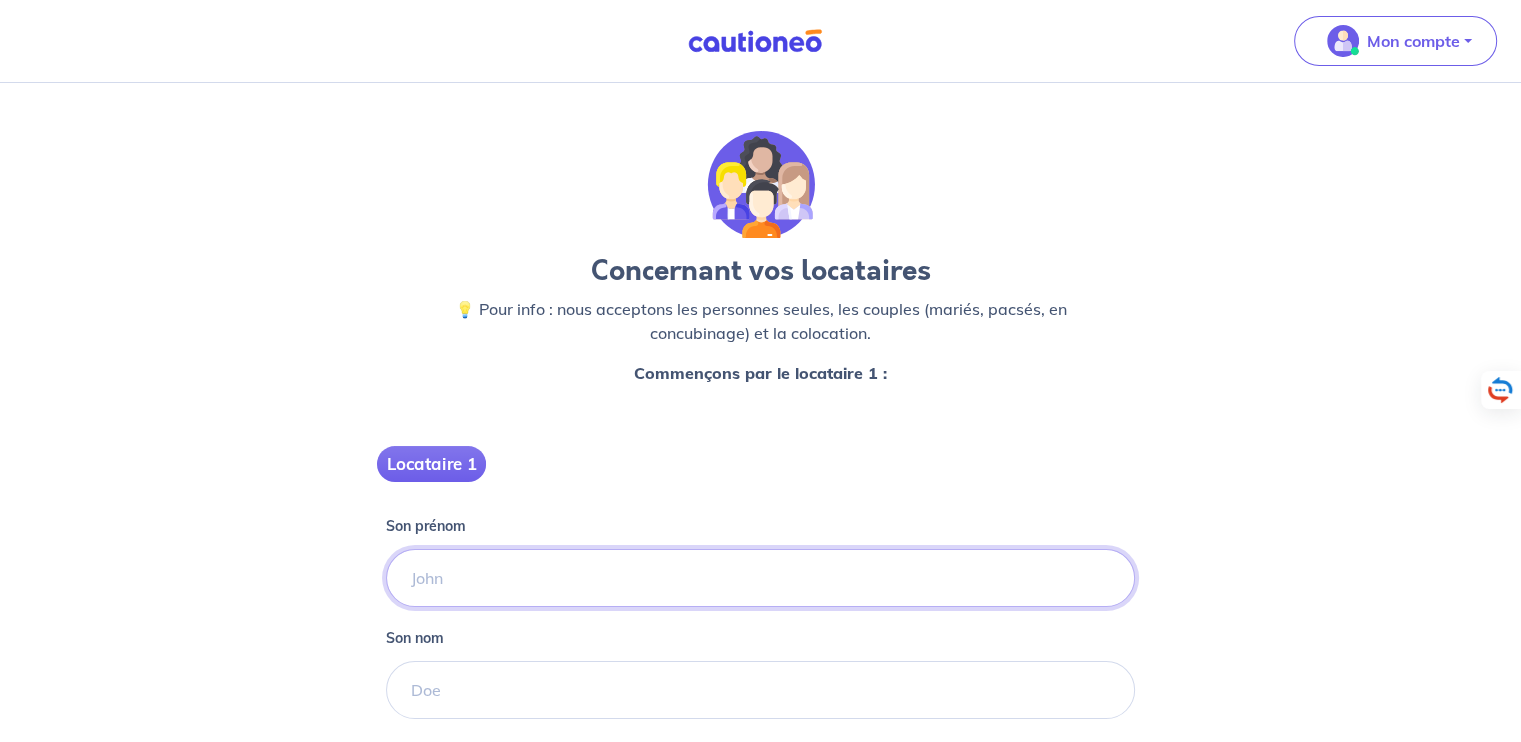 type on "Merguy" 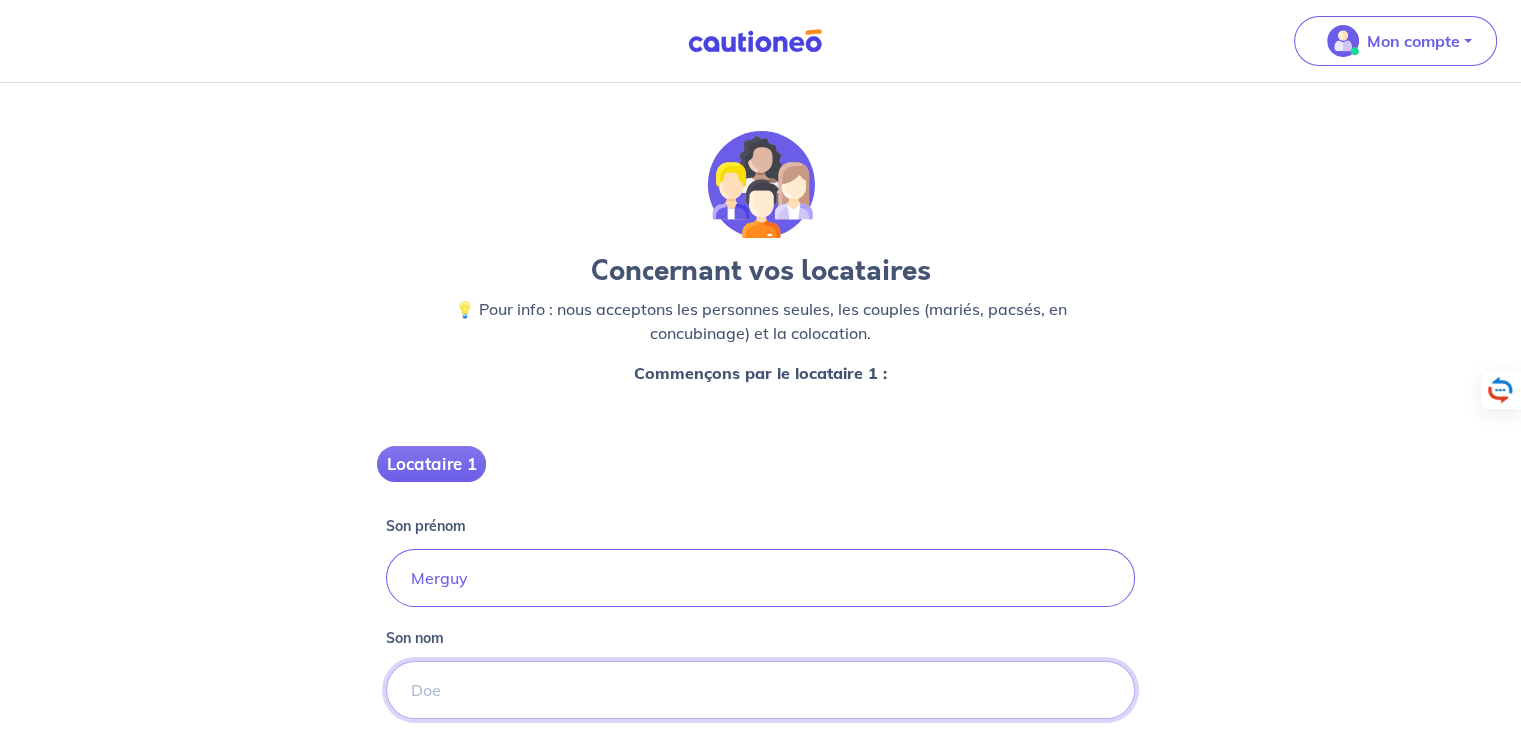 click on "Son nom" at bounding box center (760, 690) 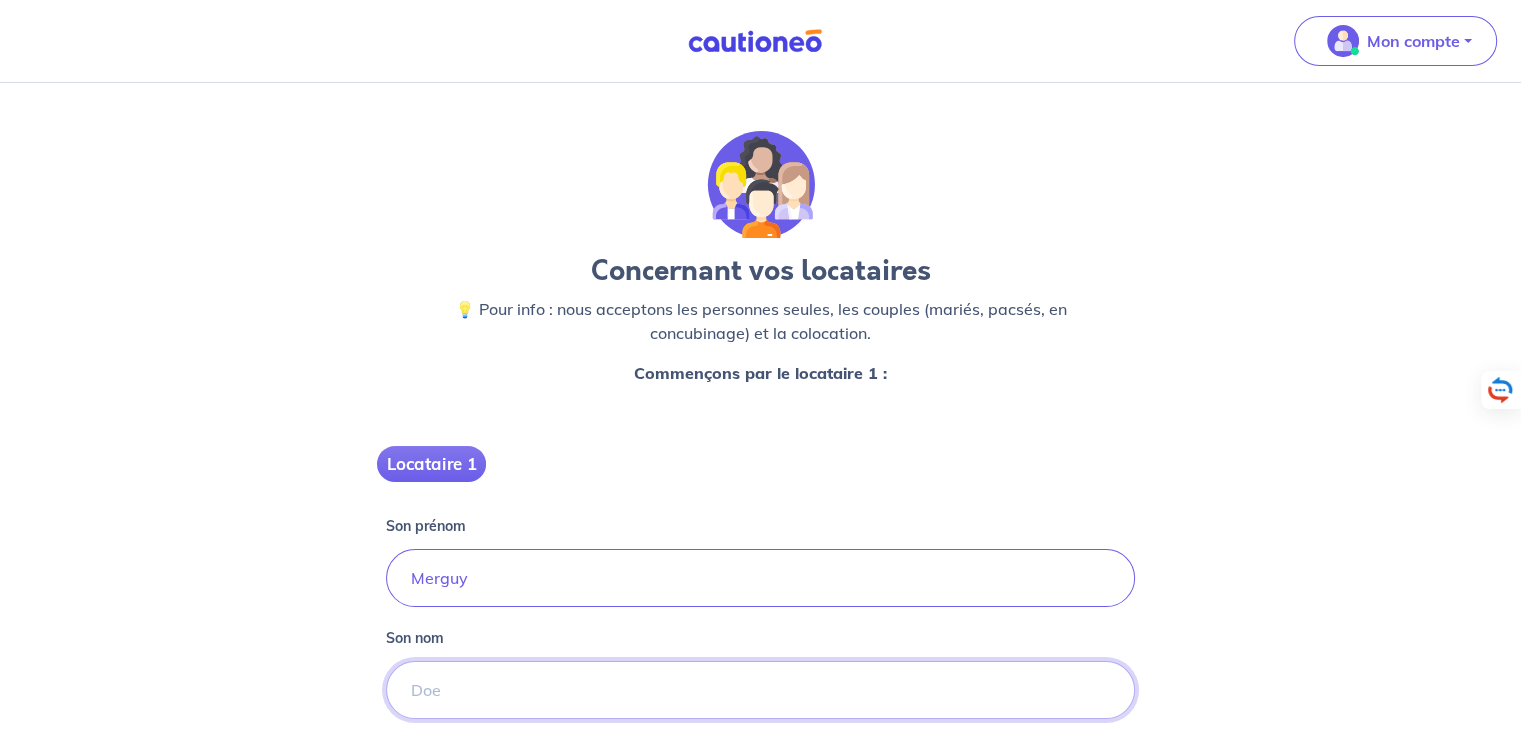 type on "SHEMBO" 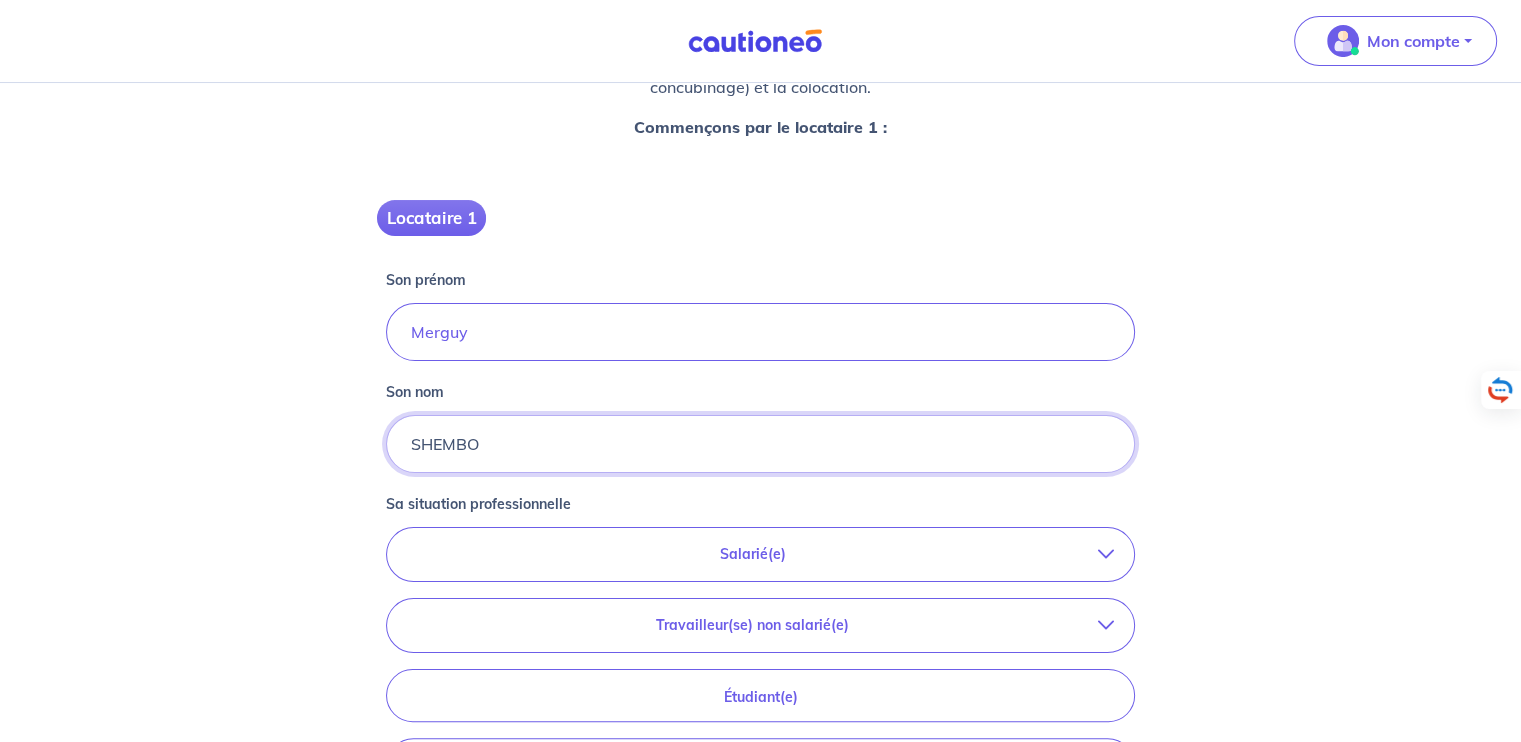 scroll, scrollTop: 250, scrollLeft: 0, axis: vertical 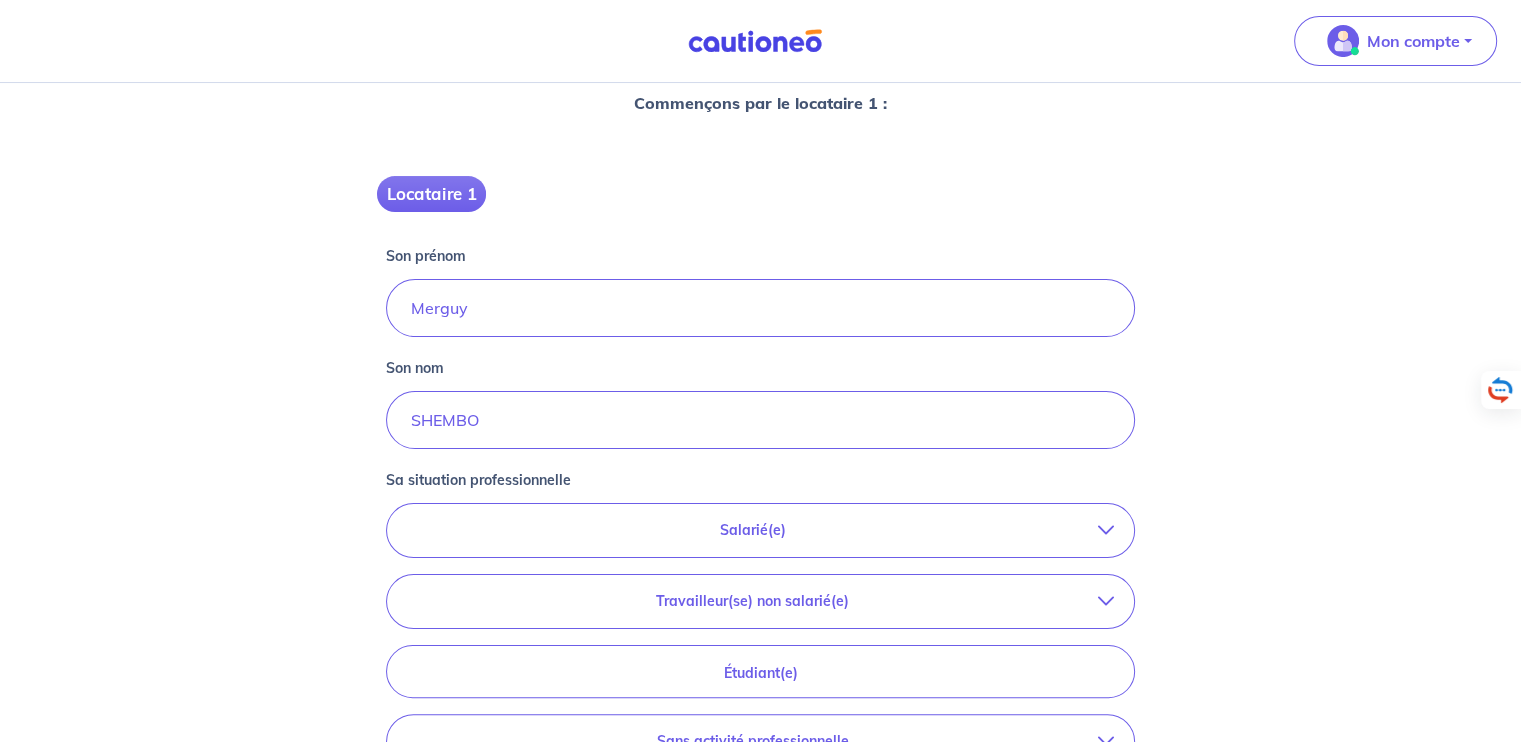 click on "Salarié(e)" at bounding box center (752, 530) 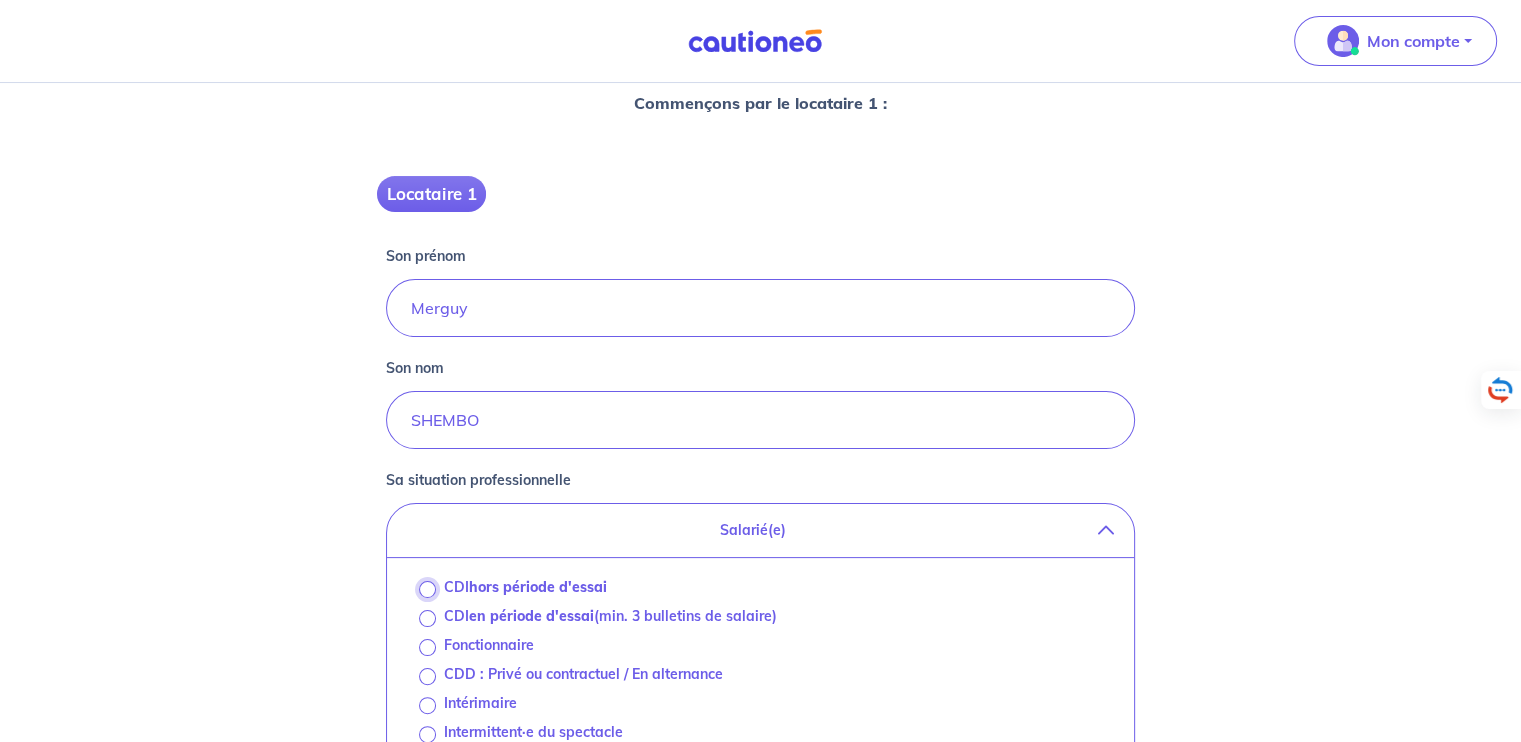 click on "CDI  hors période d'essai" at bounding box center [427, 589] 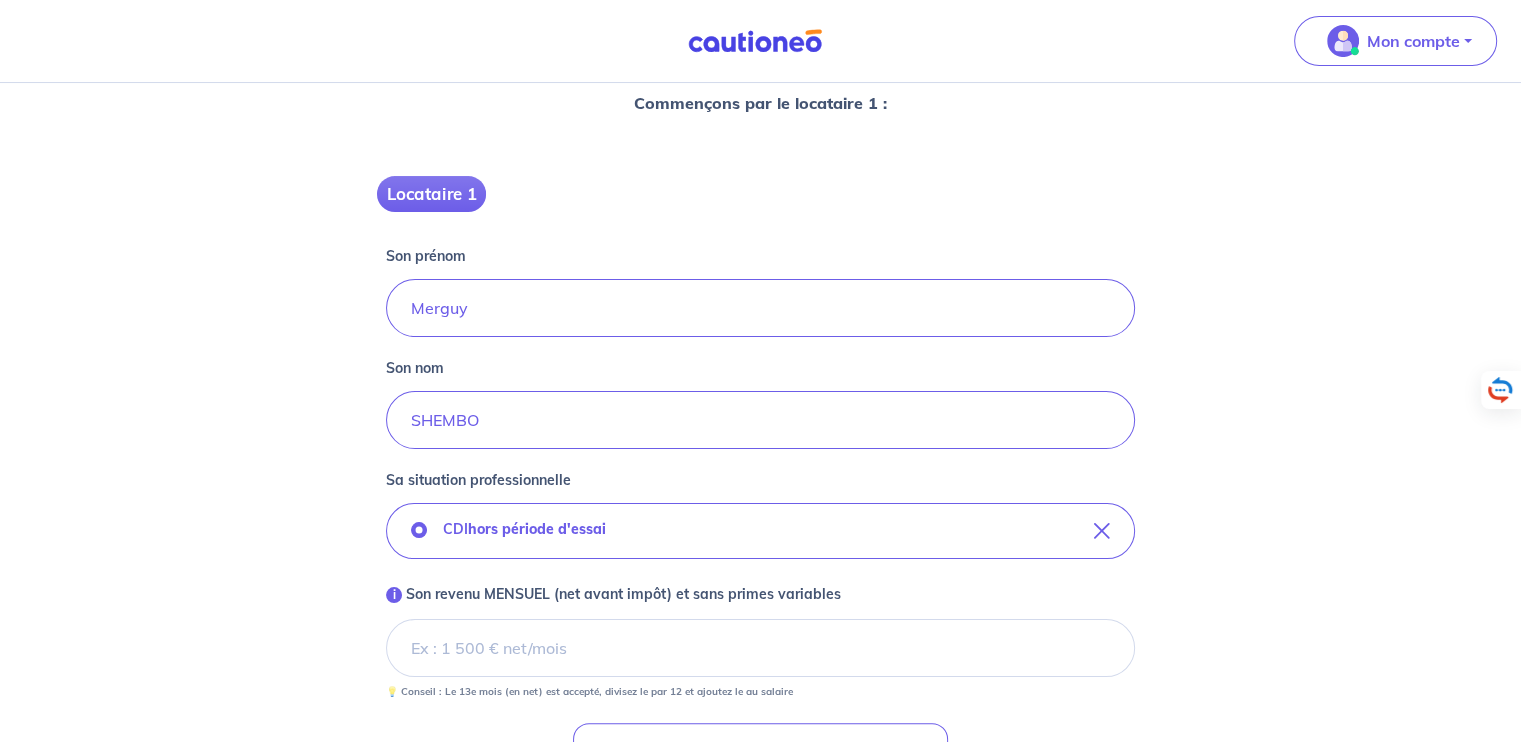 click on "i Son revenu MENSUEL (net avant impôt) et sans primes variables" at bounding box center [760, 648] 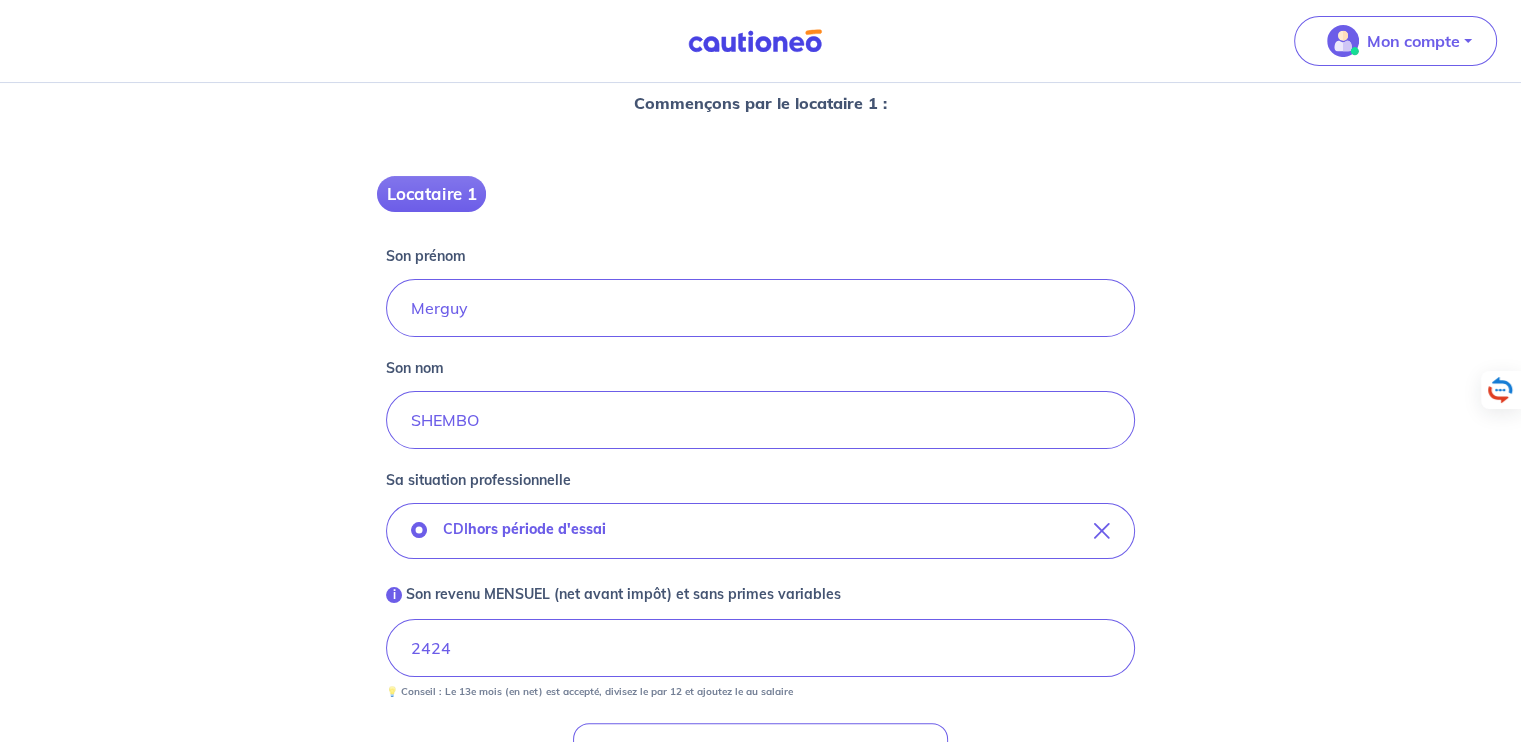type 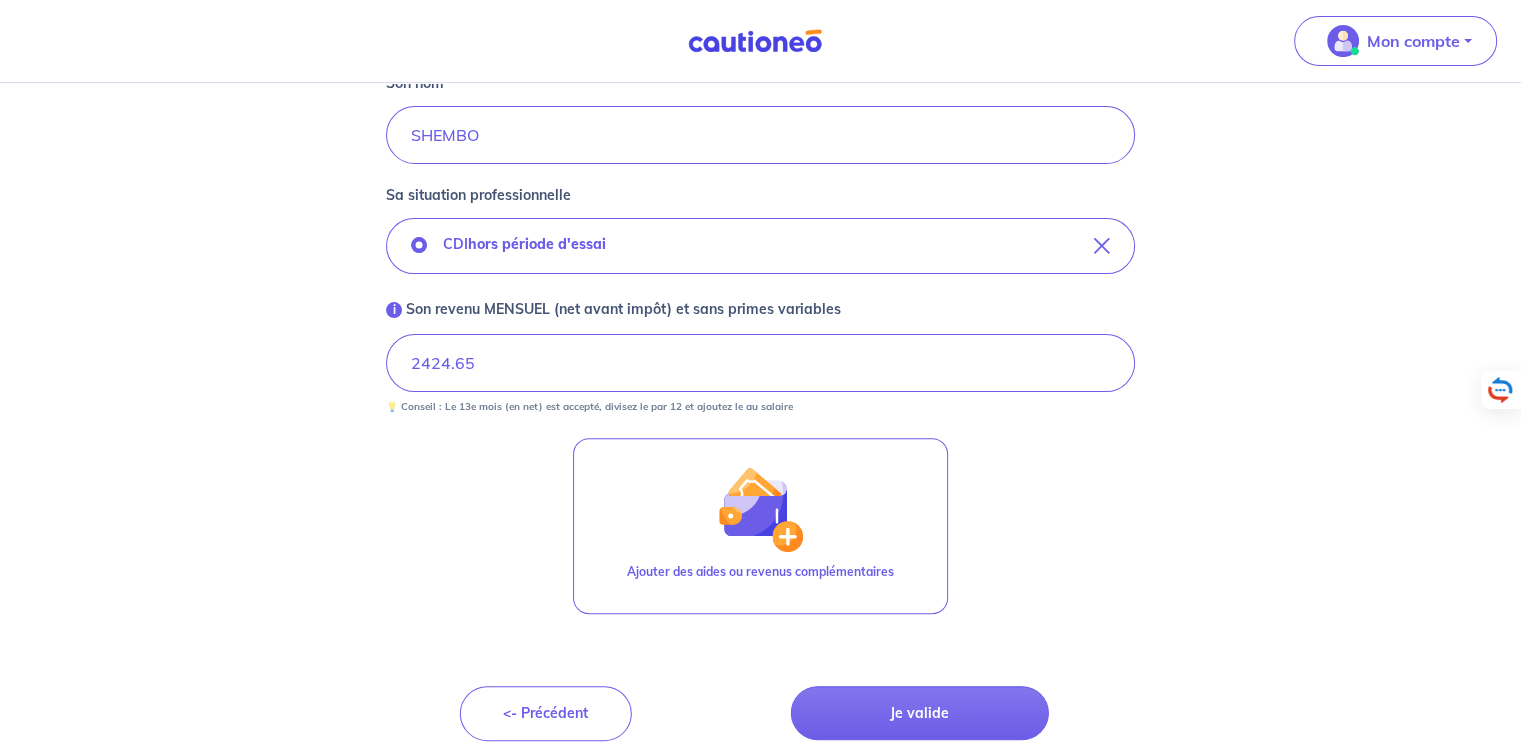 scroll, scrollTop: 576, scrollLeft: 0, axis: vertical 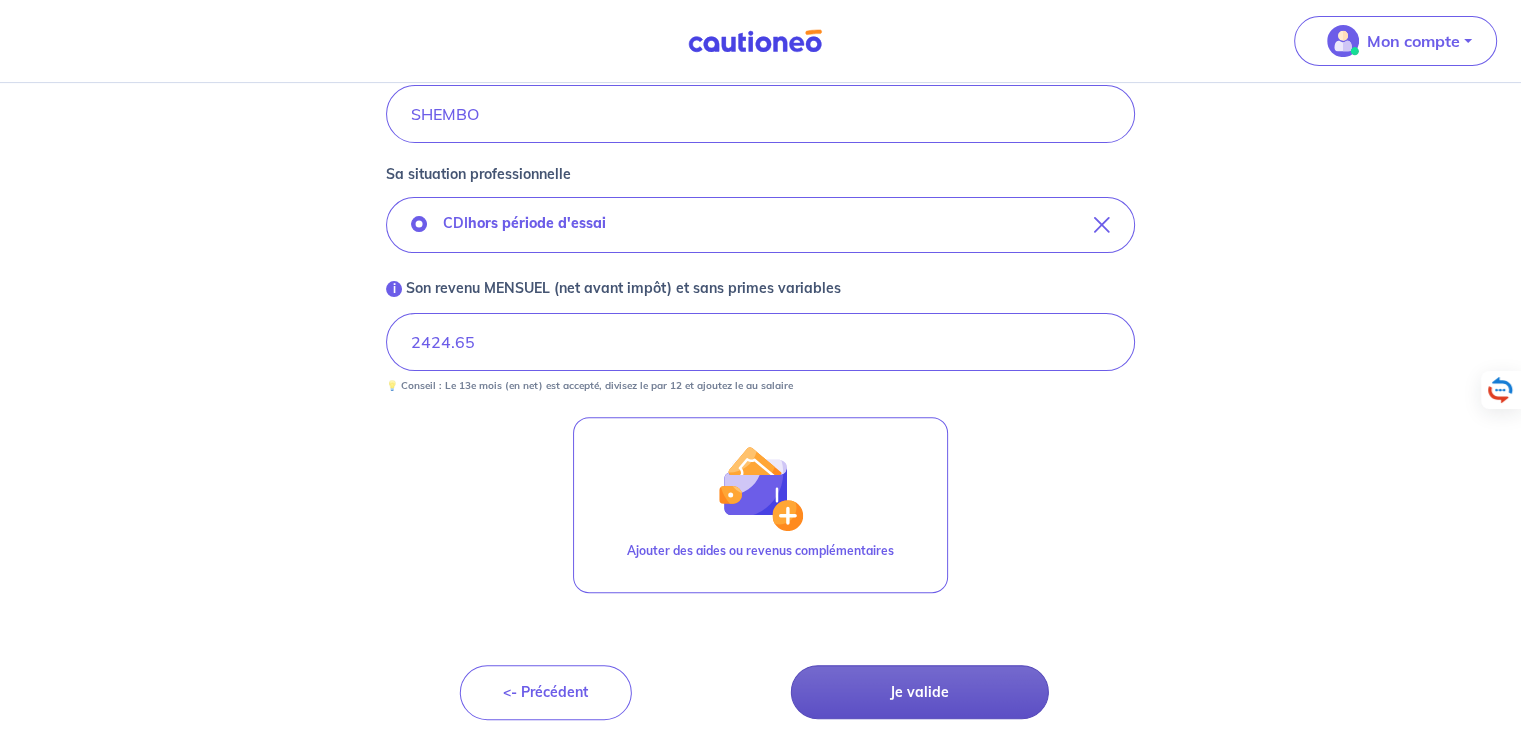 click on "Je valide" at bounding box center (920, 692) 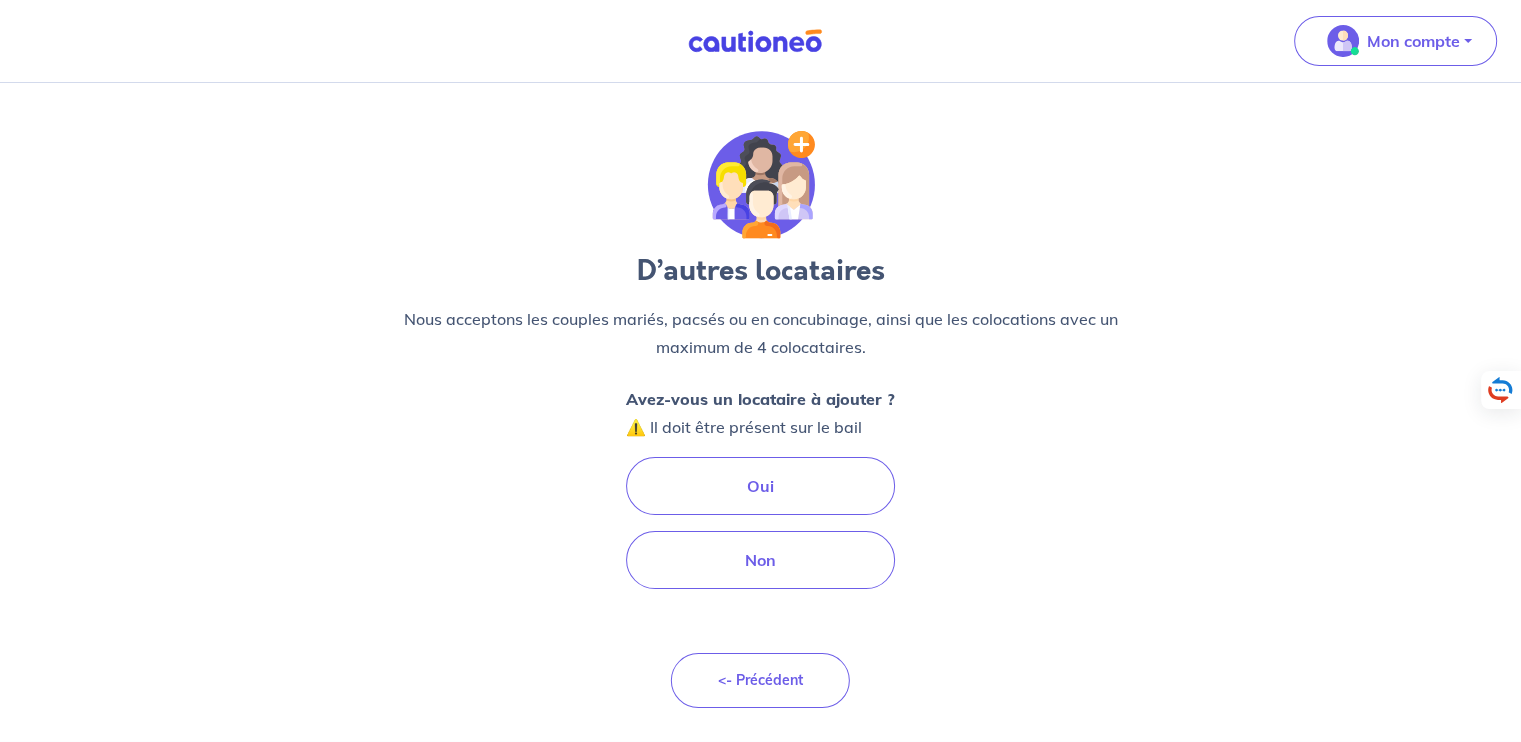 scroll, scrollTop: 0, scrollLeft: 0, axis: both 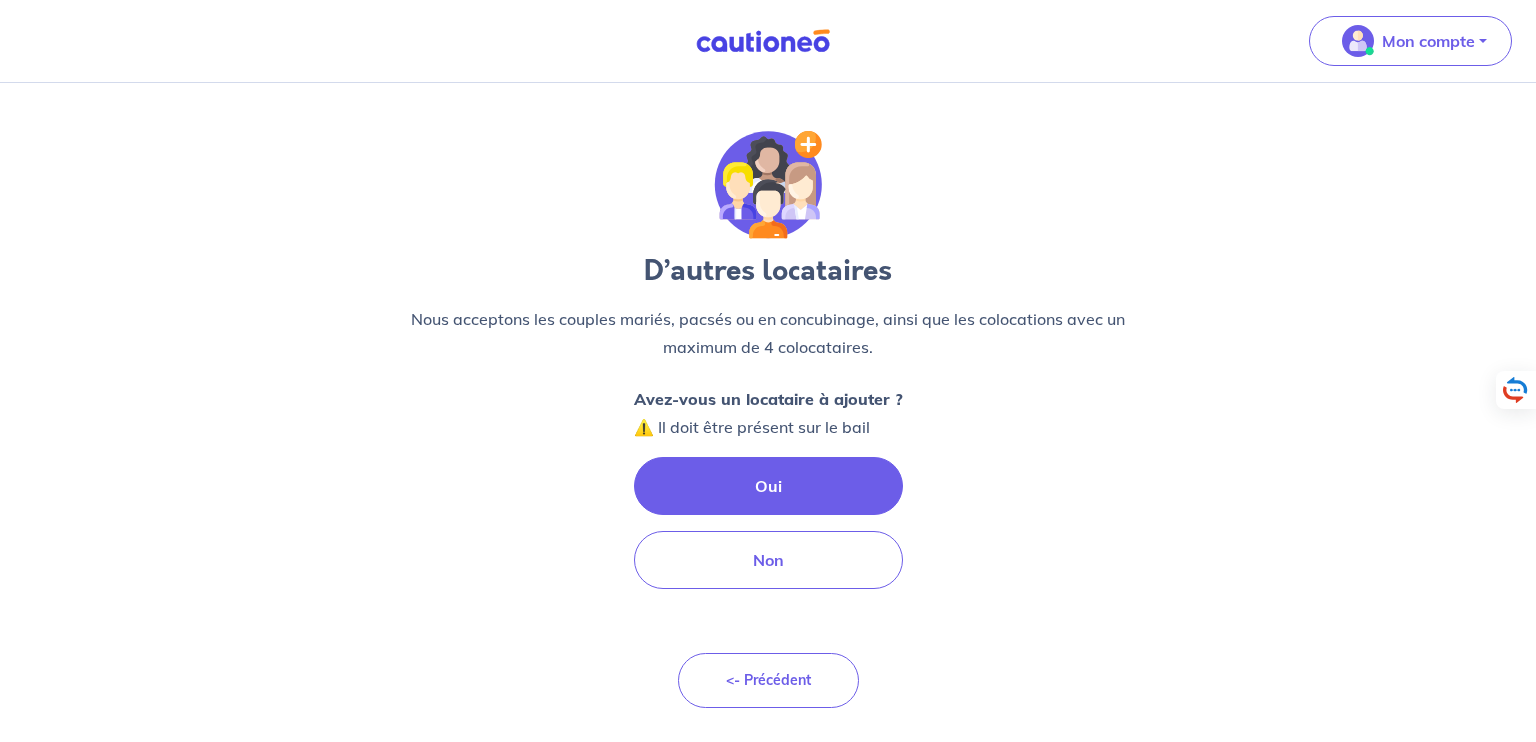 click on "Oui" at bounding box center (768, 486) 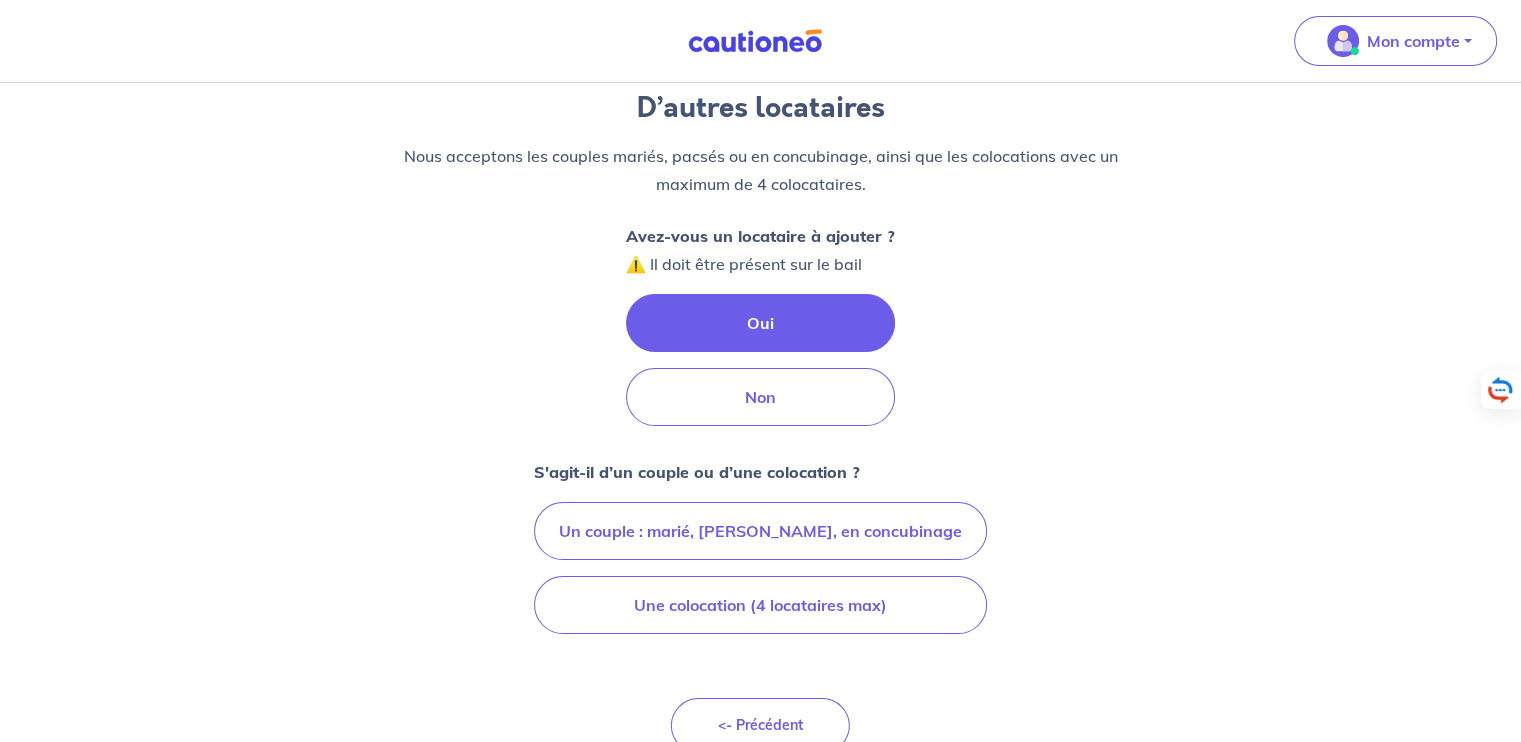 scroll, scrollTop: 196, scrollLeft: 0, axis: vertical 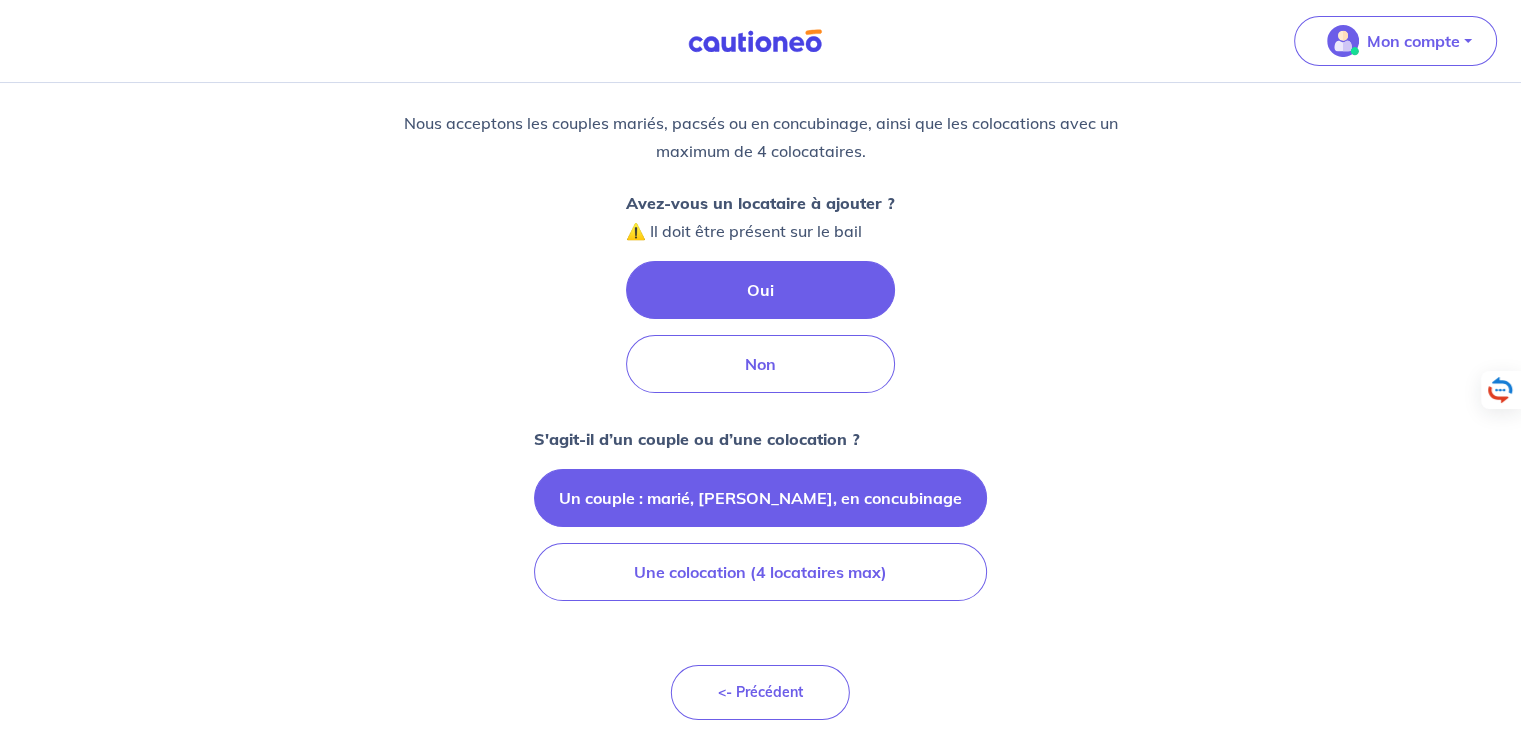 click on "Un couple : marié, pacsé, en concubinage" at bounding box center (760, 498) 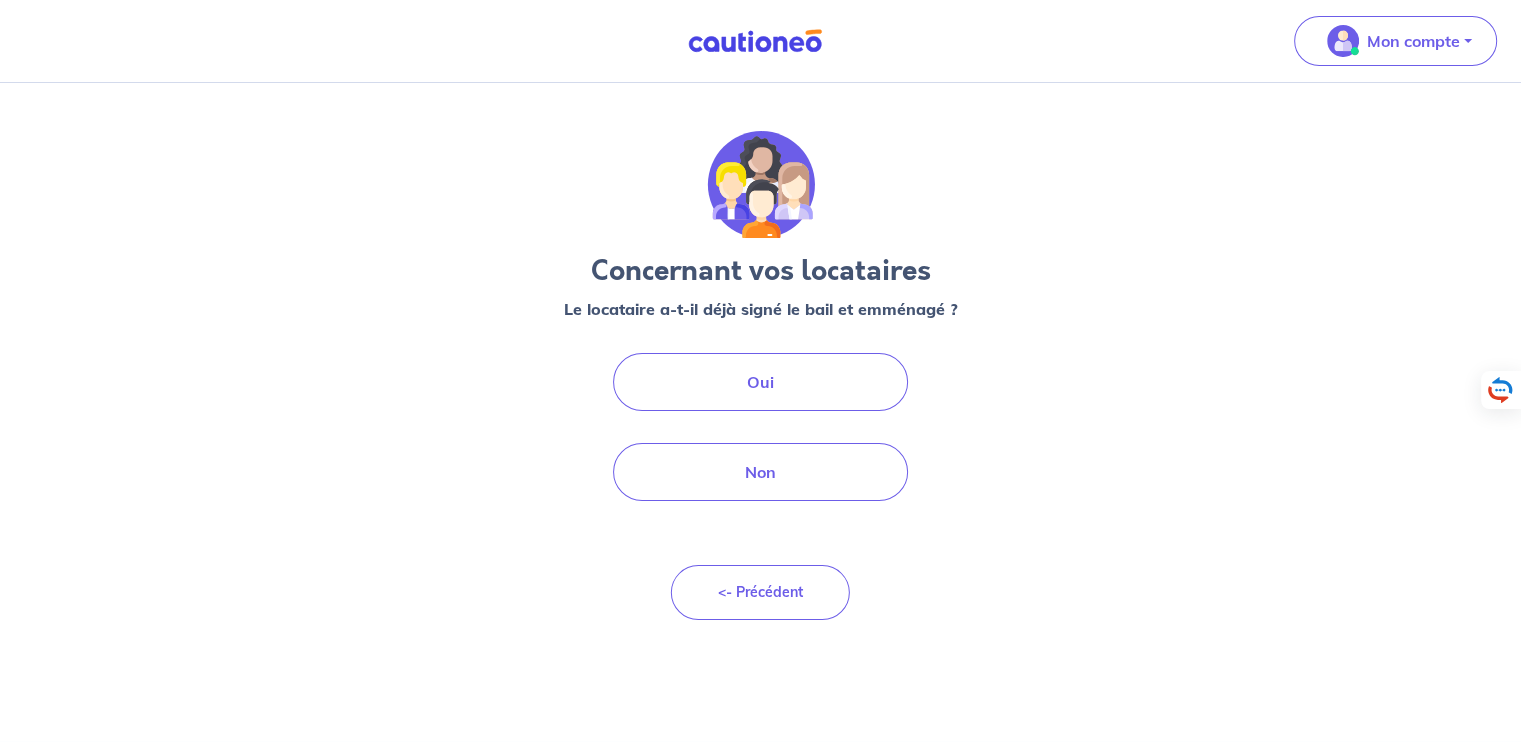 scroll, scrollTop: 0, scrollLeft: 0, axis: both 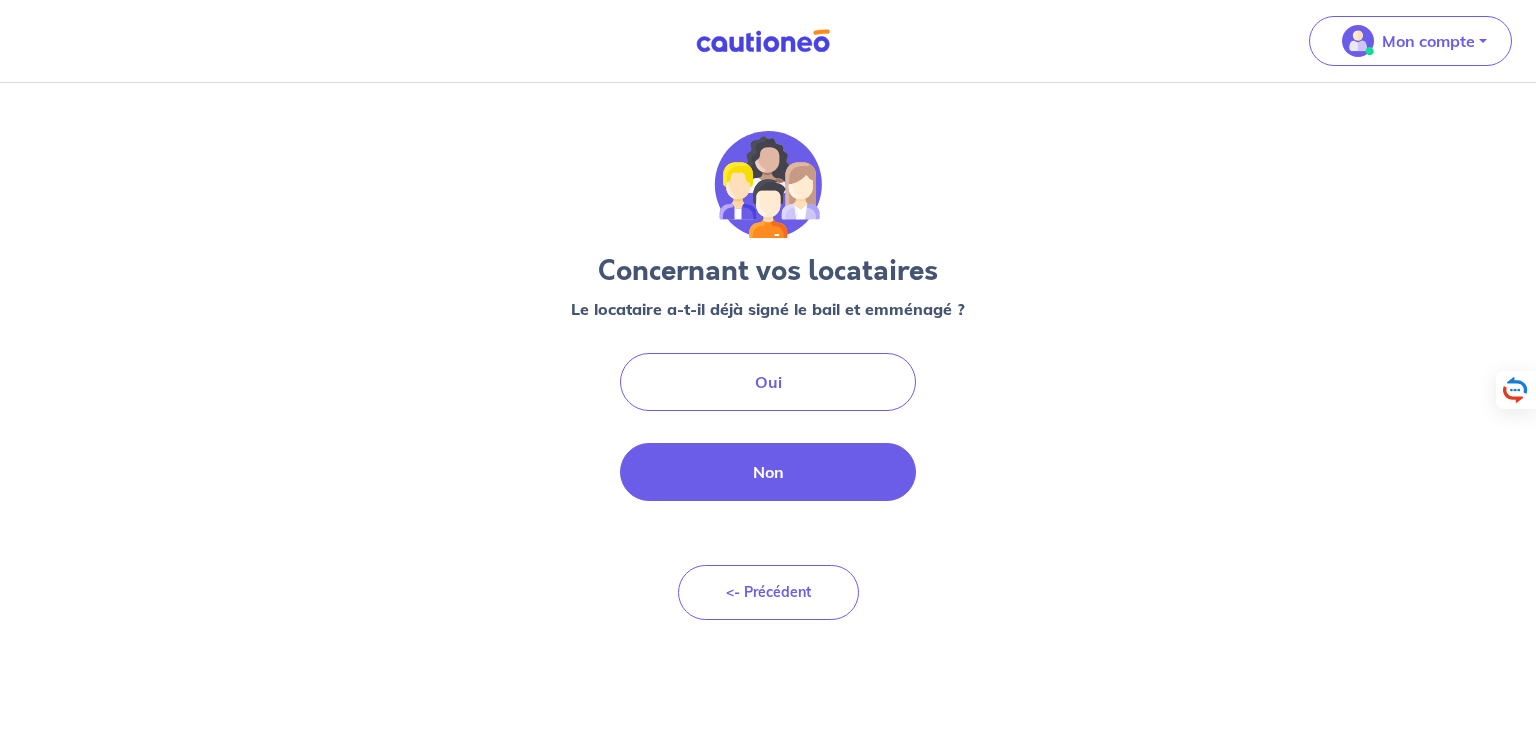 click on "Non" at bounding box center (768, 472) 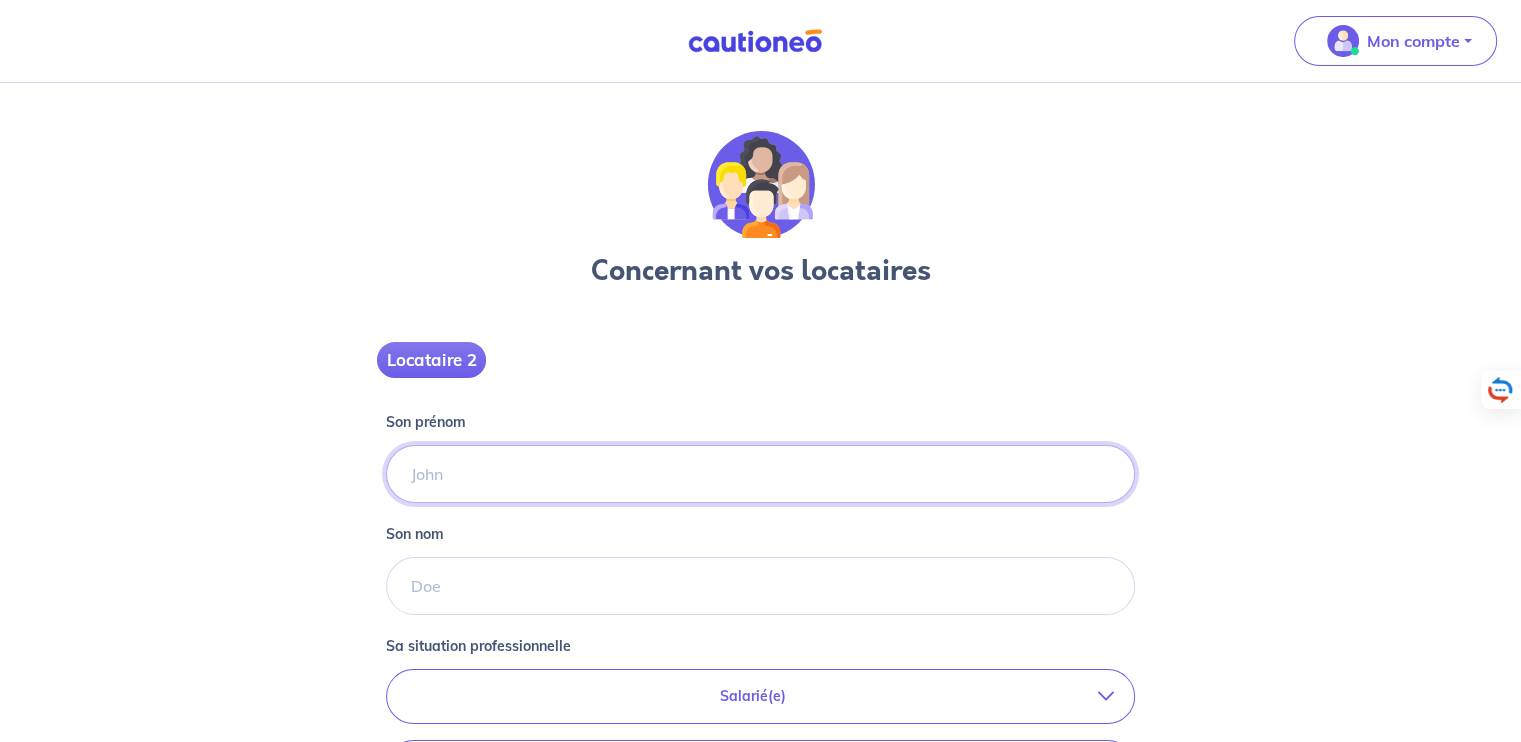 click on "Son prénom" at bounding box center (760, 474) 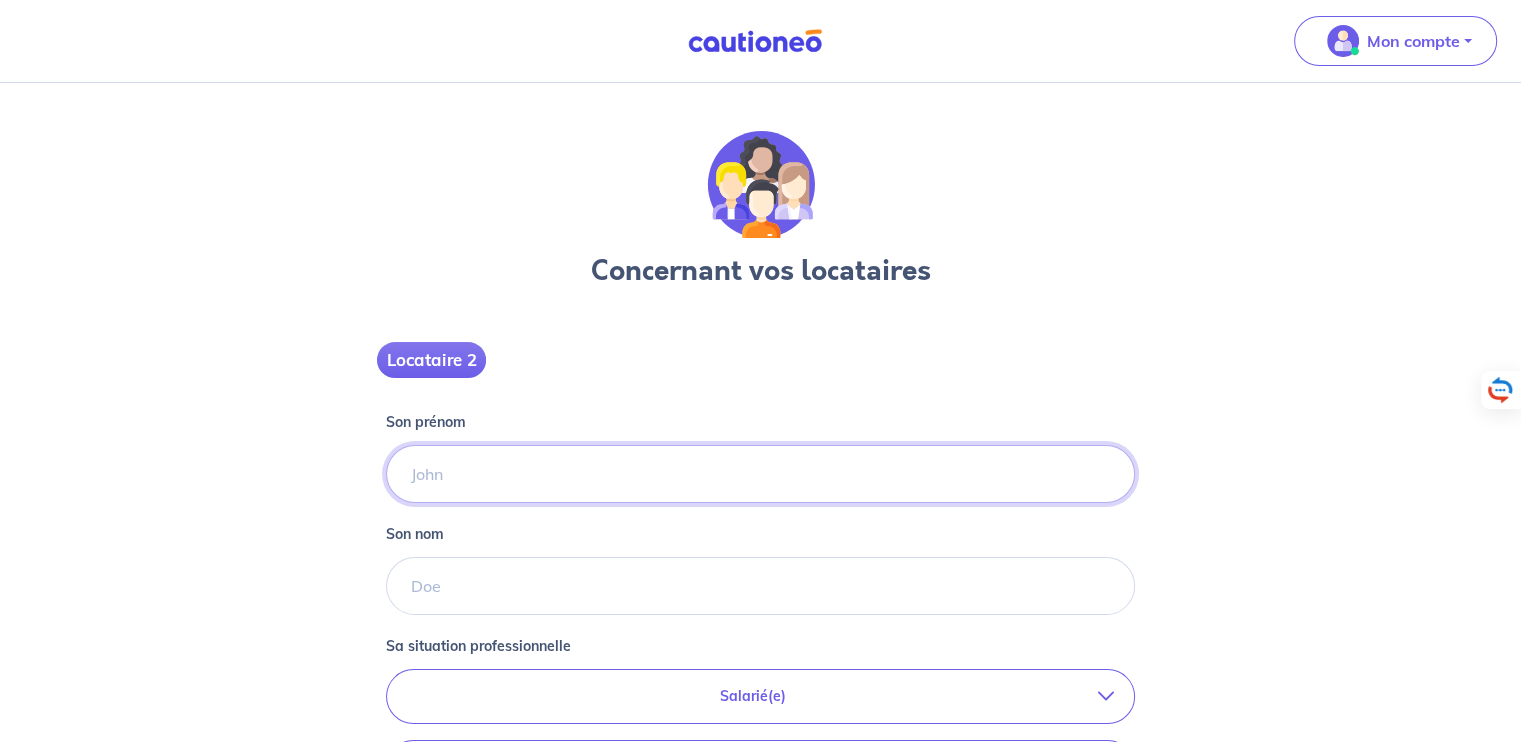 type on "Ladrine" 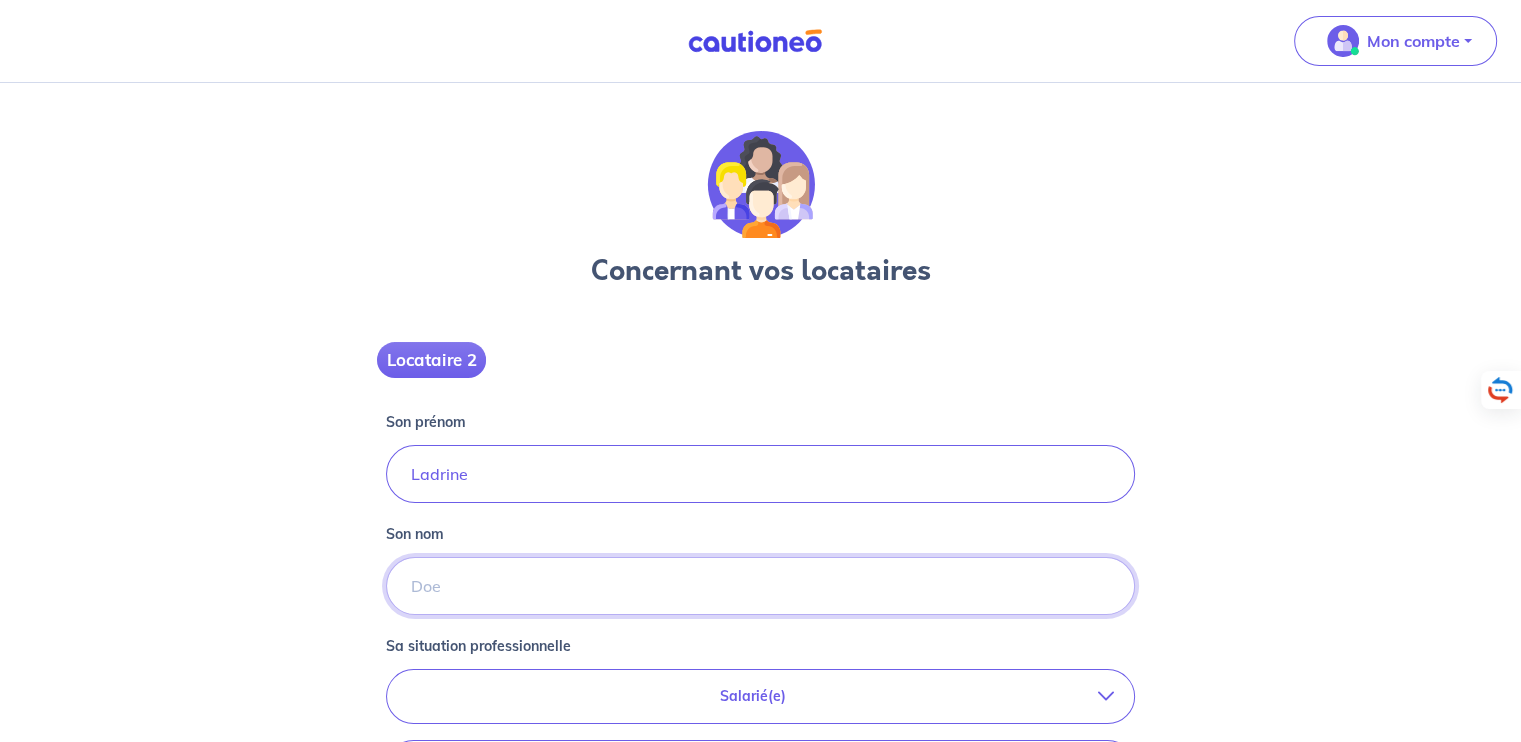click on "Son nom" at bounding box center (760, 586) 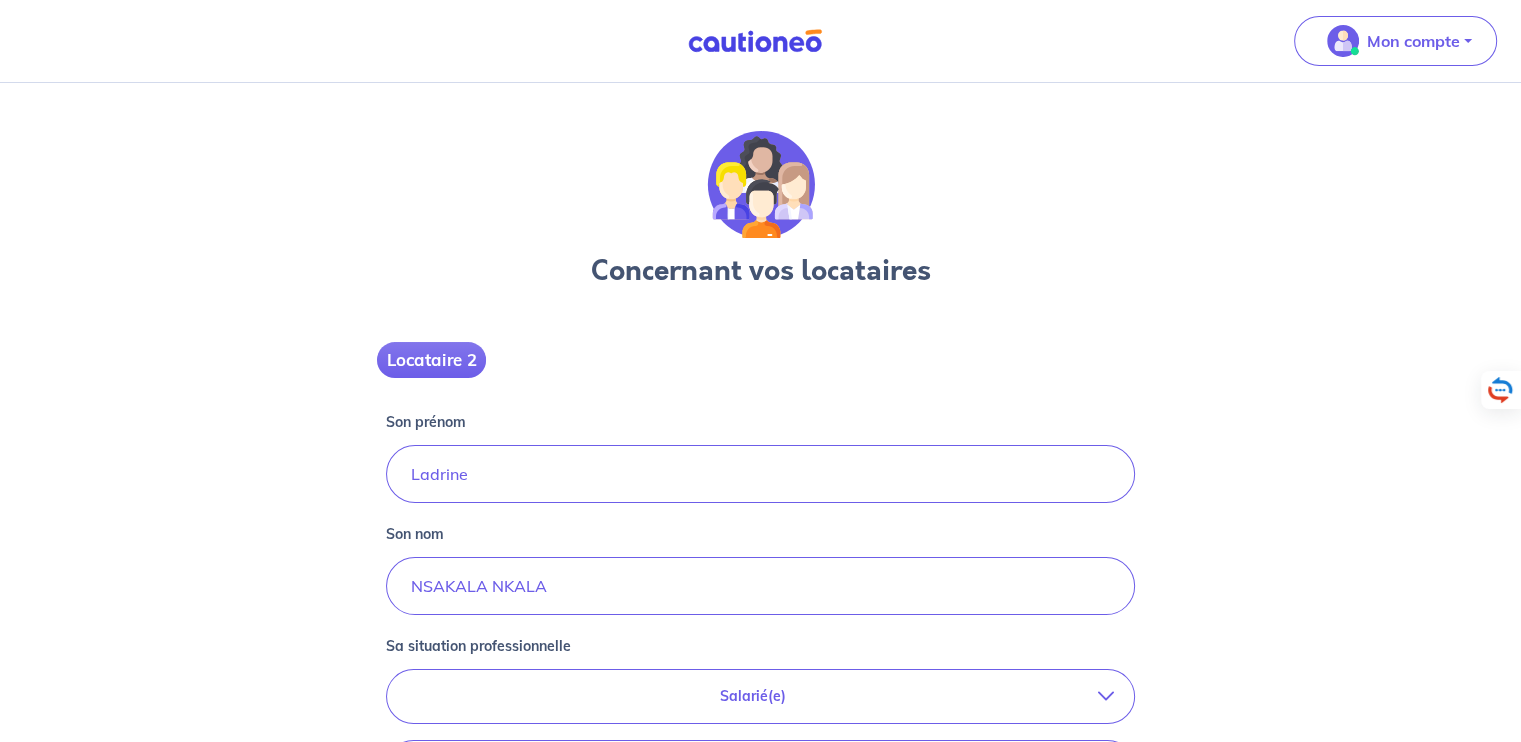 click on "Salarié(e)" at bounding box center [760, 696] 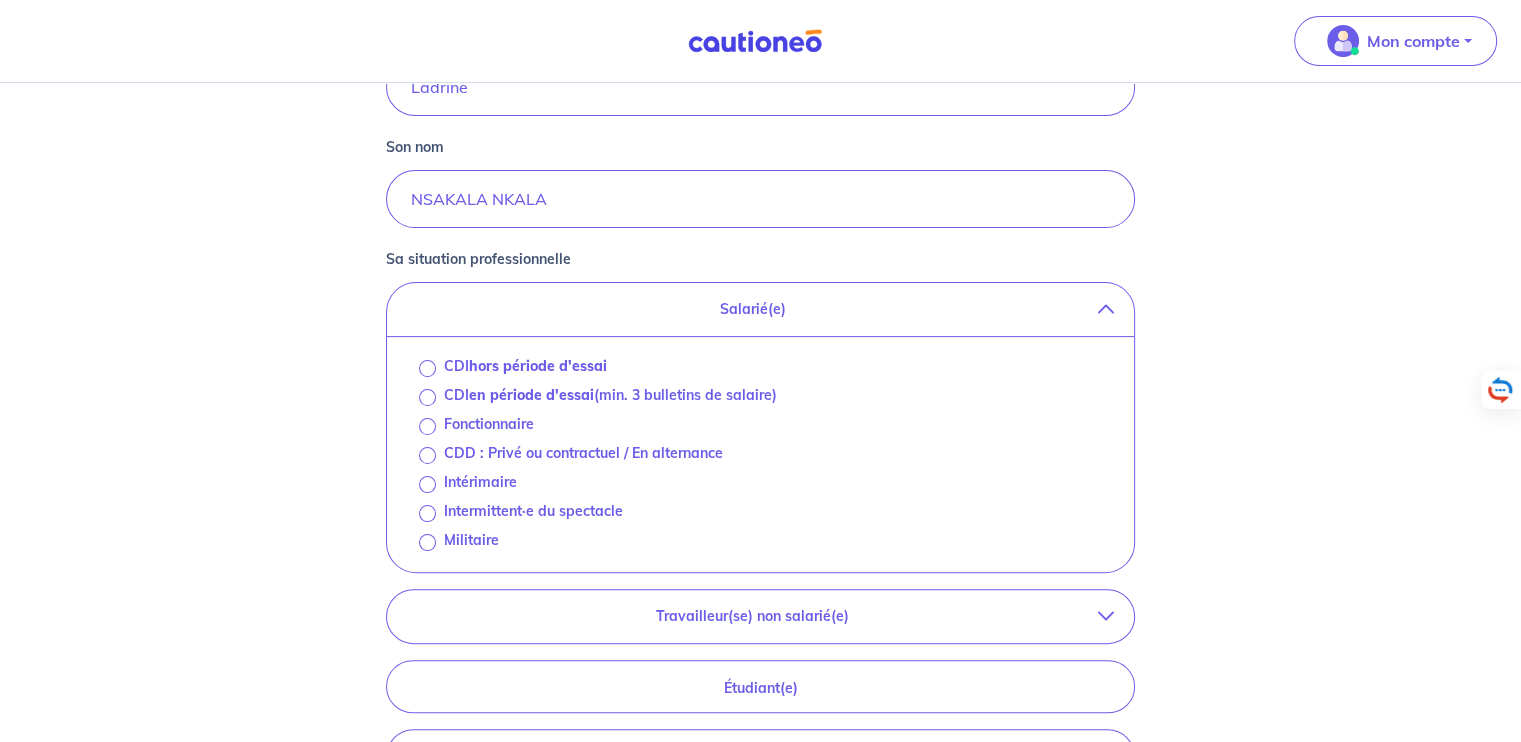 scroll, scrollTop: 412, scrollLeft: 0, axis: vertical 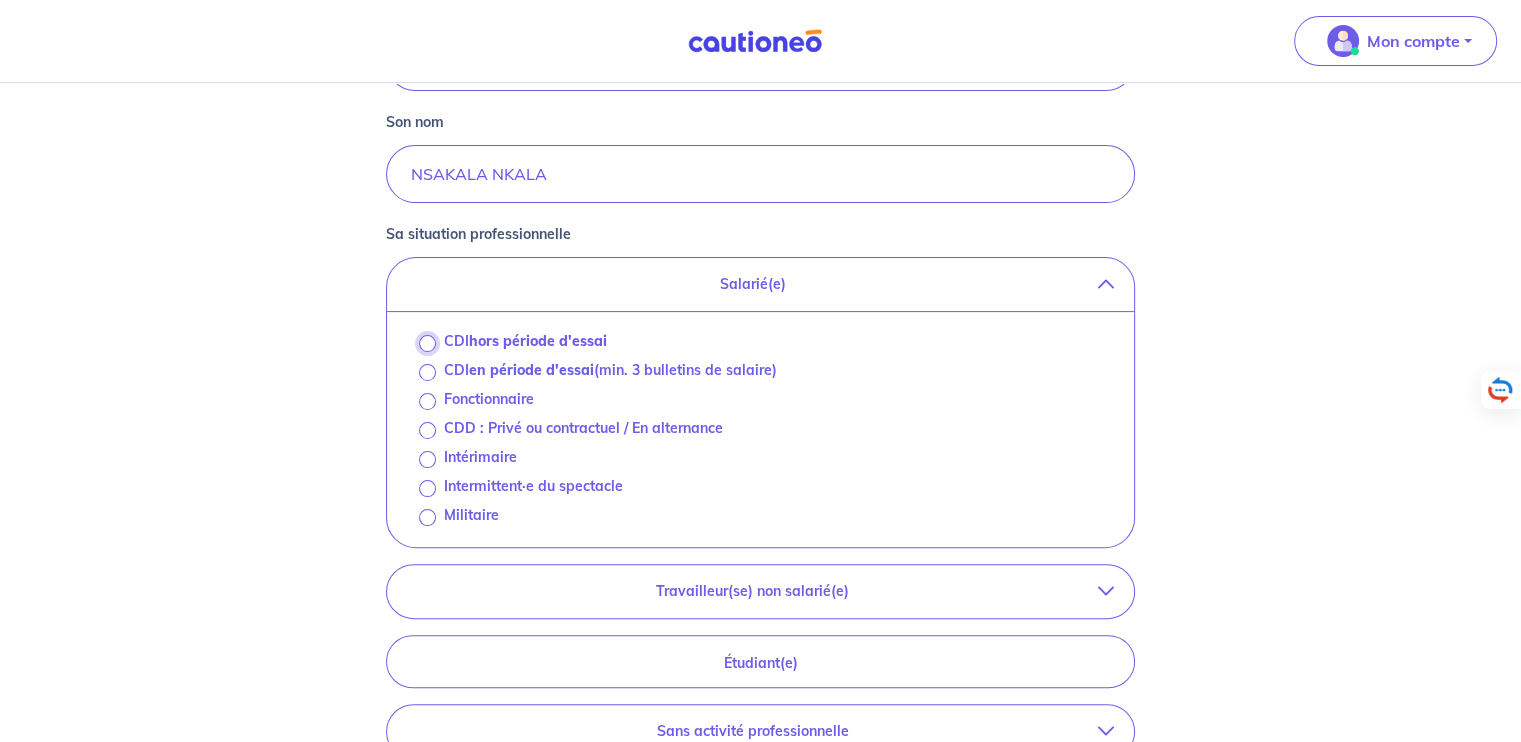 click on "CDI  hors période d'essai" at bounding box center (427, 343) 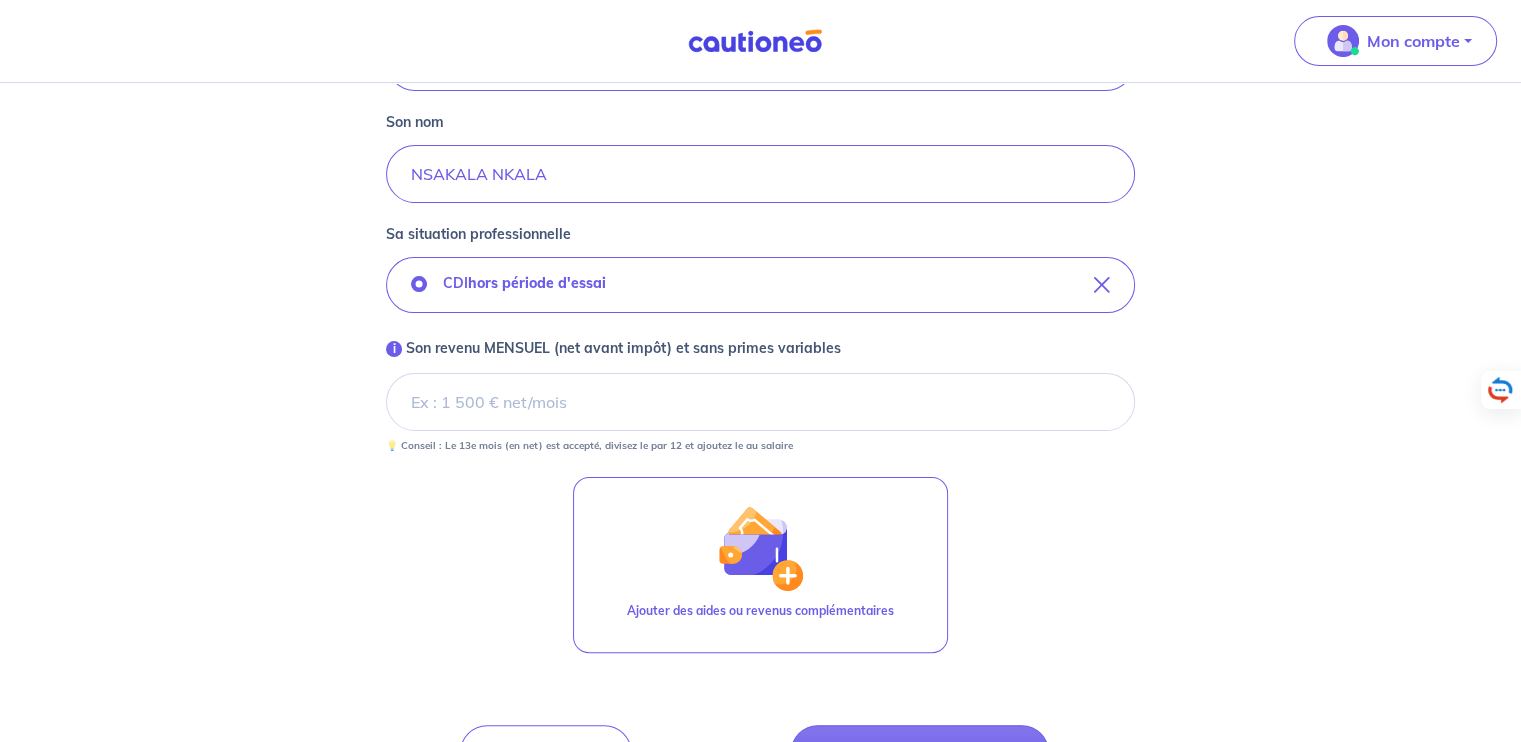 click on "i Son revenu MENSUEL (net avant impôt) et sans primes variables" at bounding box center [760, 402] 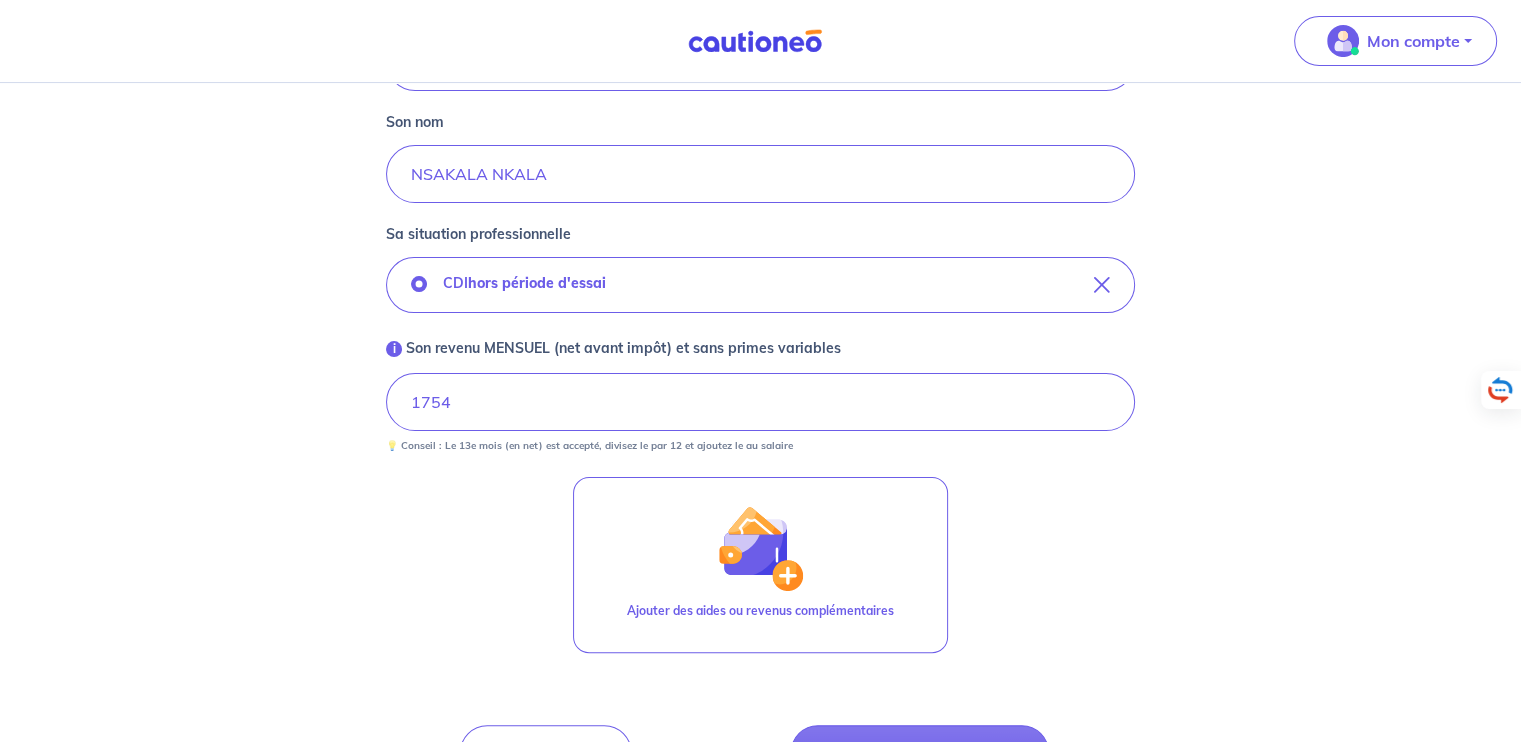 type 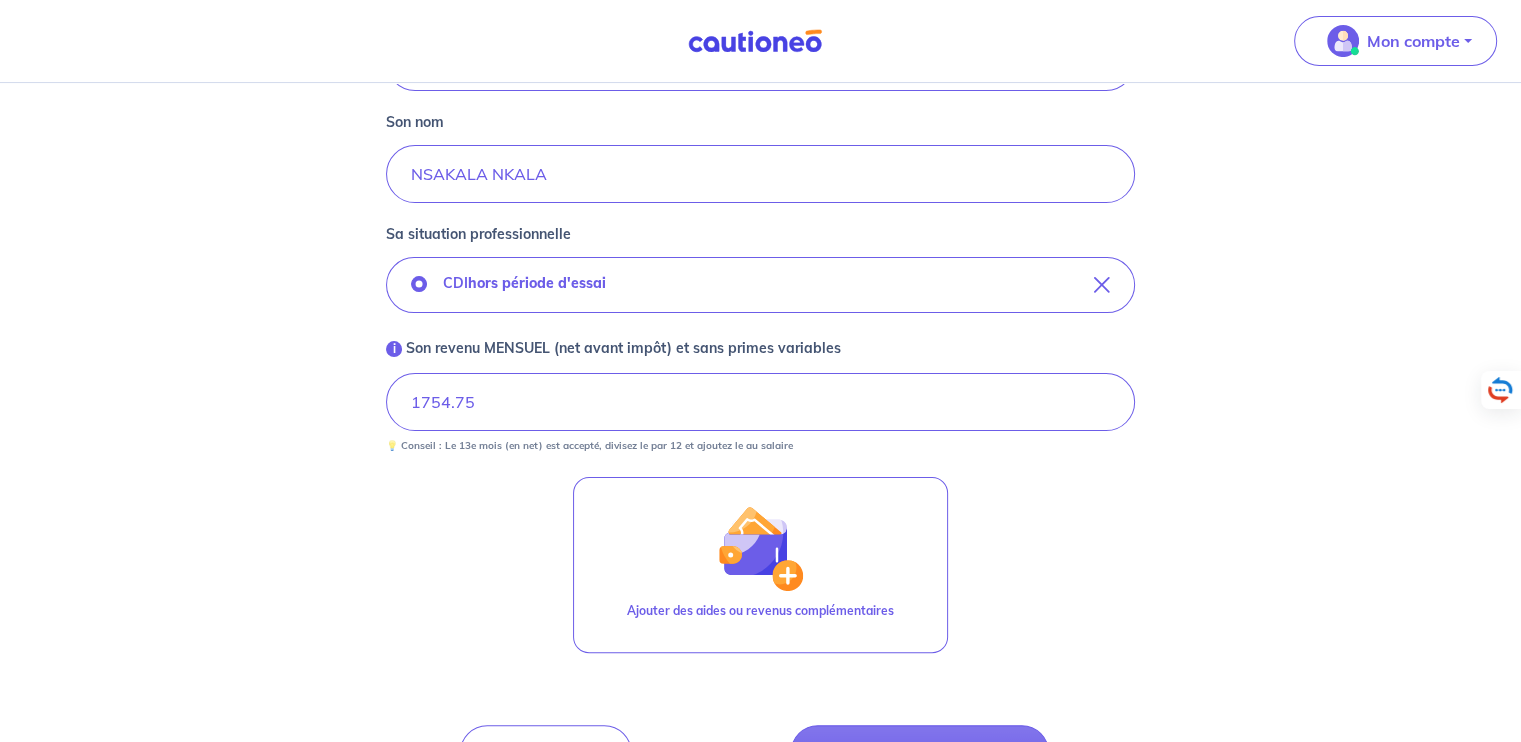 scroll, scrollTop: 472, scrollLeft: 0, axis: vertical 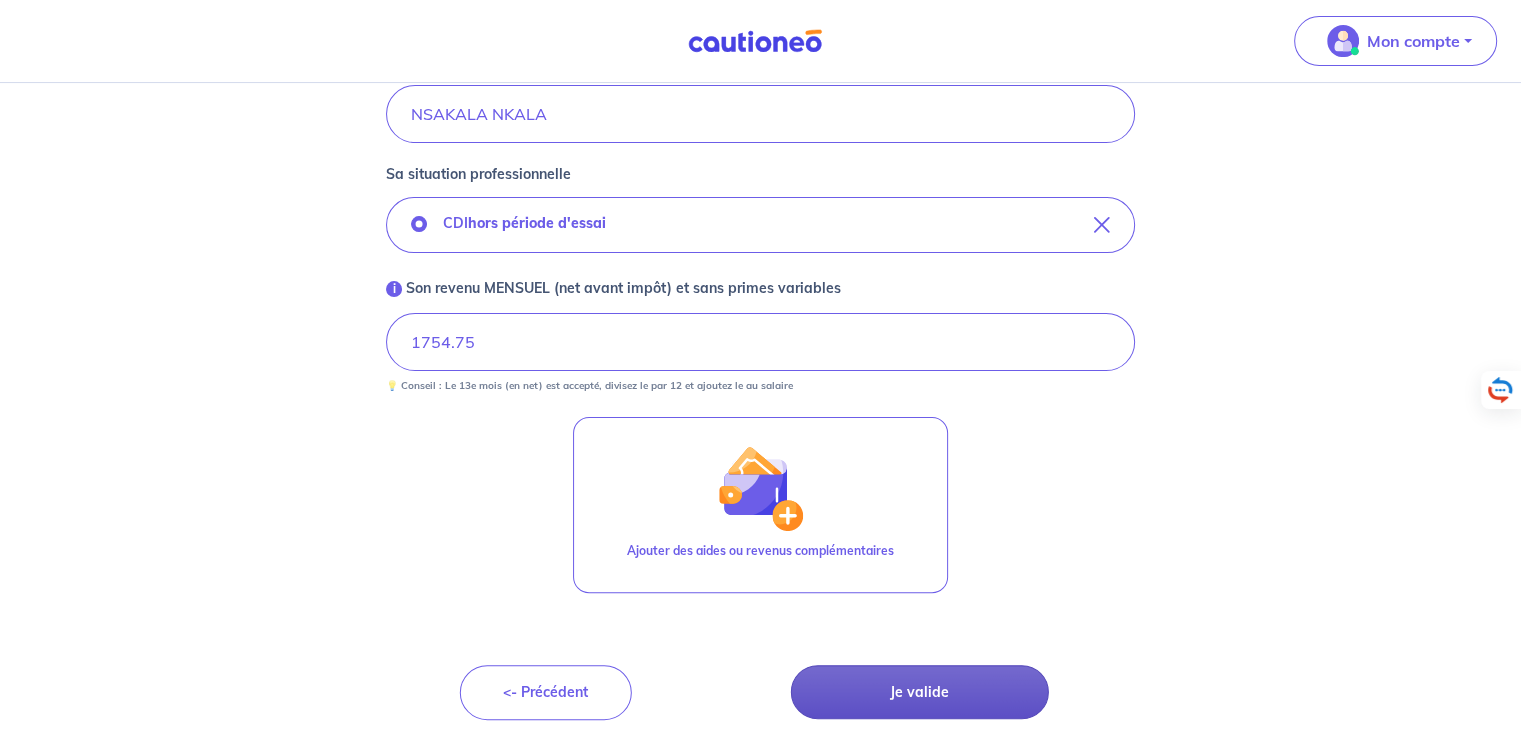 click on "Je valide" at bounding box center [920, 692] 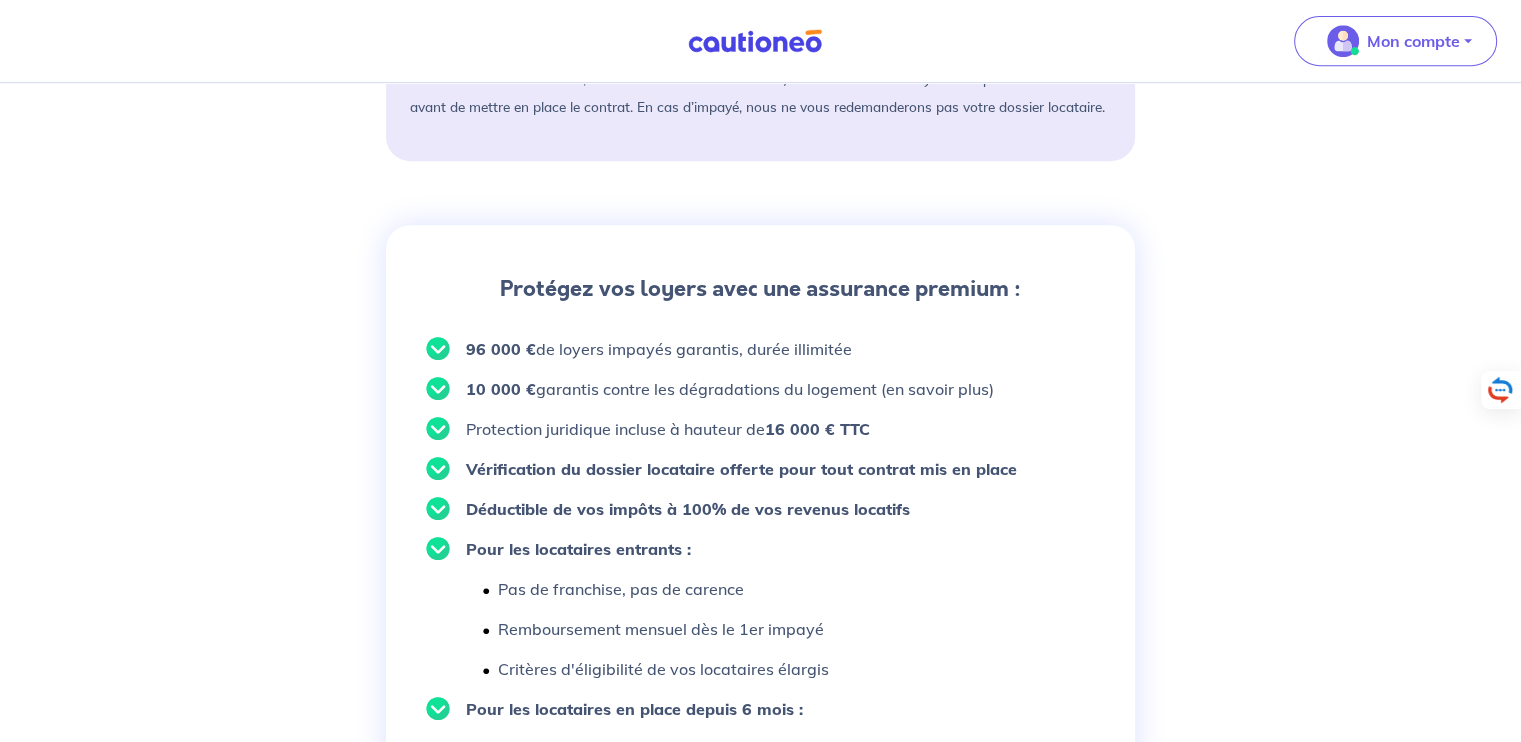 scroll, scrollTop: 0, scrollLeft: 0, axis: both 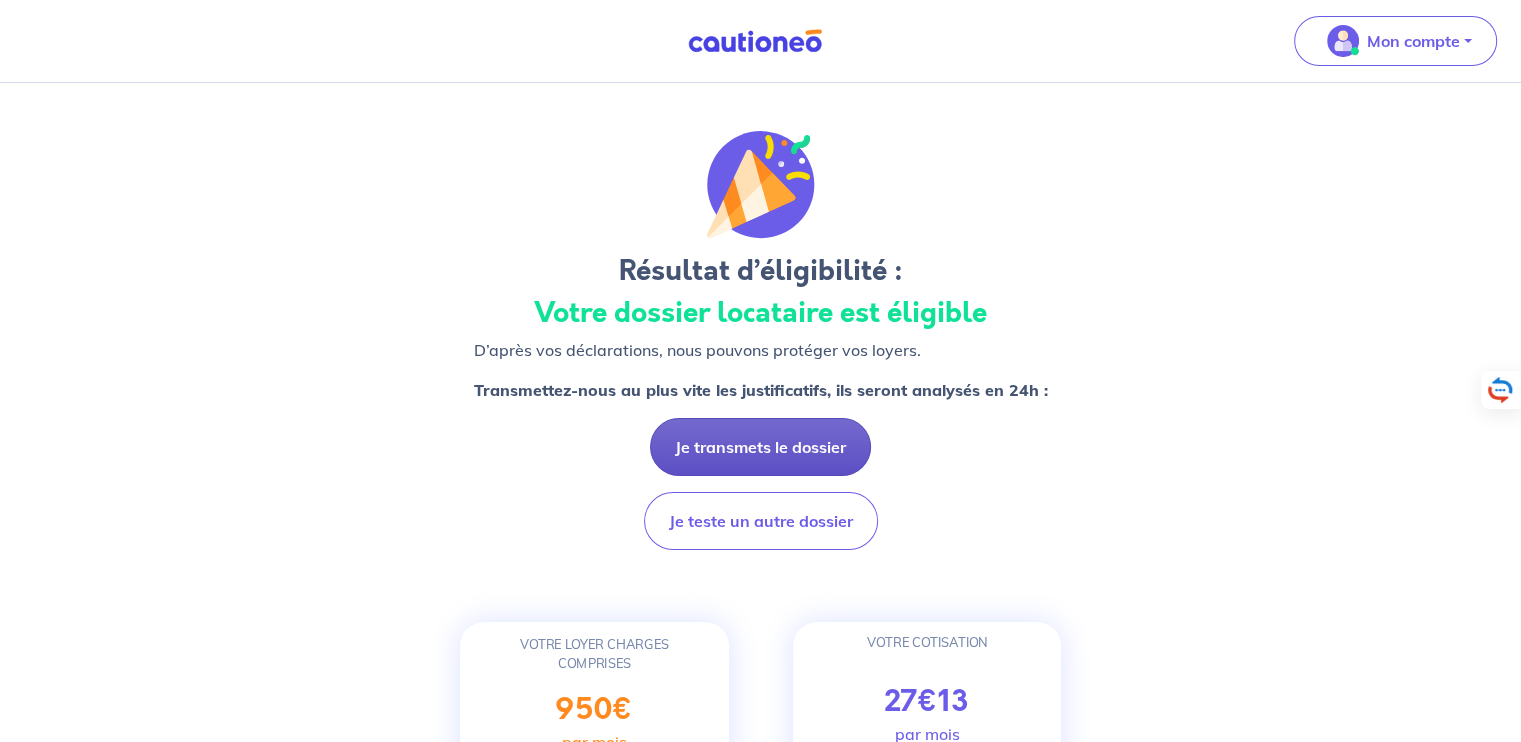 click on "Je transmets le dossier" at bounding box center [760, 447] 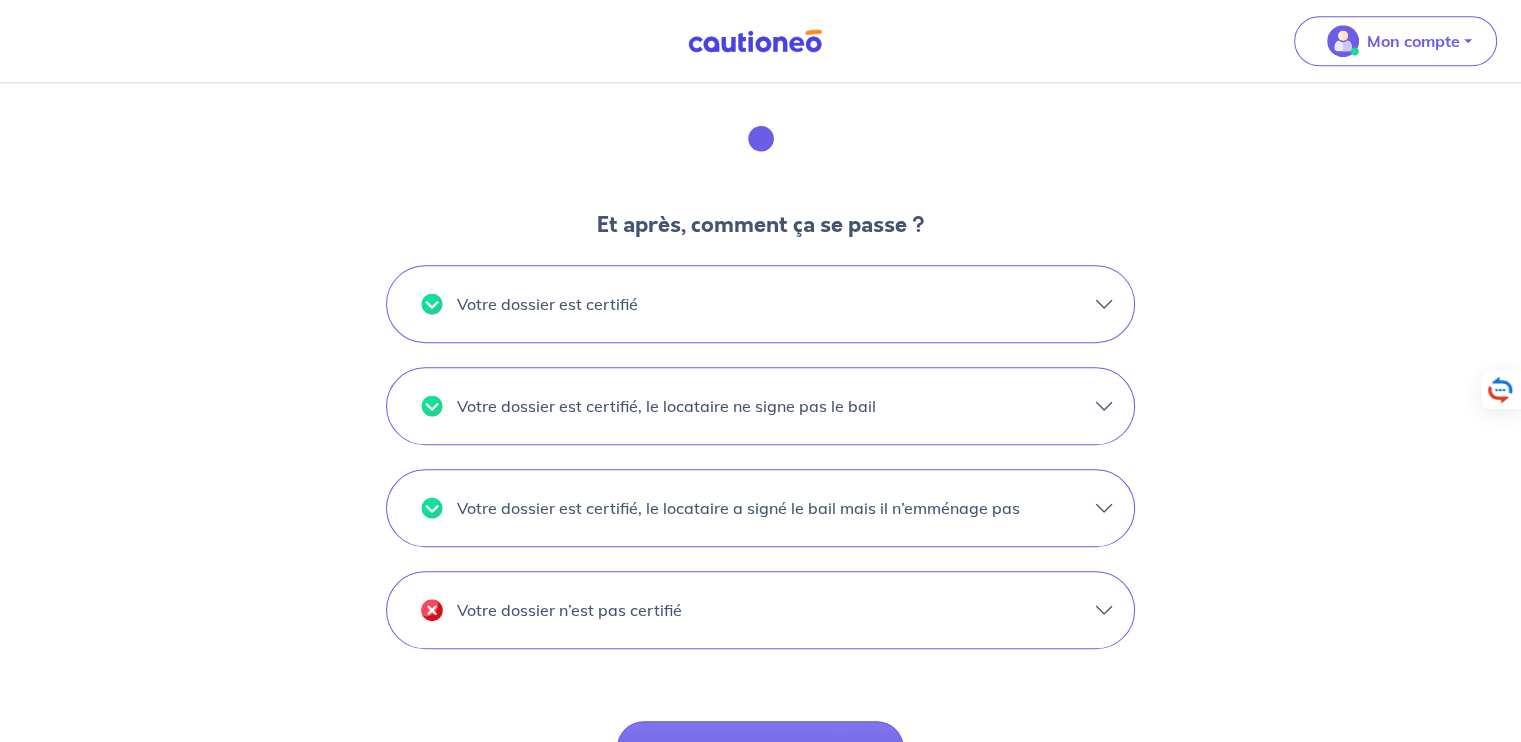 scroll, scrollTop: 1576, scrollLeft: 0, axis: vertical 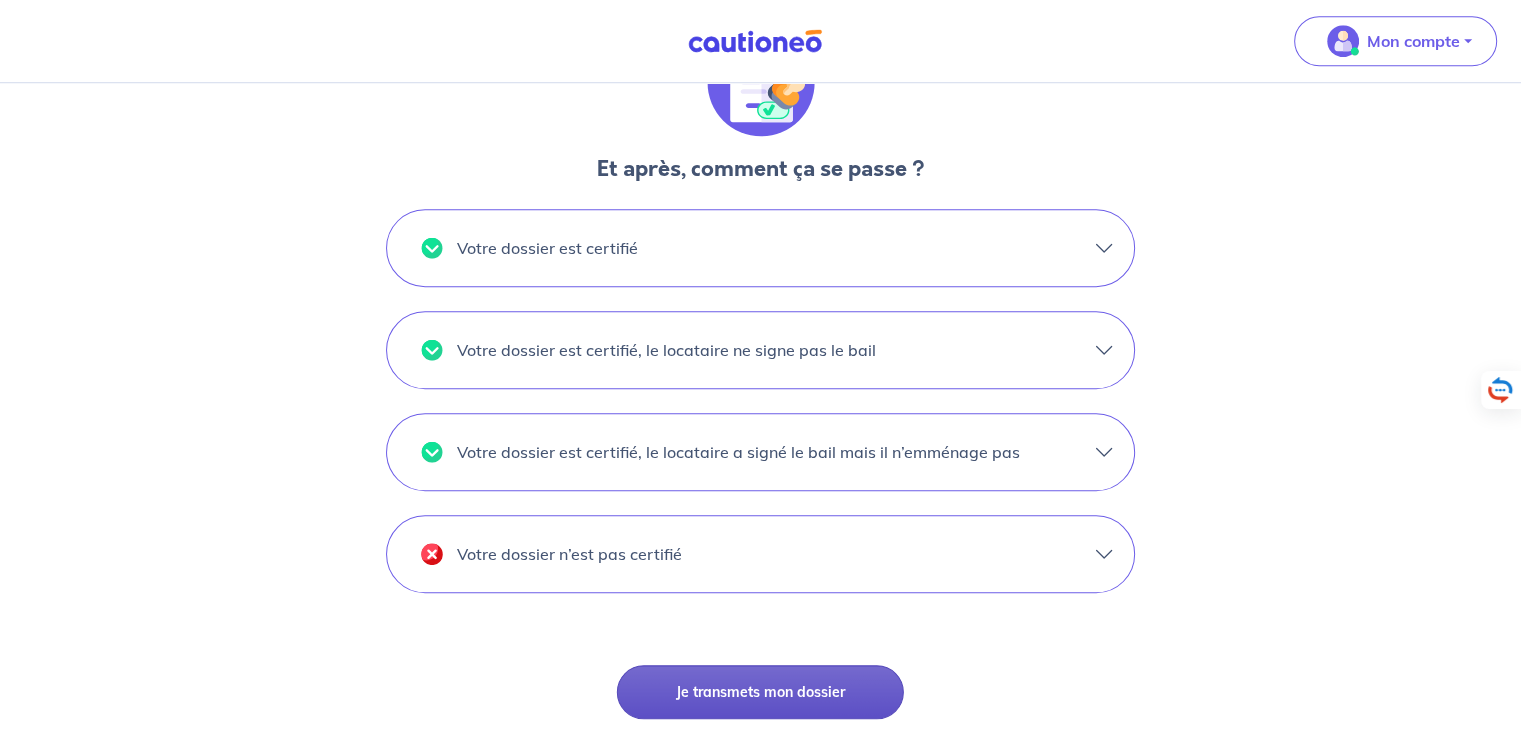 click on "Je transmets mon dossier" at bounding box center (760, 692) 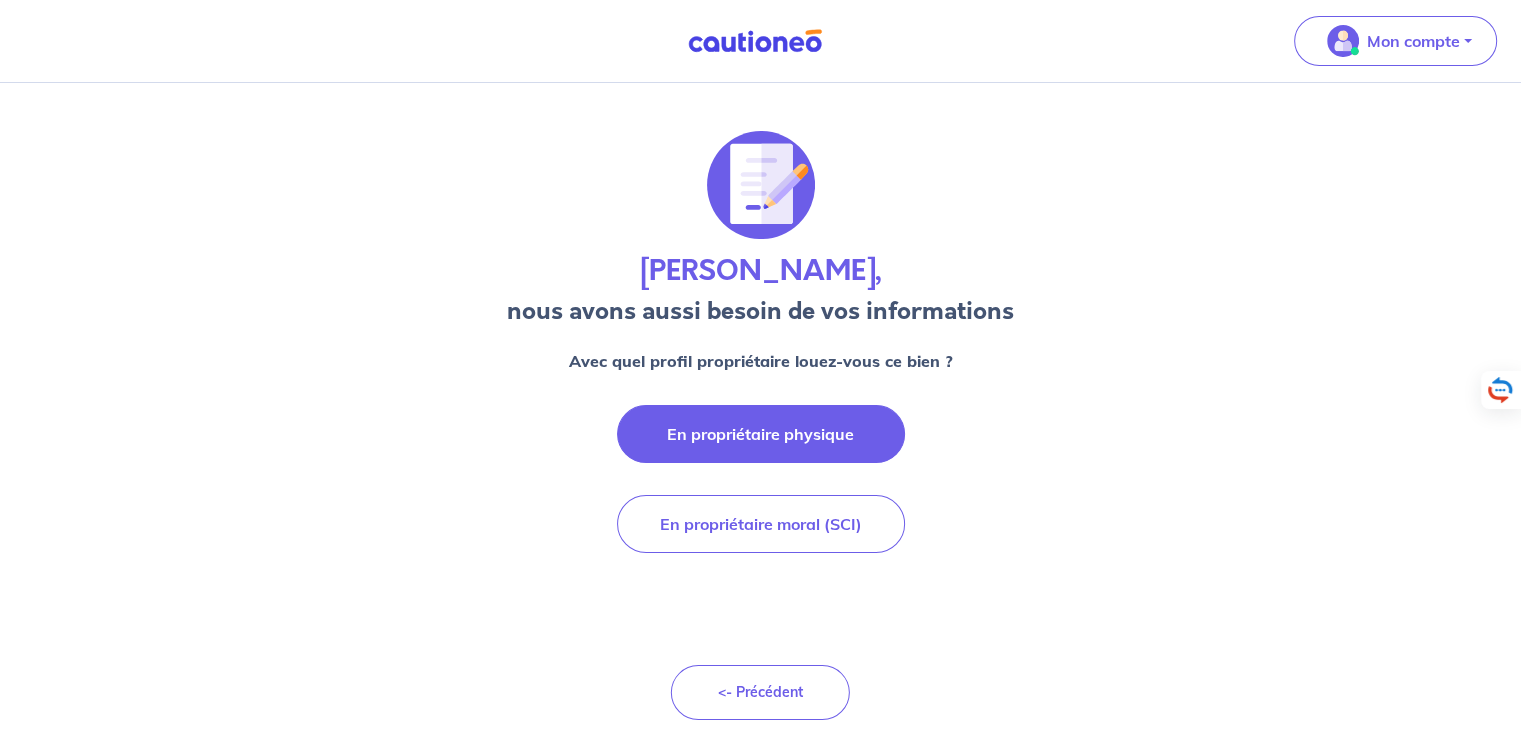 click on "En propriétaire physique" at bounding box center [761, 434] 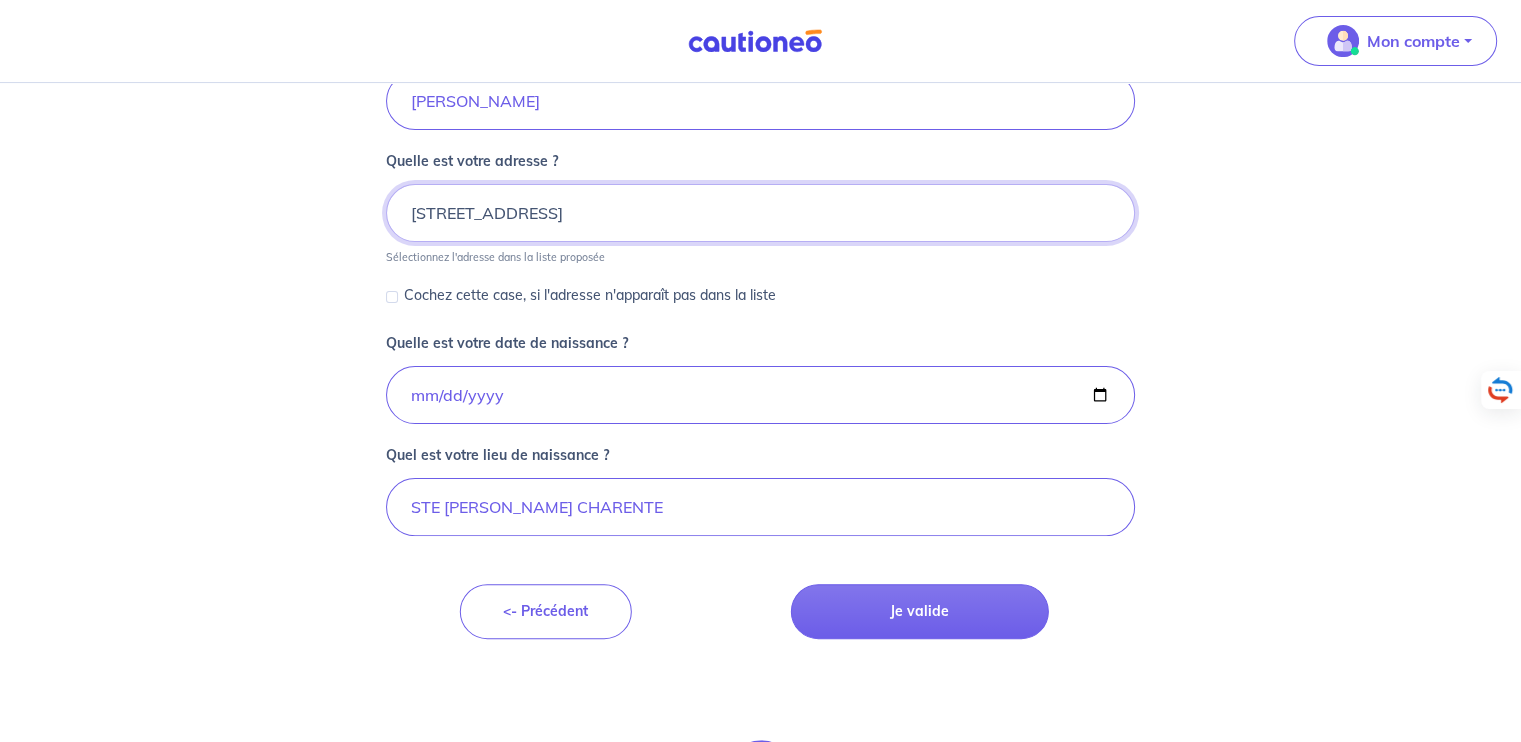 scroll, scrollTop: 434, scrollLeft: 0, axis: vertical 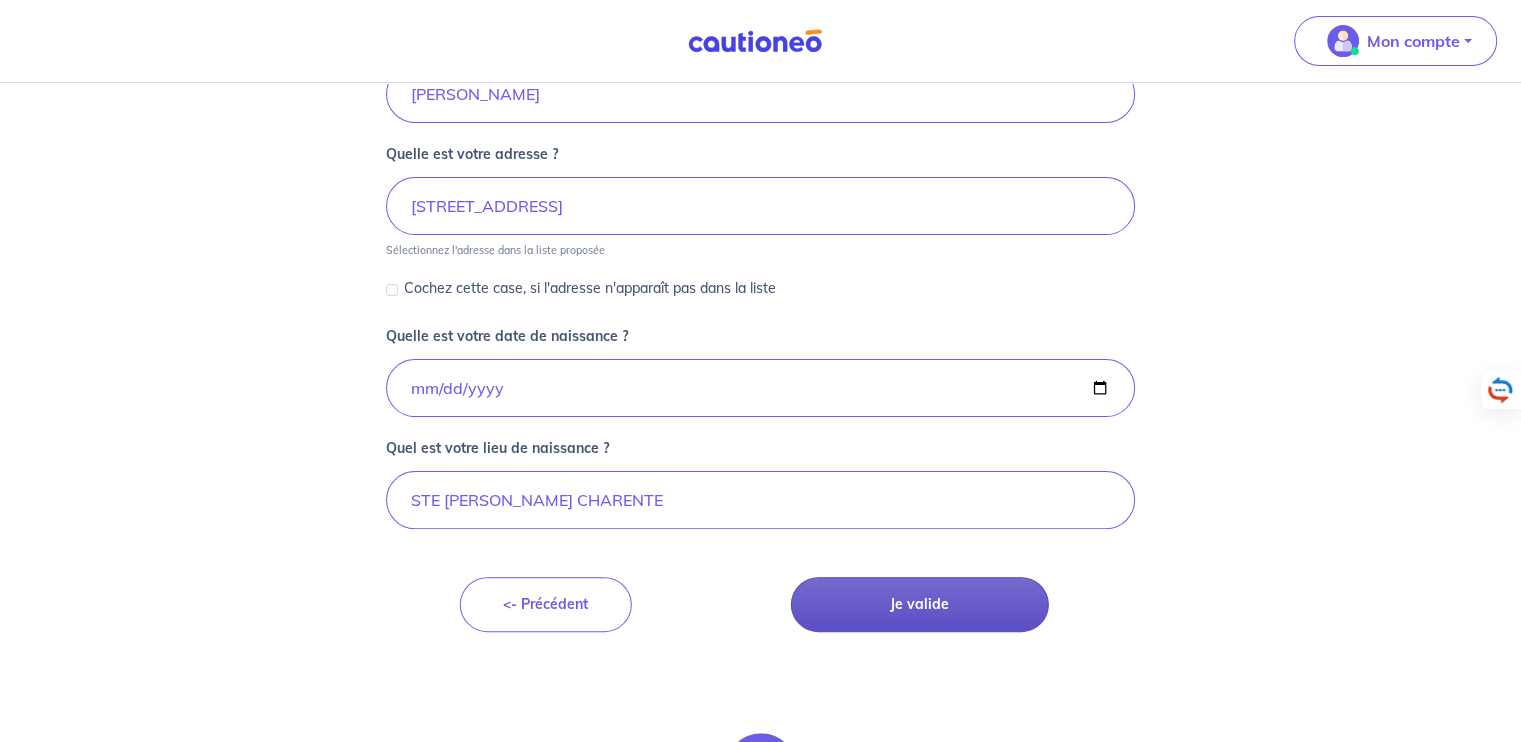click on "Je valide" at bounding box center (920, 604) 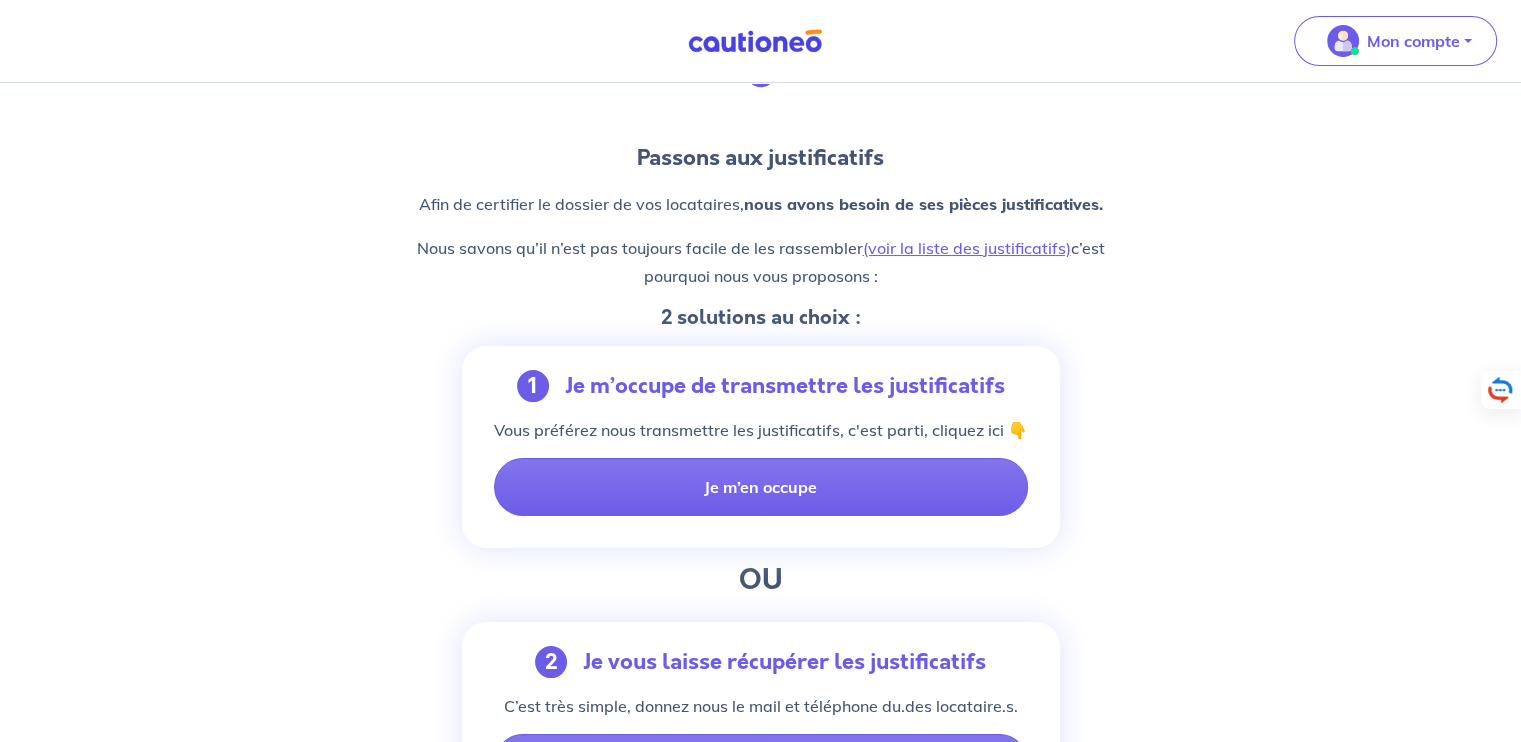 scroll, scrollTop: 0, scrollLeft: 0, axis: both 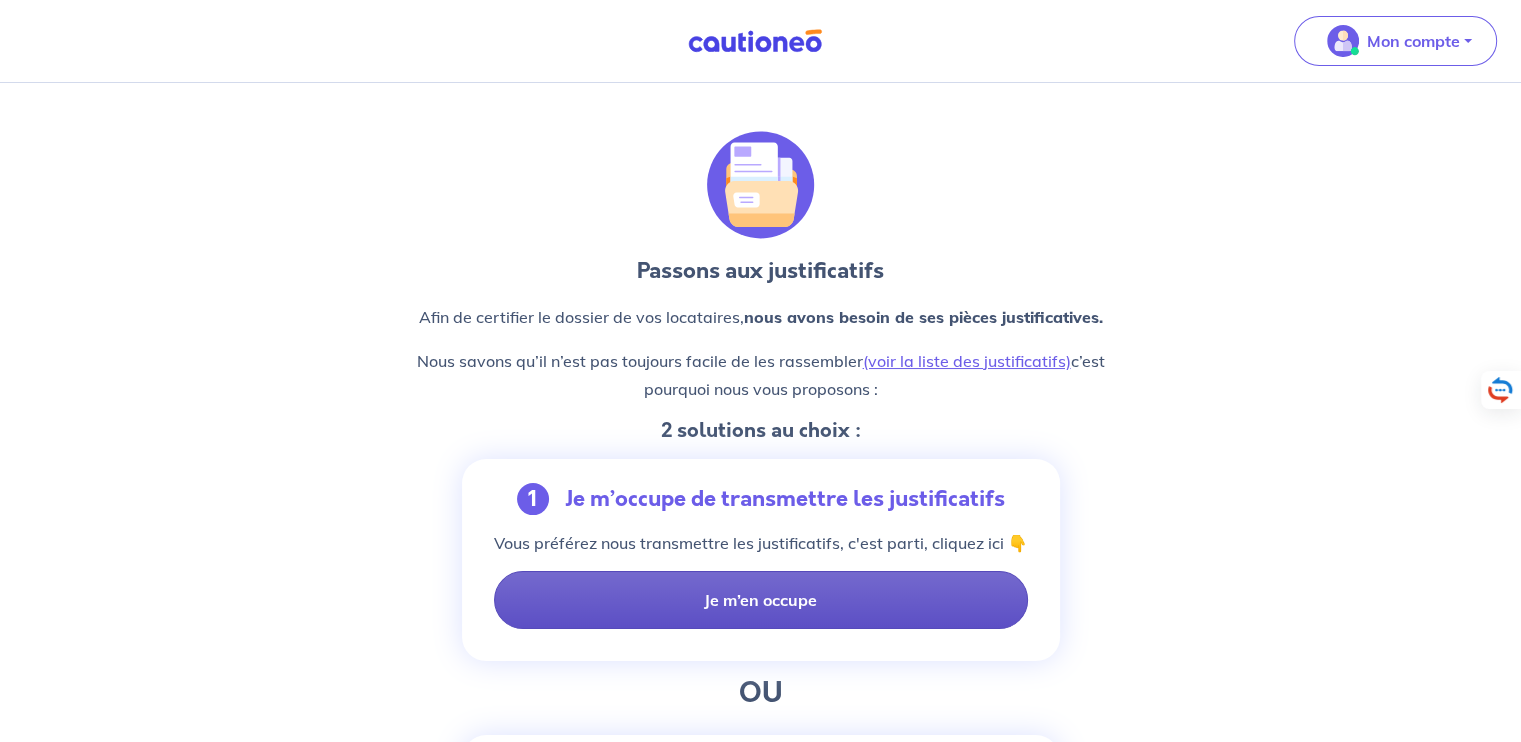 click on "Je m’en occupe" at bounding box center [761, 600] 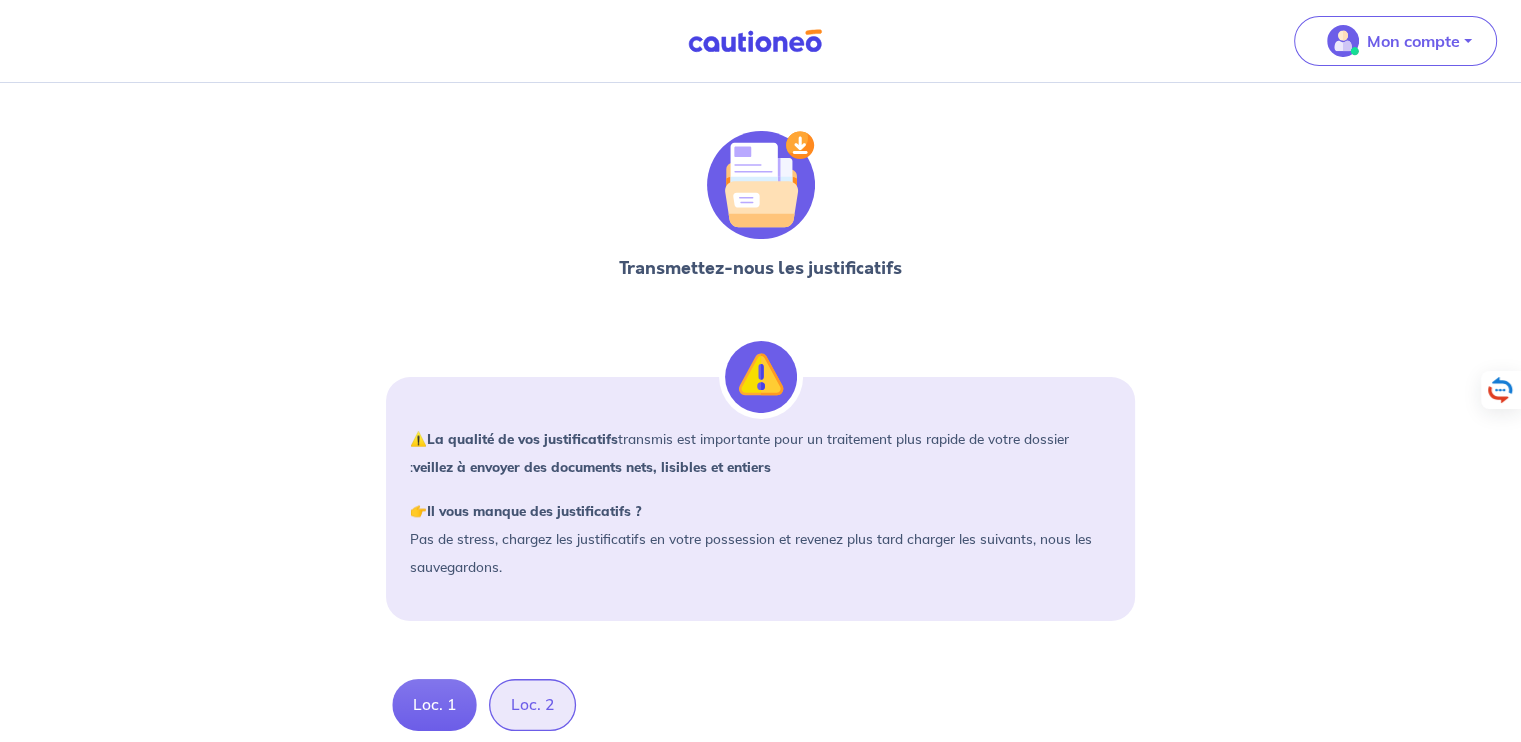 click on "Loc. 1" at bounding box center (435, 705) 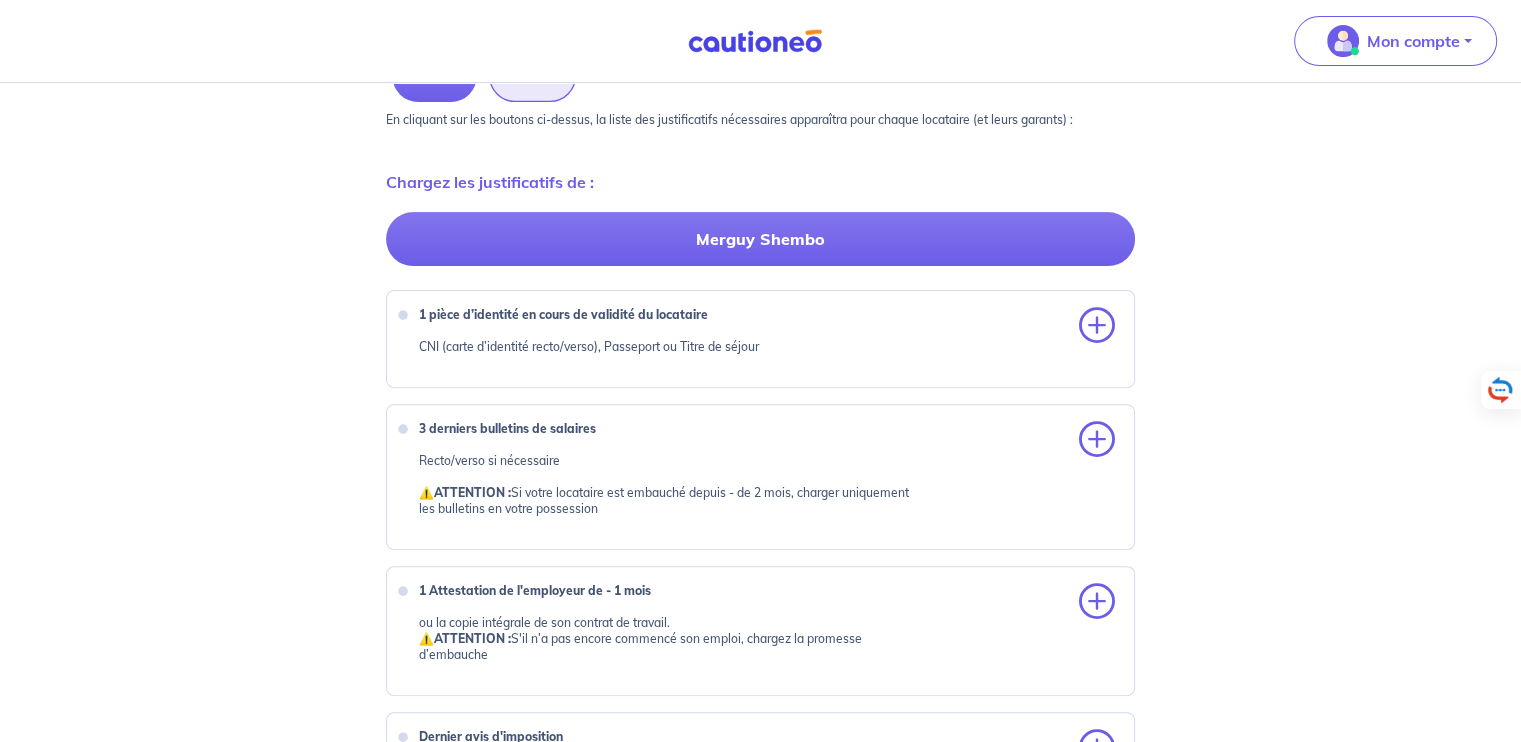 scroll, scrollTop: 696, scrollLeft: 0, axis: vertical 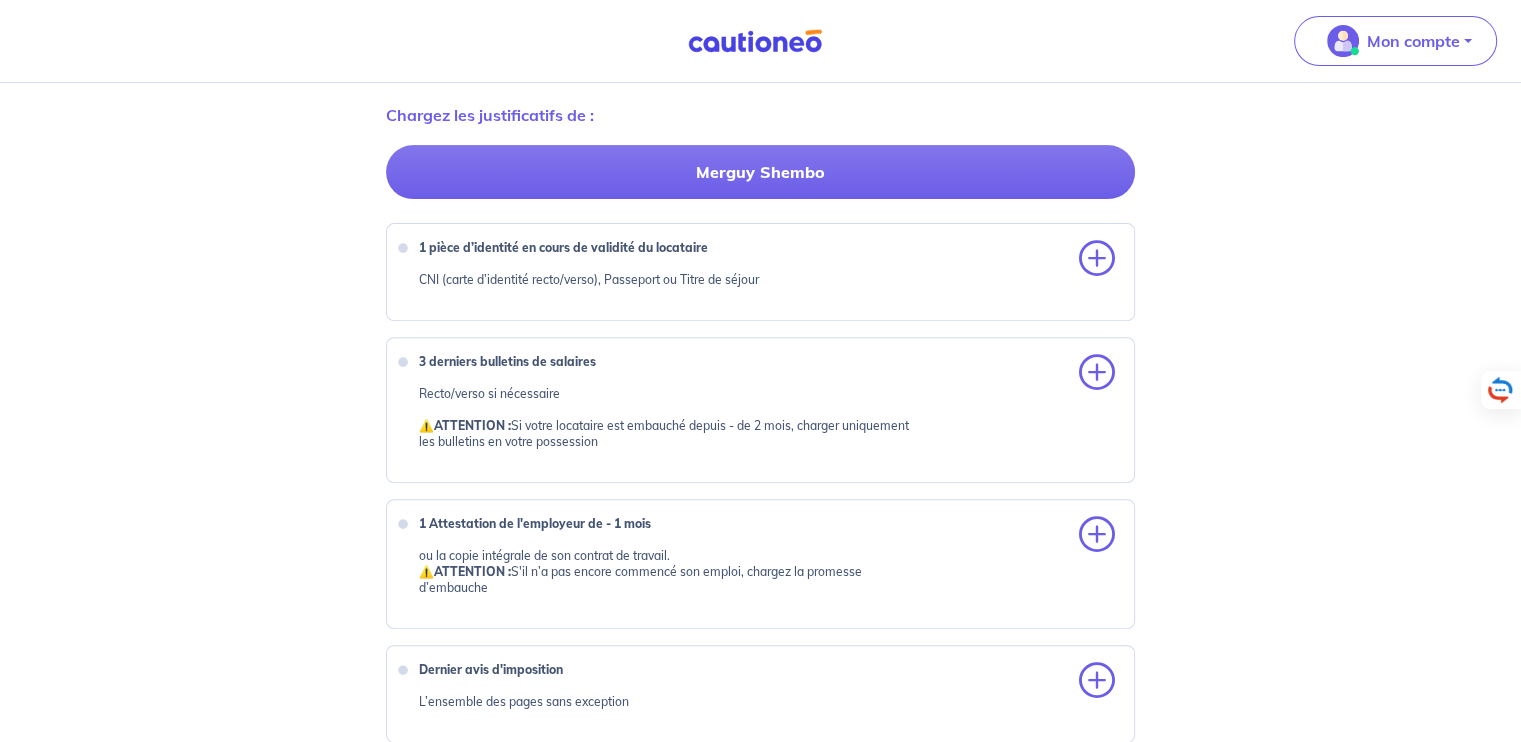 click on "1 pièce d’identité en cours de validité du locataire" at bounding box center (563, 247) 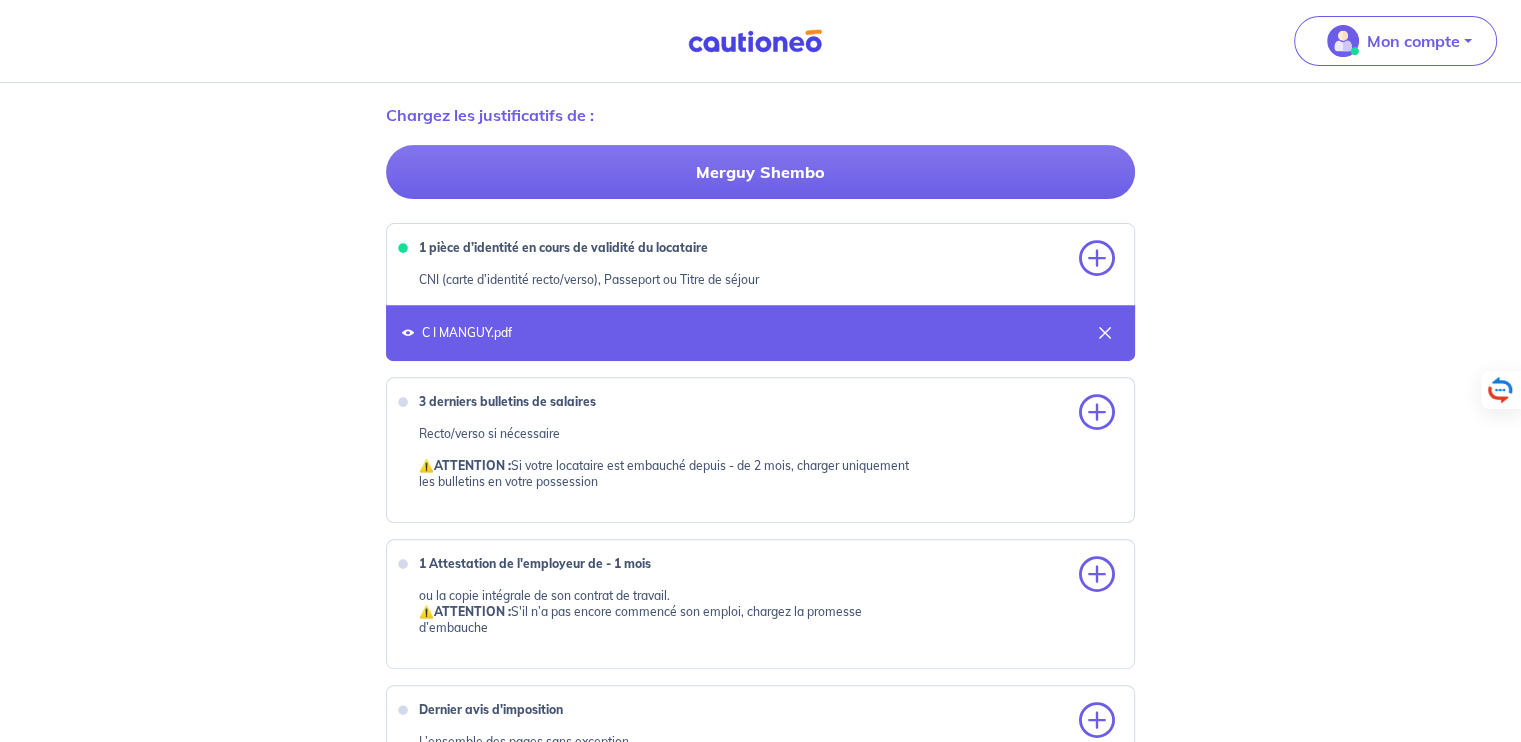click on "3 derniers bulletins de salaires" at bounding box center (507, 401) 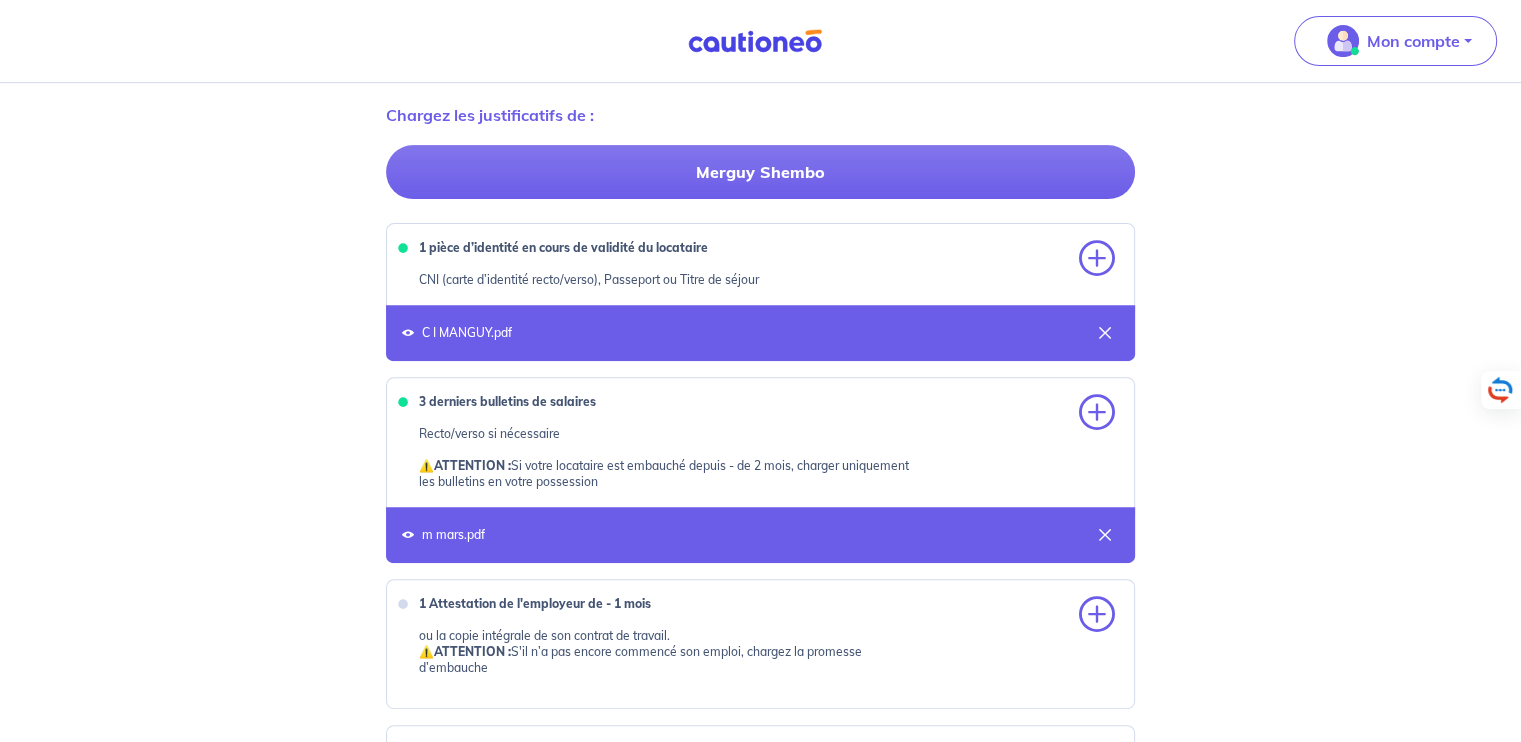 click on "3 derniers bulletins de salaires Recto/verso si nécessaire
⚠️  ATTENTION :  Si votre locataire est embauché depuis - de 2 mois, charger uniquement les bulletins en votre possession" at bounding box center [755, 450] 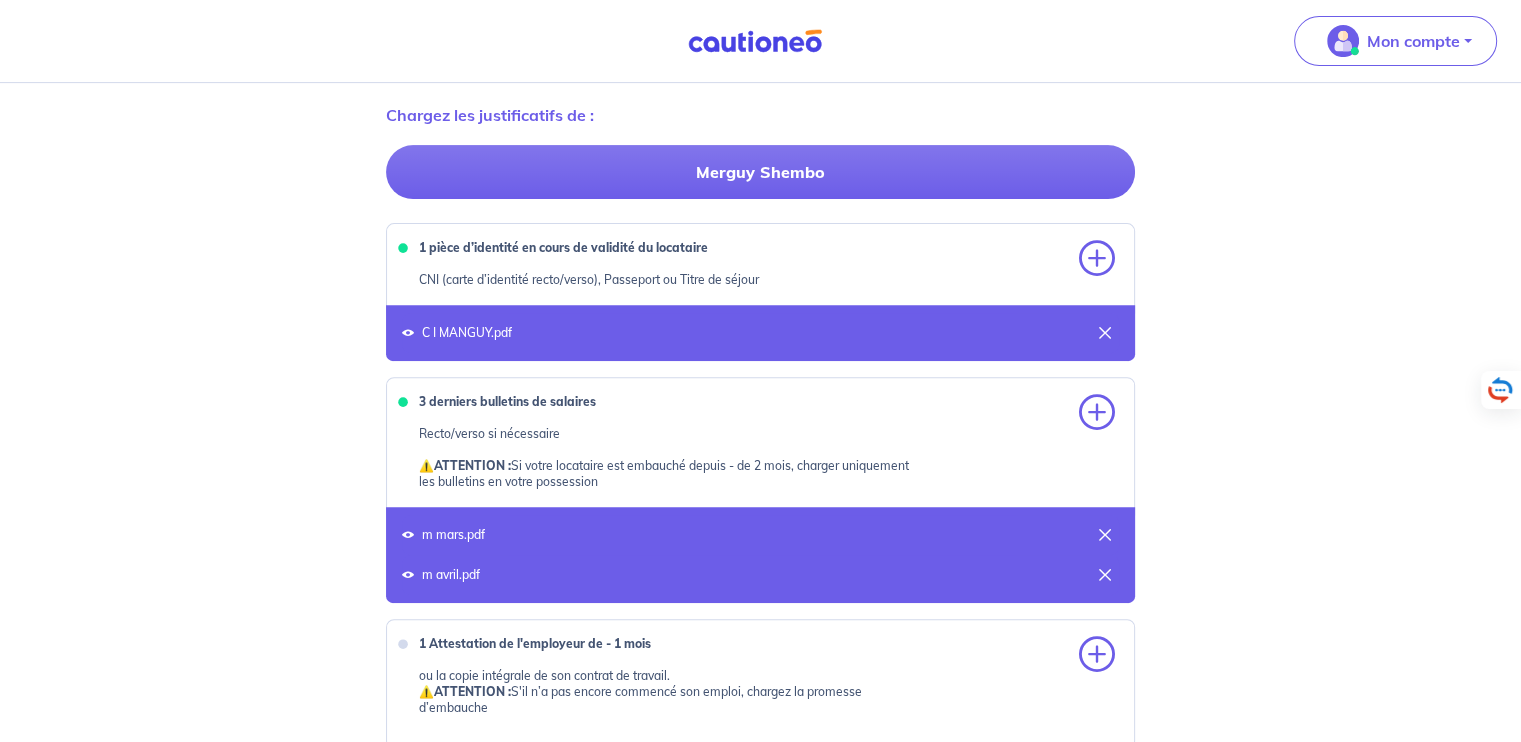 click on "3 derniers bulletins de salaires Recto/verso si nécessaire
⚠️  ATTENTION :  Si votre locataire est embauché depuis - de 2 mois, charger uniquement les bulletins en votre possession" at bounding box center [755, 450] 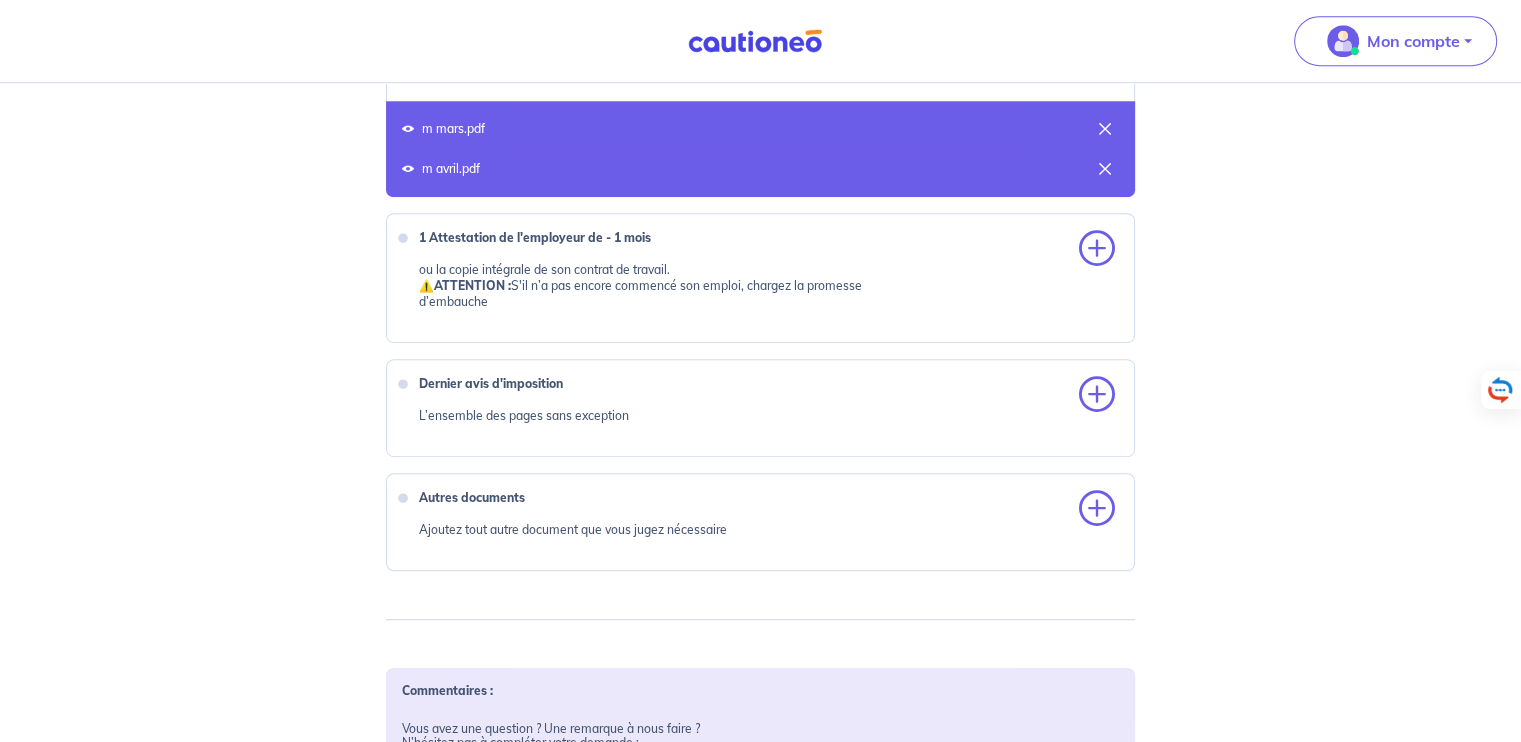 scroll, scrollTop: 1130, scrollLeft: 0, axis: vertical 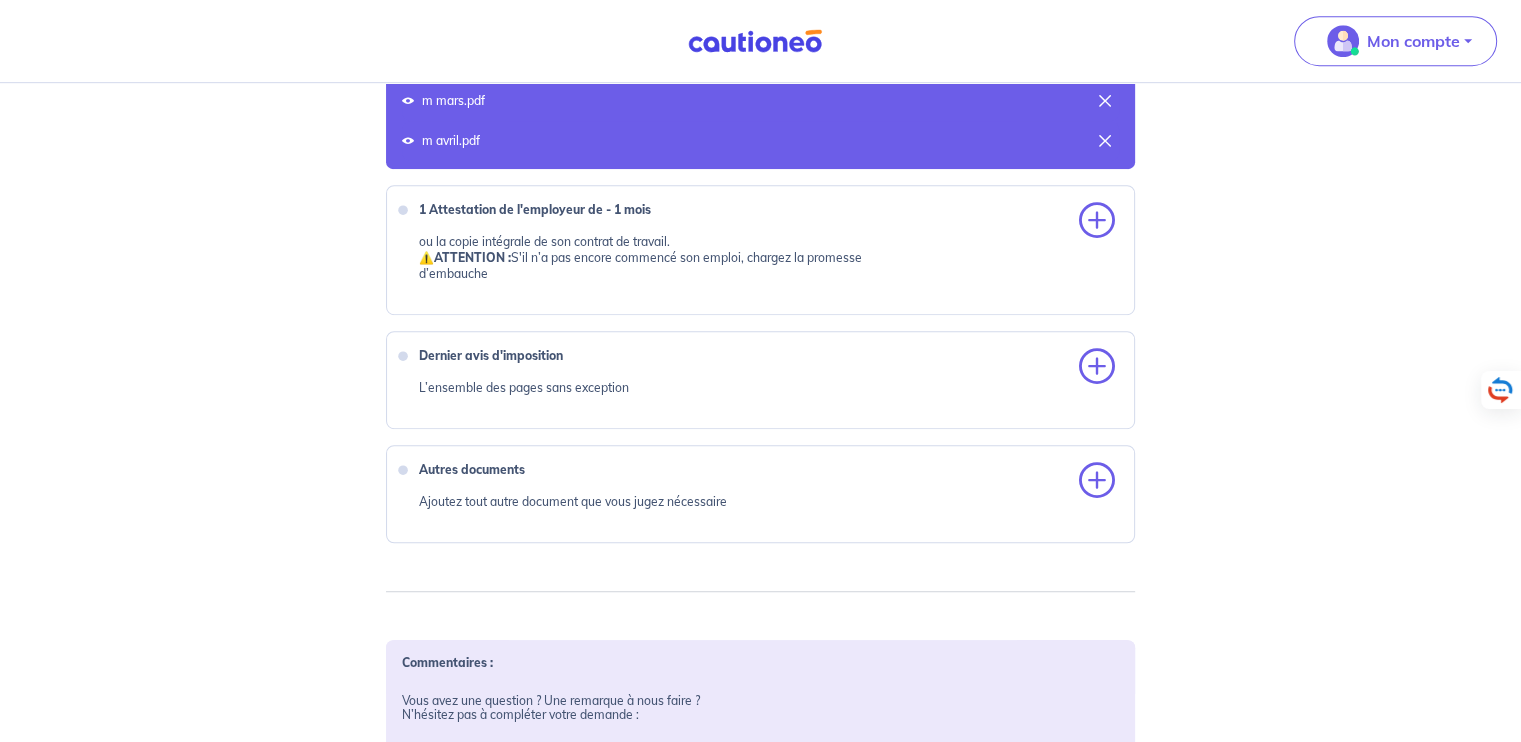 click on "ou la copie intégrale de son contrat de travail.
⚠️  ATTENTION :  S'il n’a pas encore commencé son emploi, chargez la promesse d’embauche" at bounding box center [671, 258] 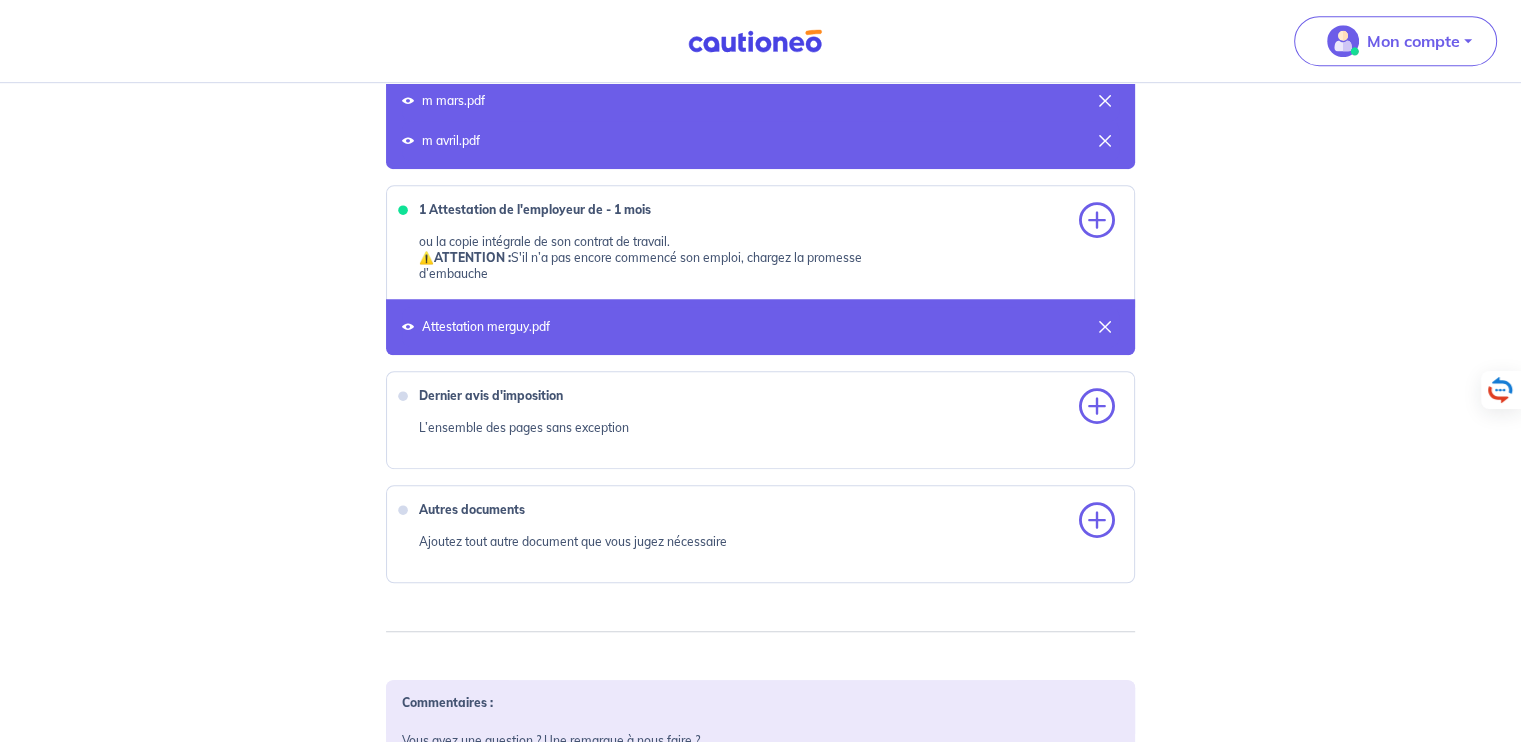 click on "Dernier avis d'imposition L’ensemble des pages sans exception" at bounding box center (755, 420) 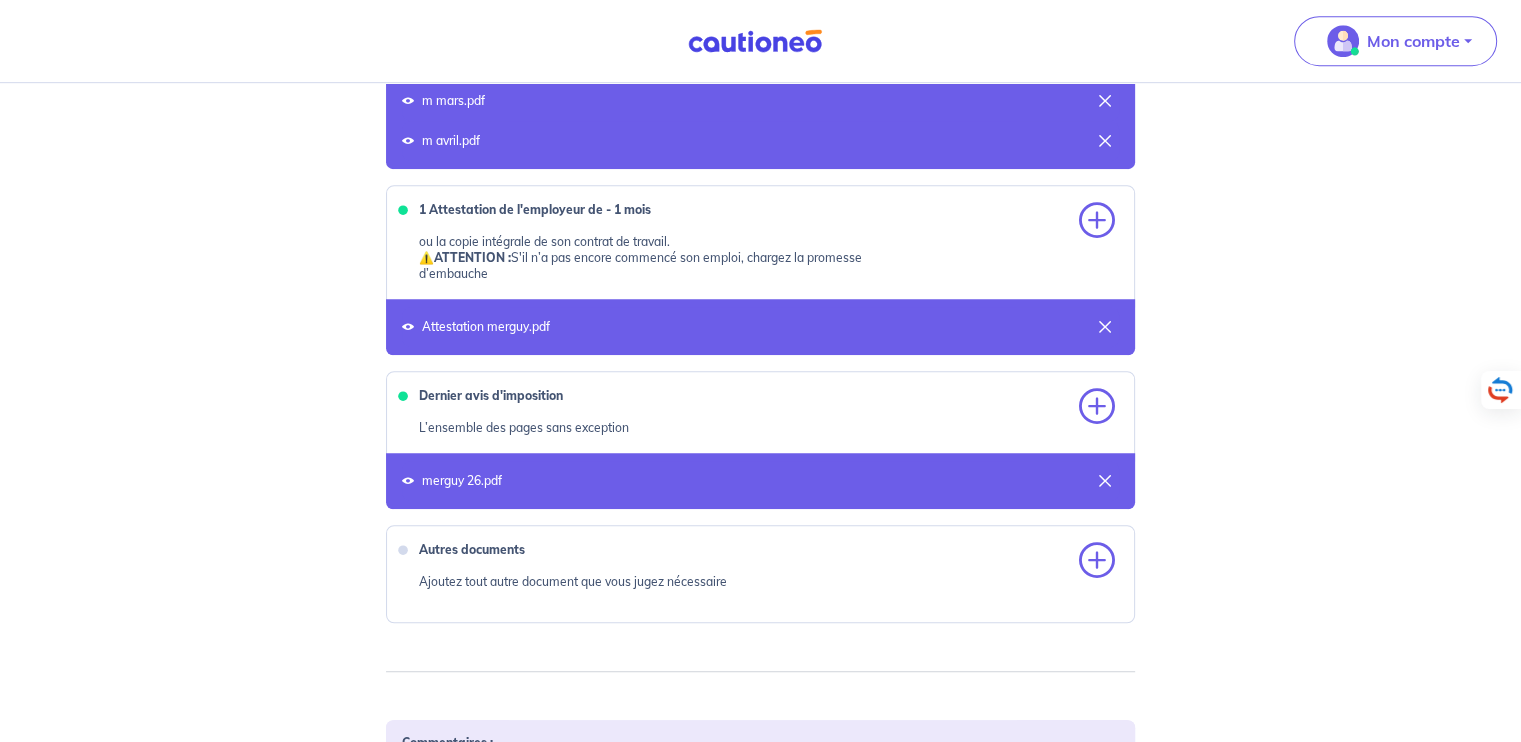 click on "Dernier avis d'imposition L’ensemble des pages sans exception" at bounding box center (760, 420) 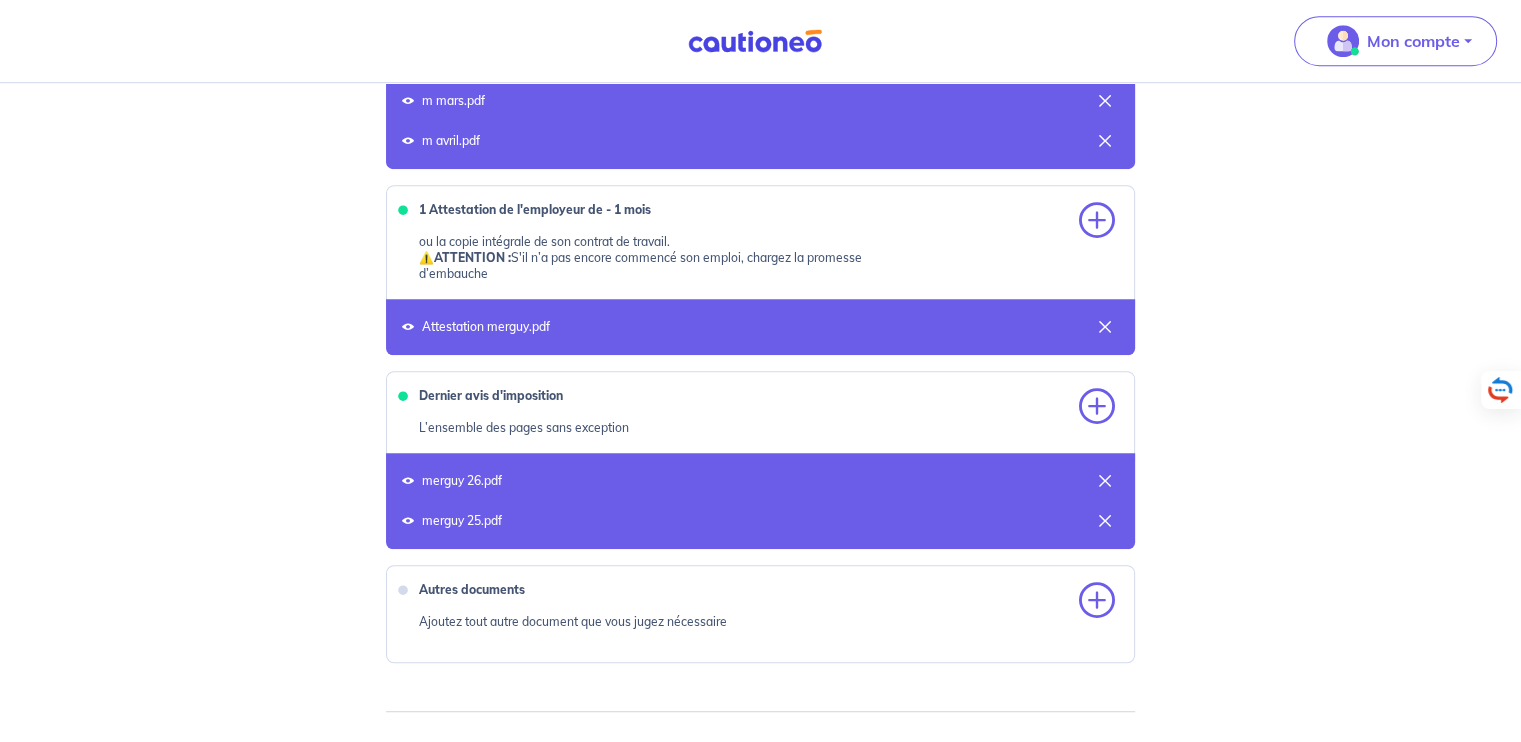 click on "Dernier avis d'imposition L’ensemble des pages sans exception" at bounding box center [760, 420] 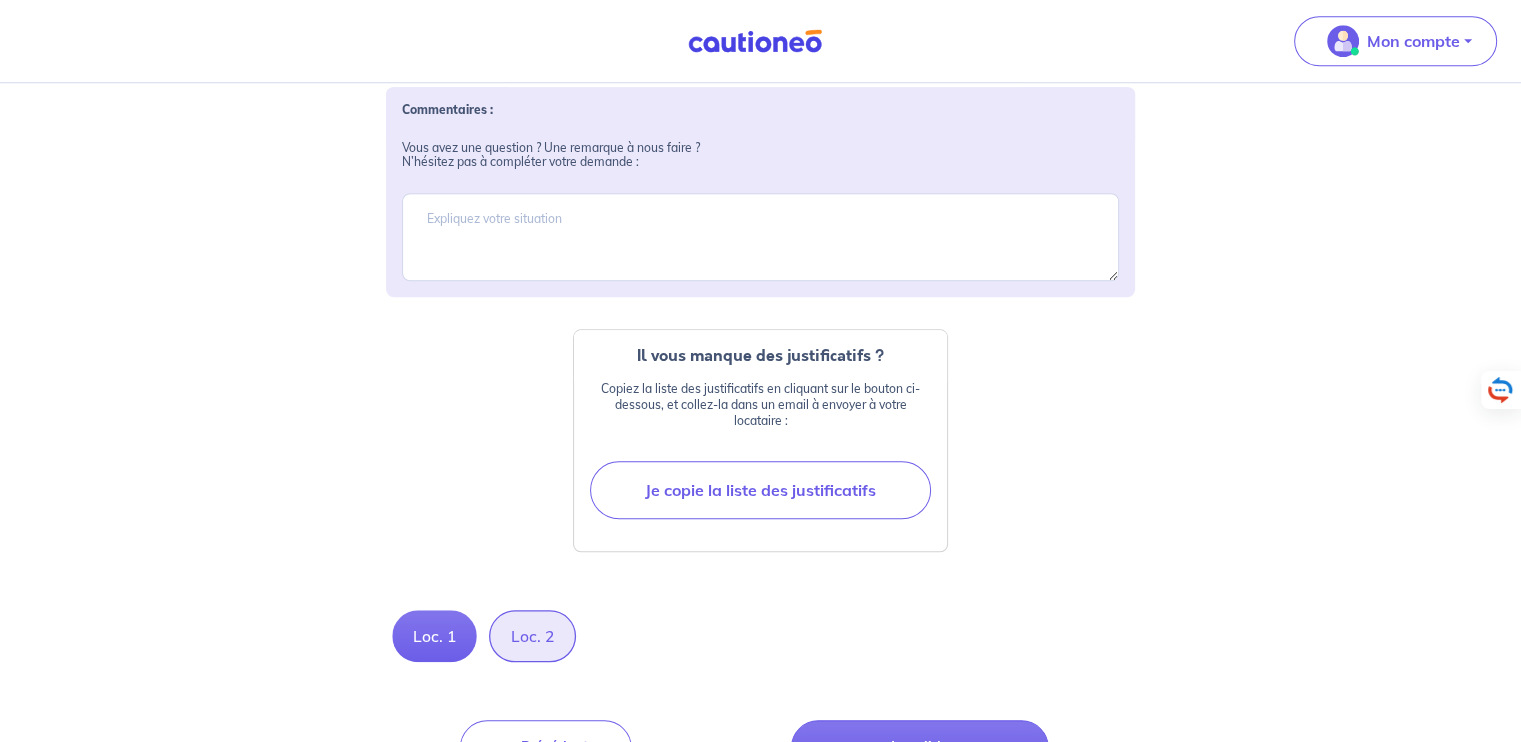 scroll, scrollTop: 1896, scrollLeft: 0, axis: vertical 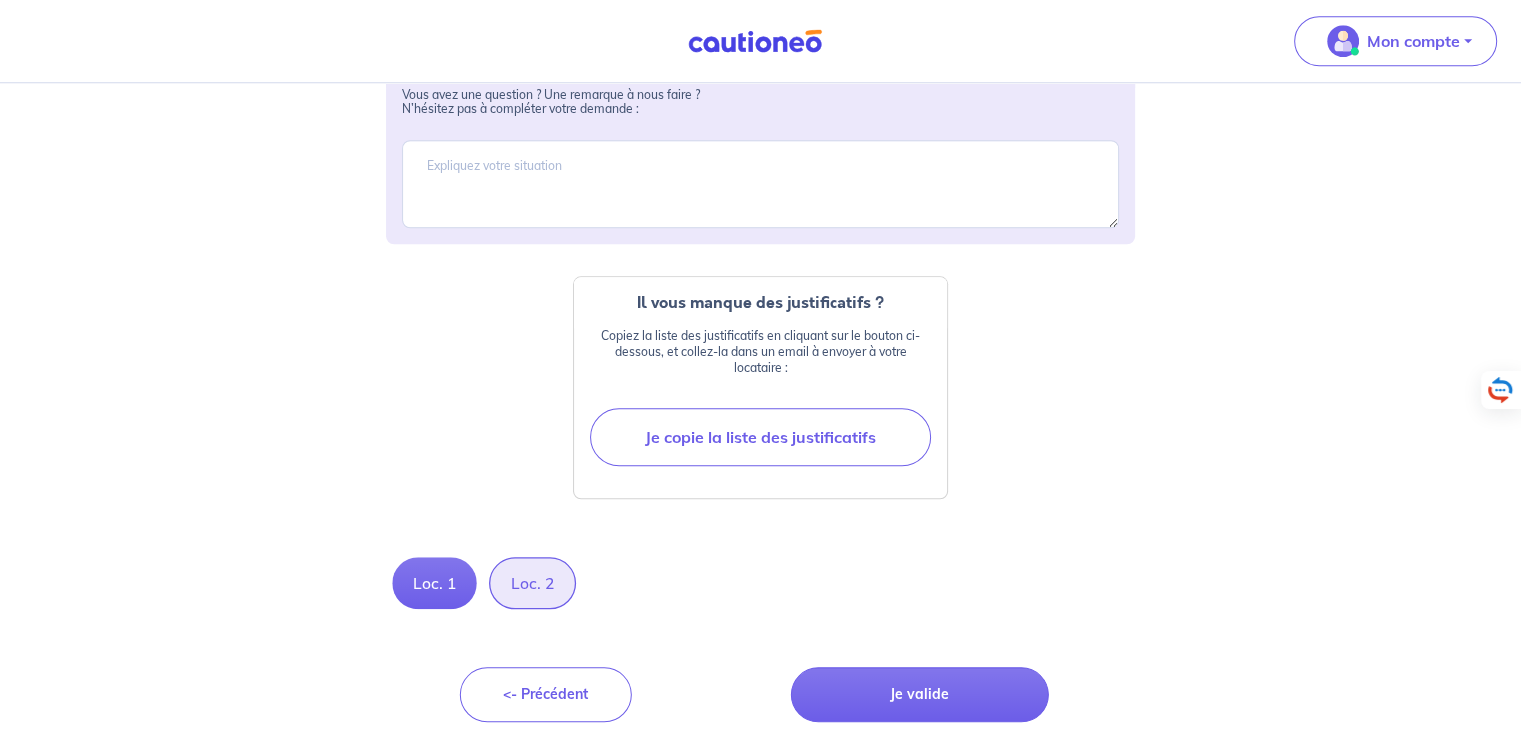 click on "Loc. 2" at bounding box center [532, 583] 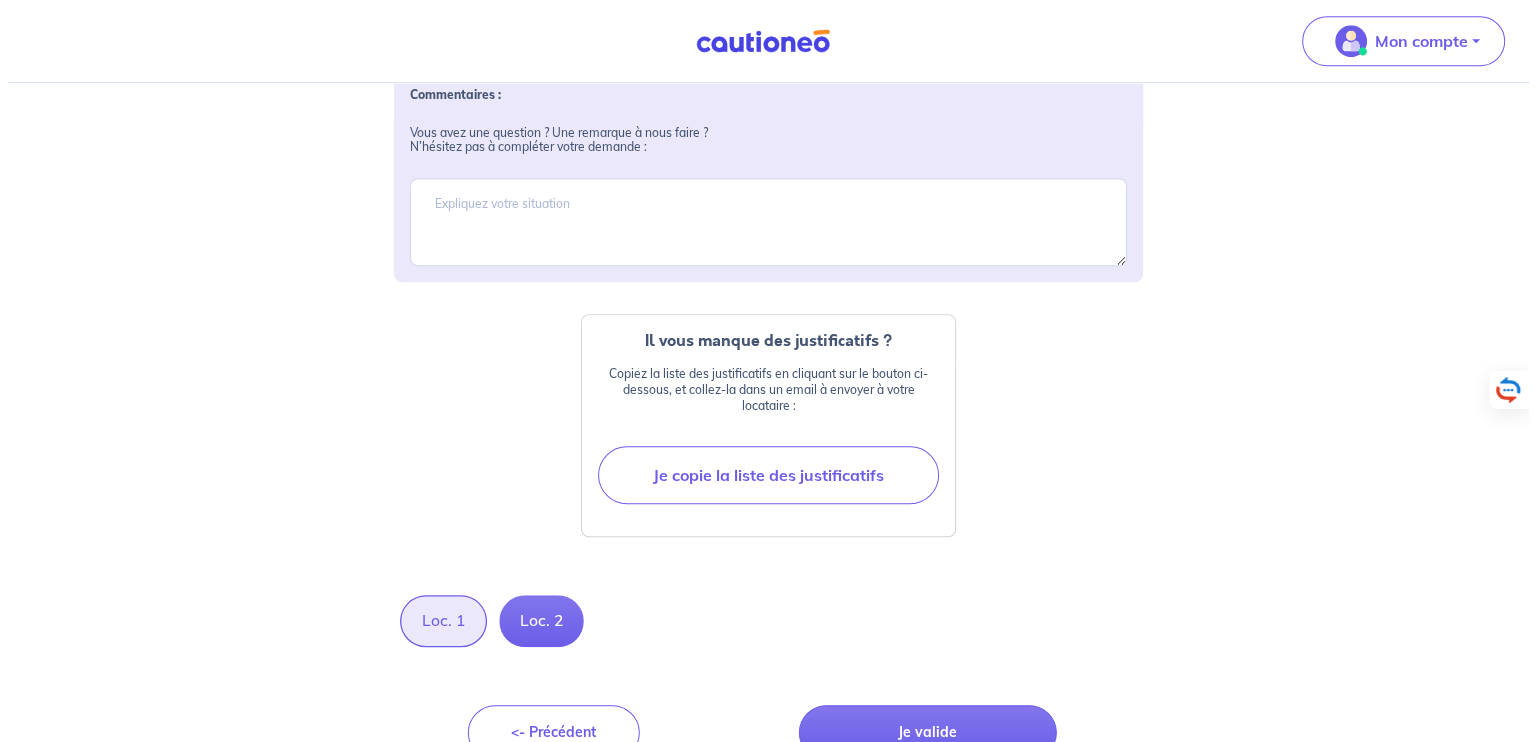 scroll, scrollTop: 1616, scrollLeft: 0, axis: vertical 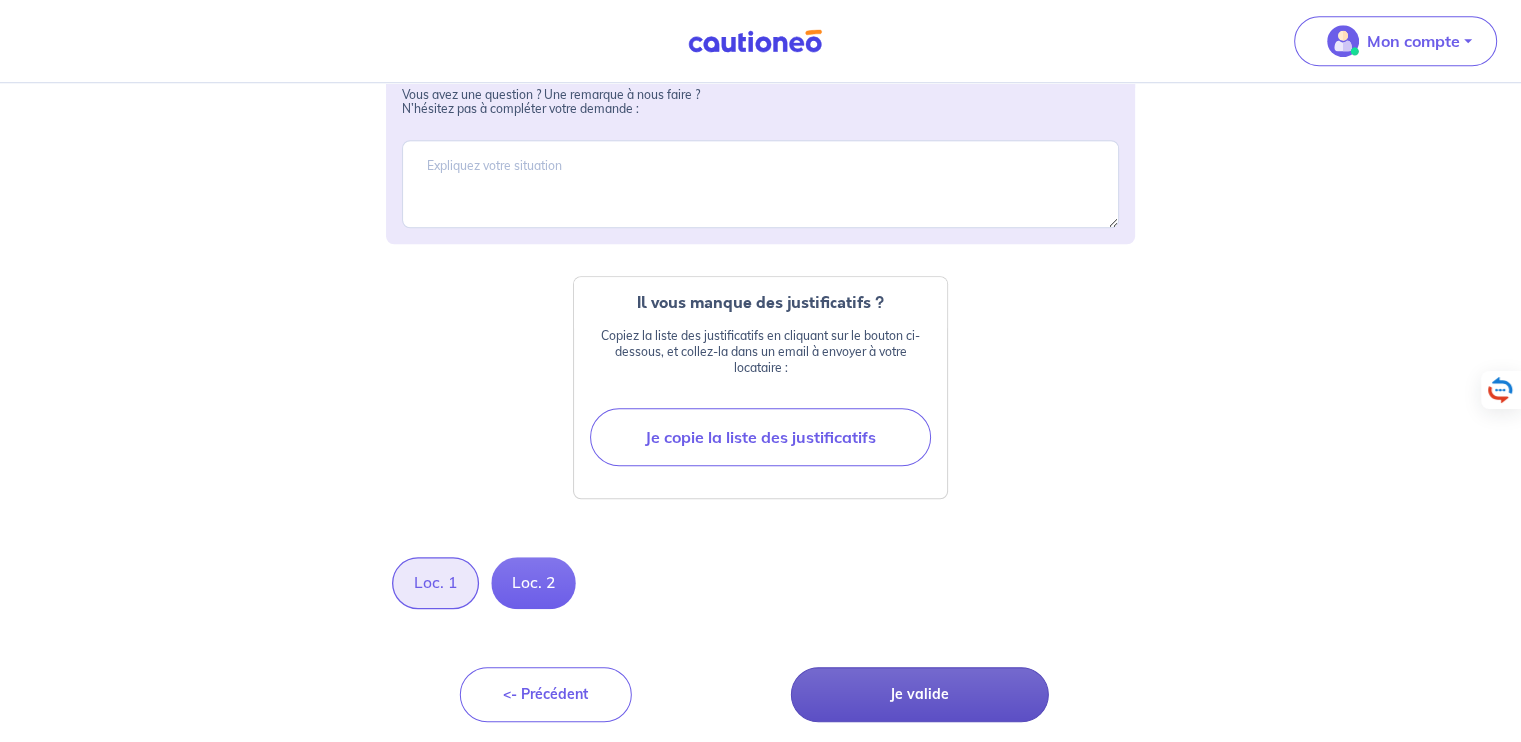 click on "Je valide" at bounding box center [920, 694] 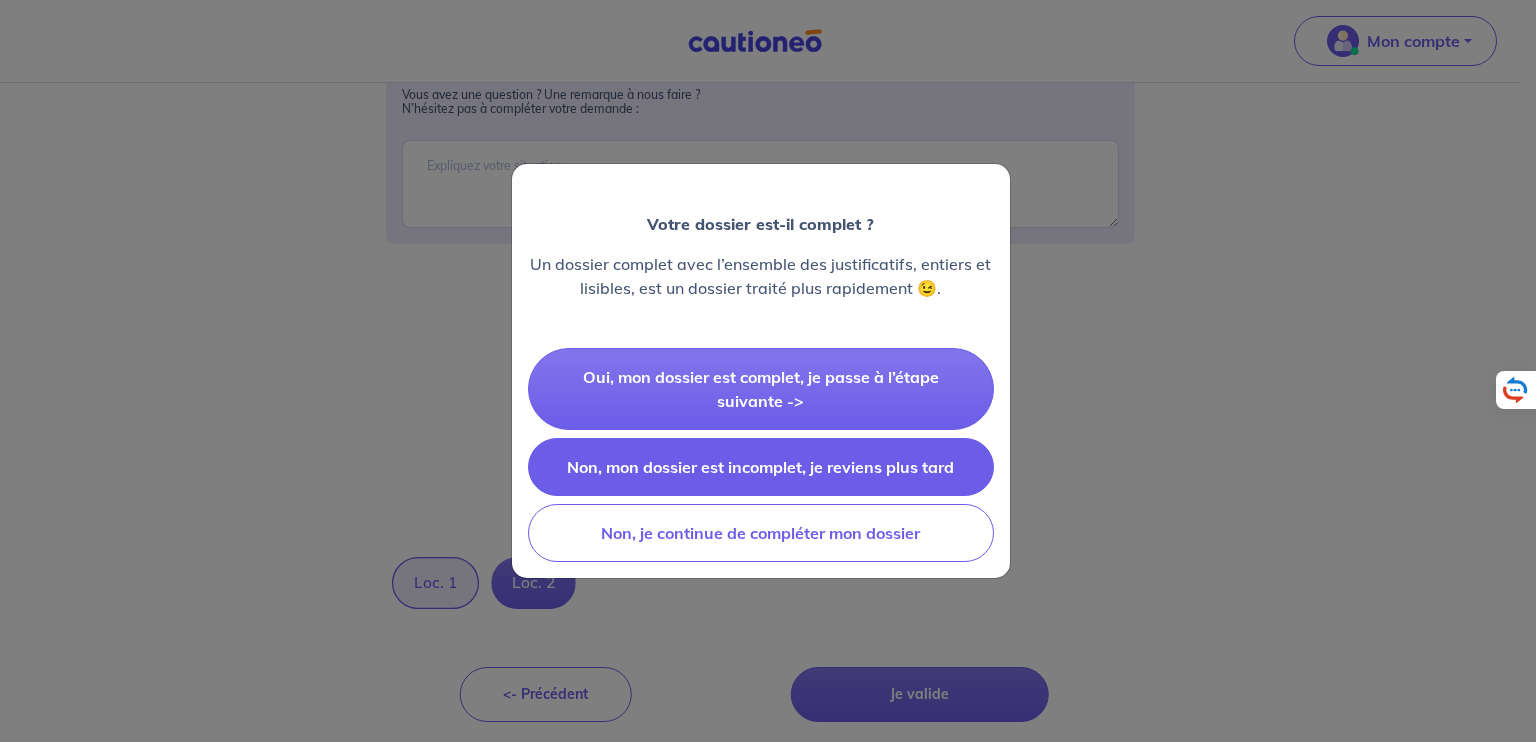 click on "Non, mon dossier est incomplet, je reviens plus tard" at bounding box center (761, 467) 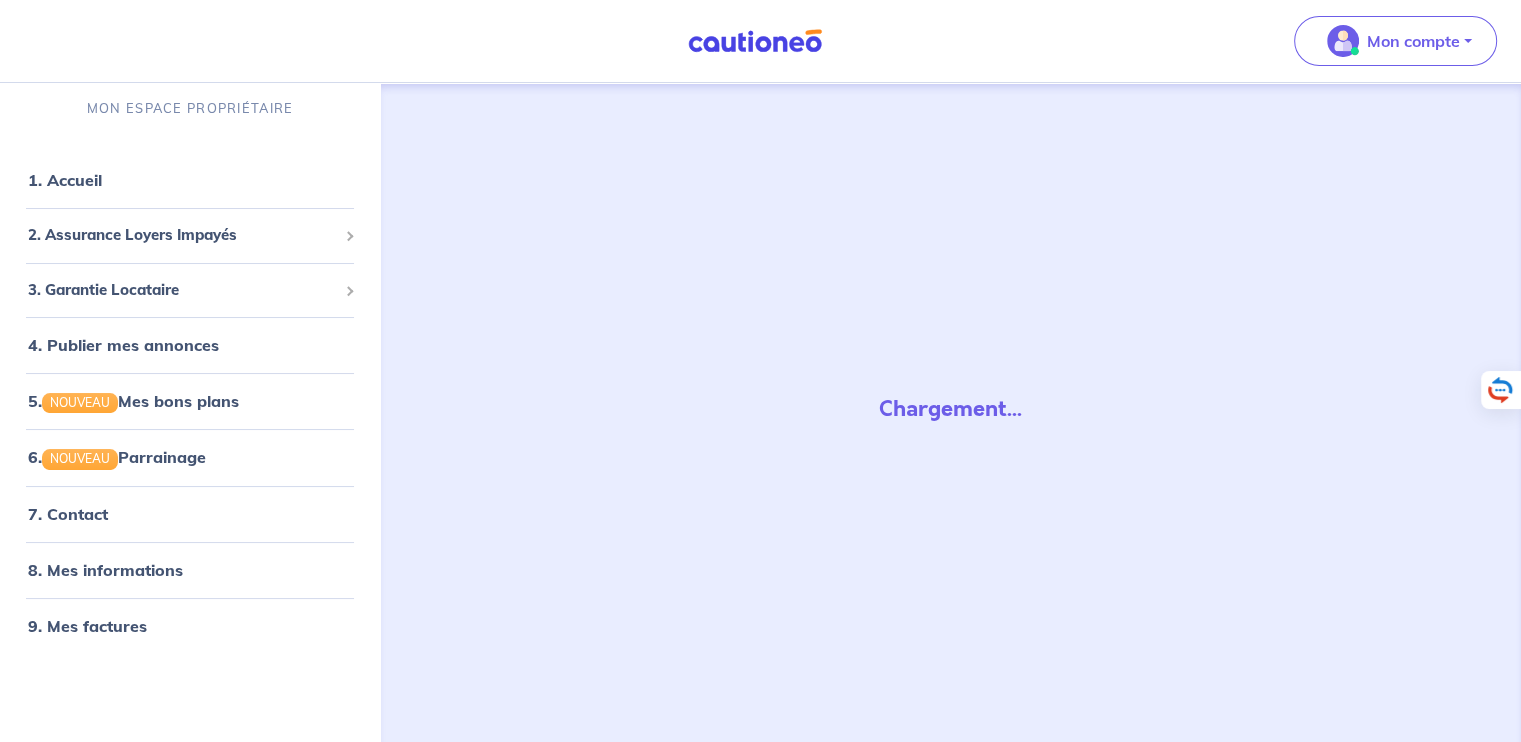scroll, scrollTop: 0, scrollLeft: 0, axis: both 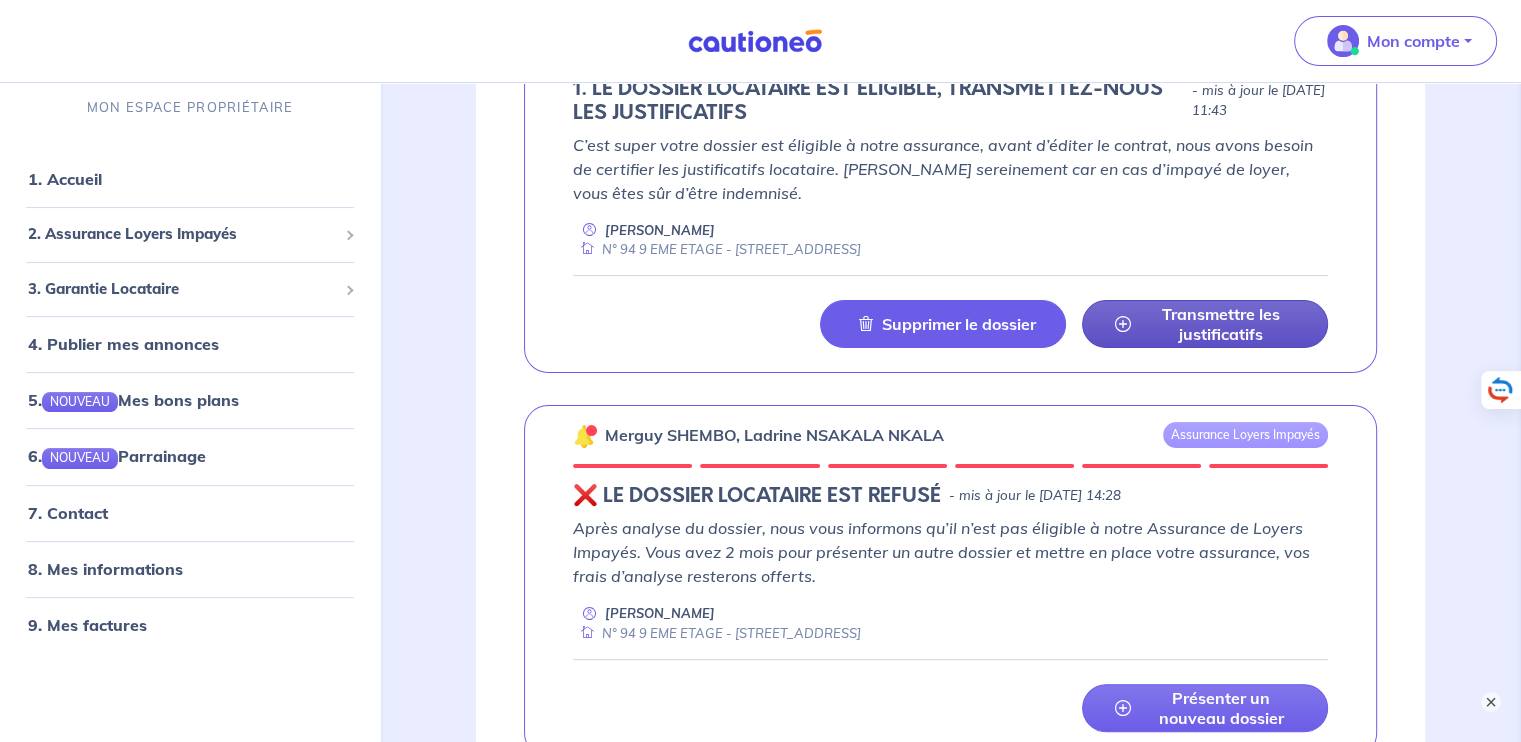 click on "Transmettre les justificatifs" at bounding box center [1221, 324] 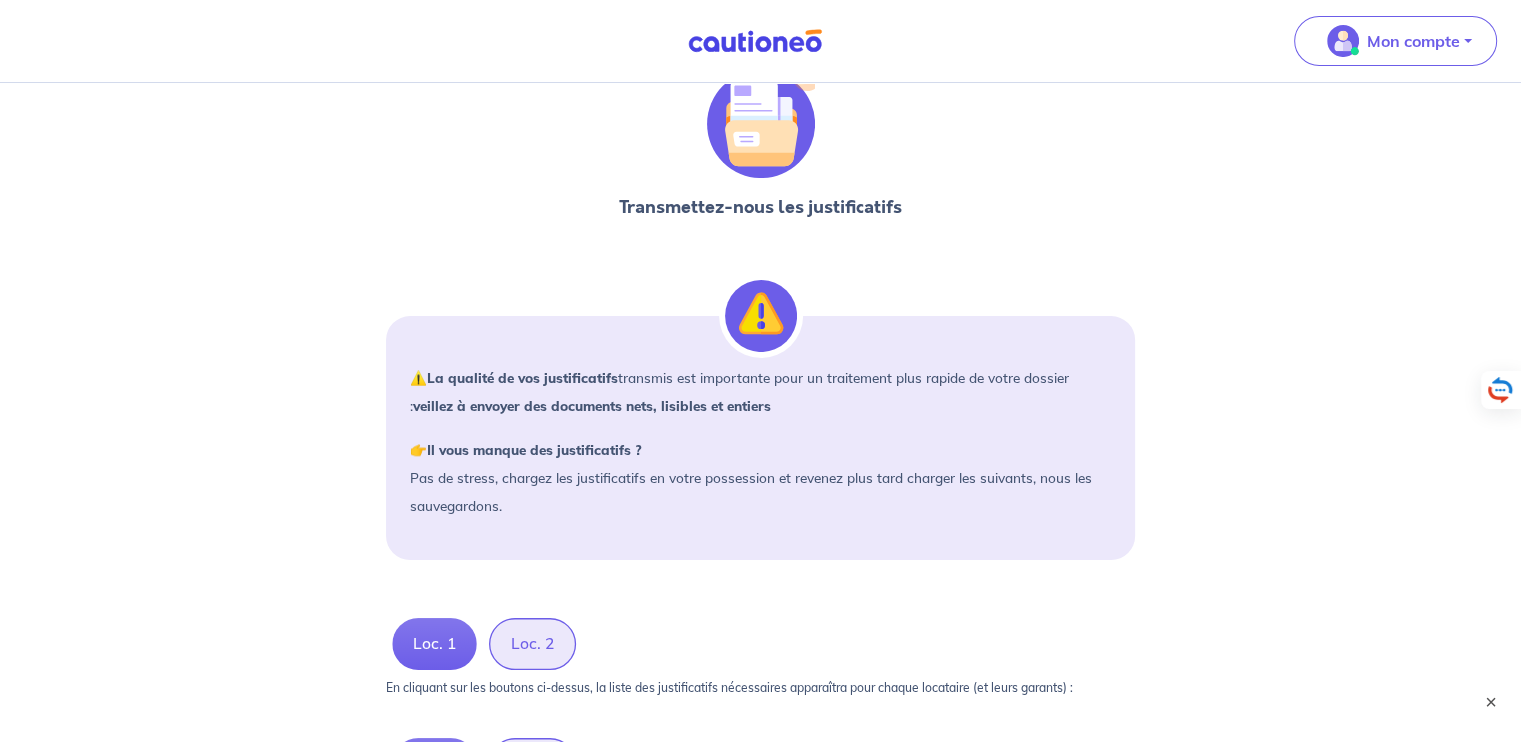 scroll, scrollTop: 0, scrollLeft: 0, axis: both 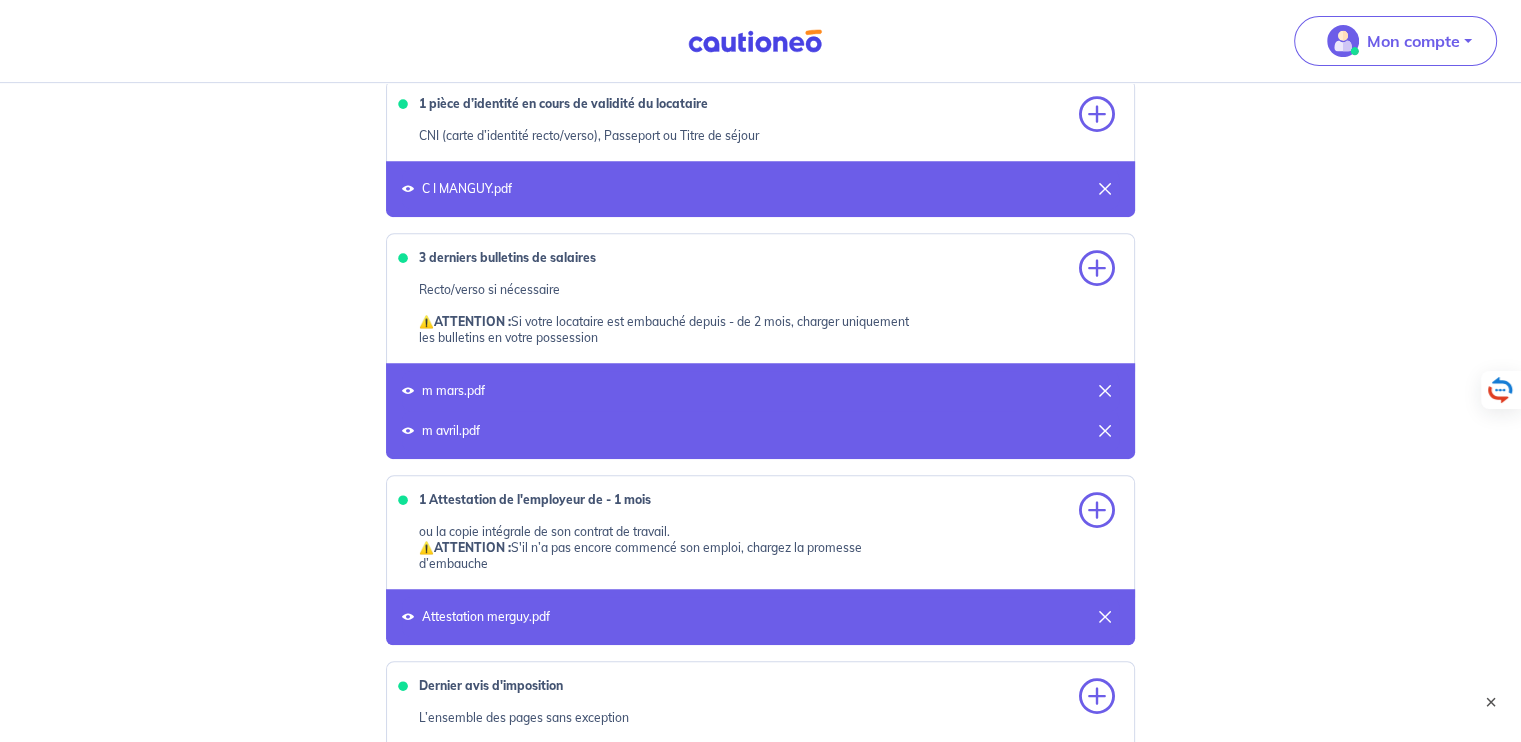 click on "ATTENTION :" at bounding box center (472, 321) 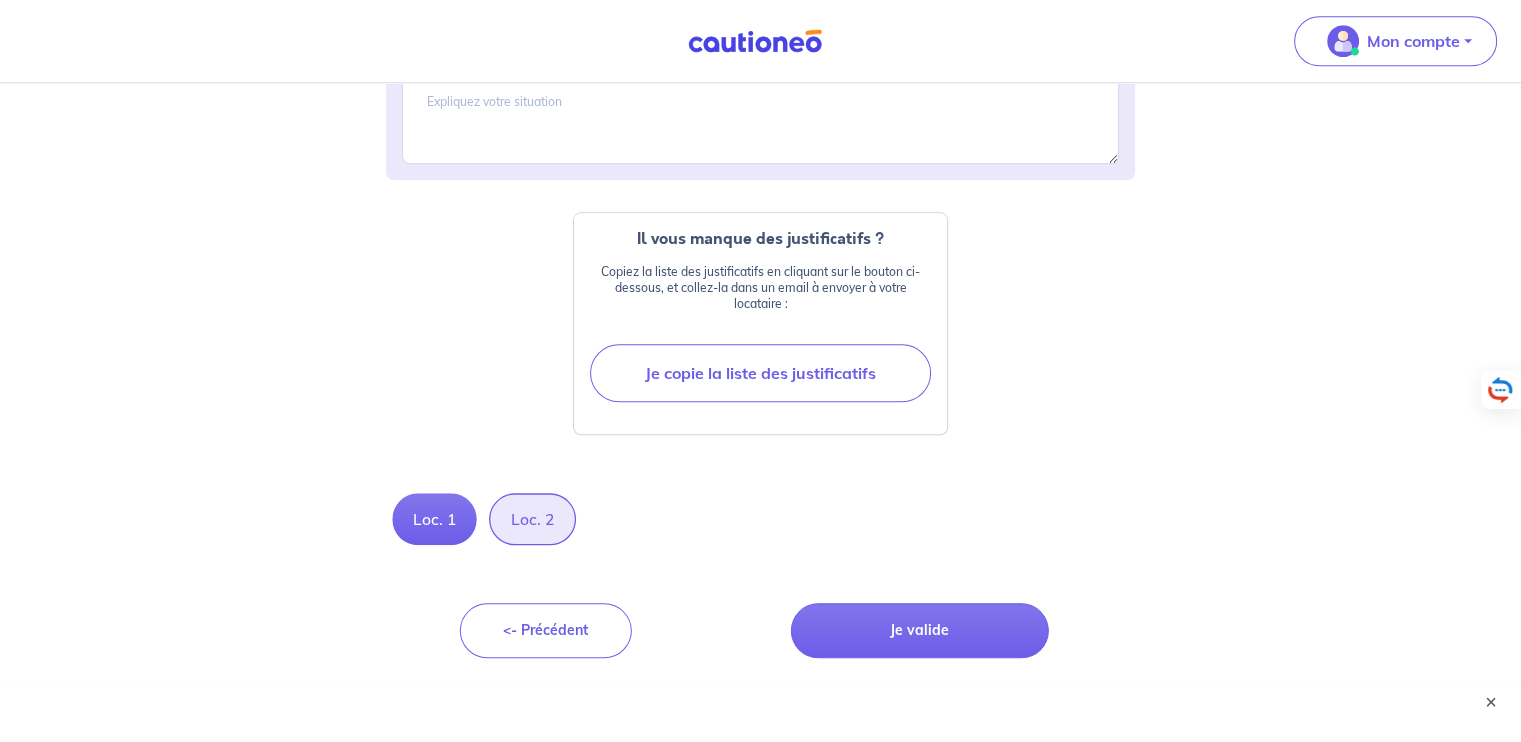scroll, scrollTop: 2016, scrollLeft: 0, axis: vertical 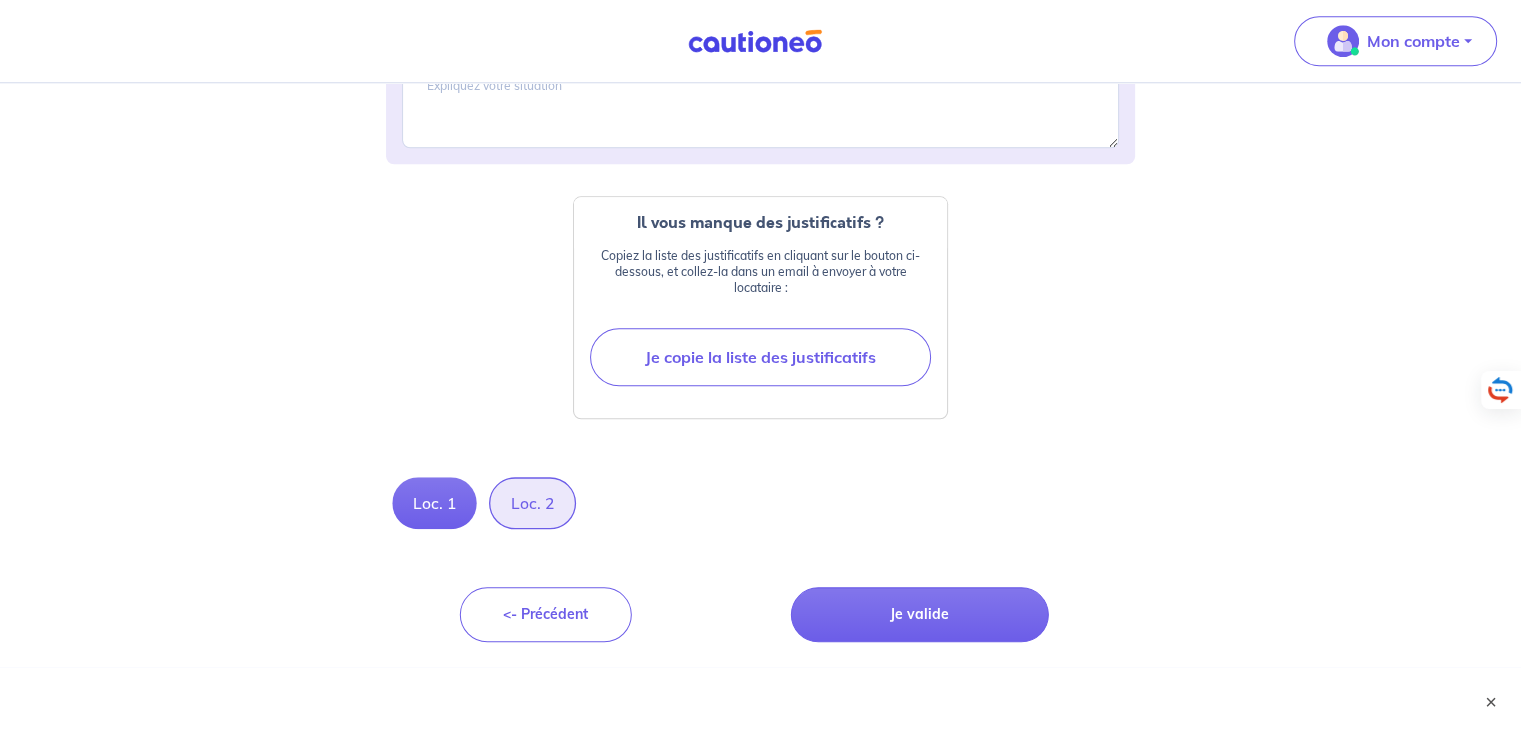 click on "Loc. 2" at bounding box center [532, 503] 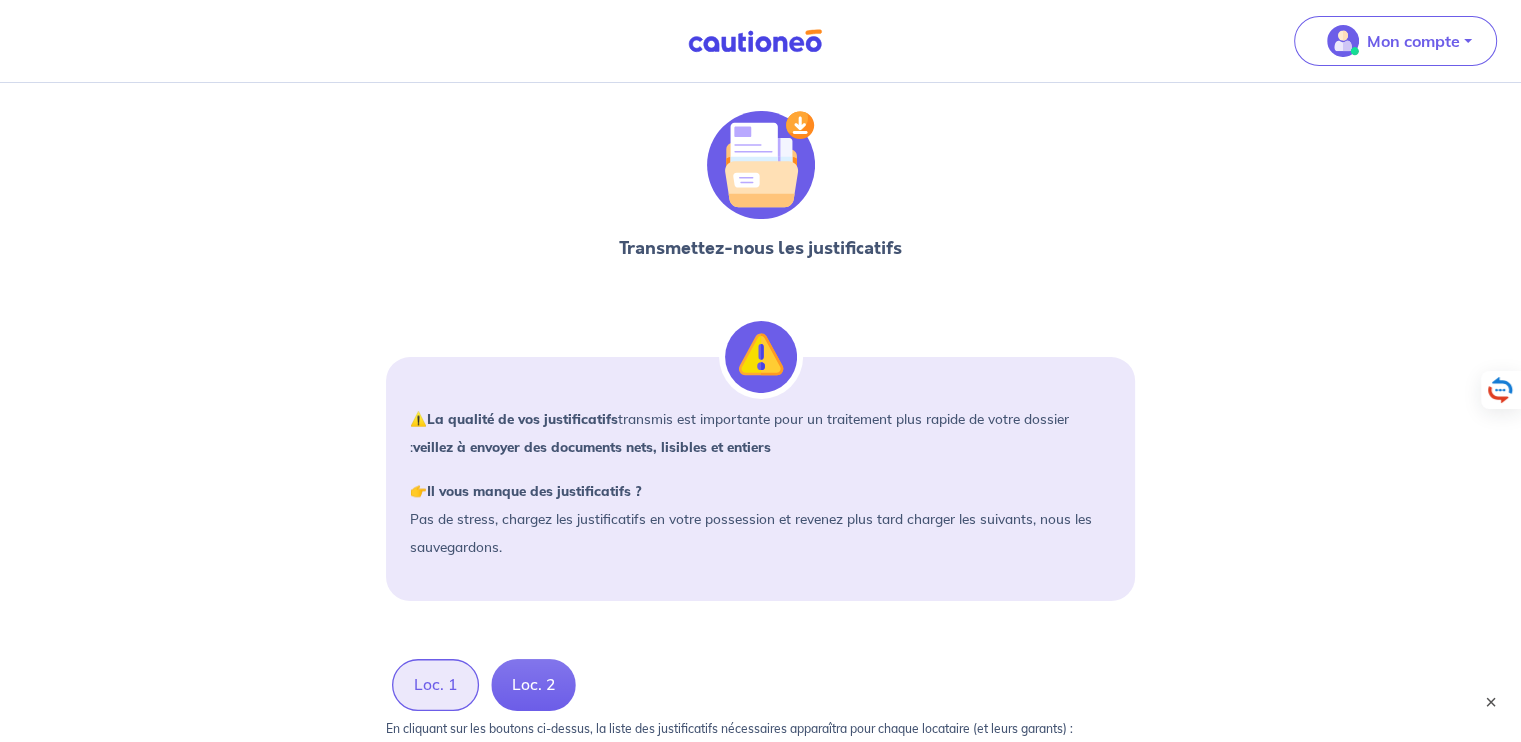 scroll, scrollTop: 0, scrollLeft: 0, axis: both 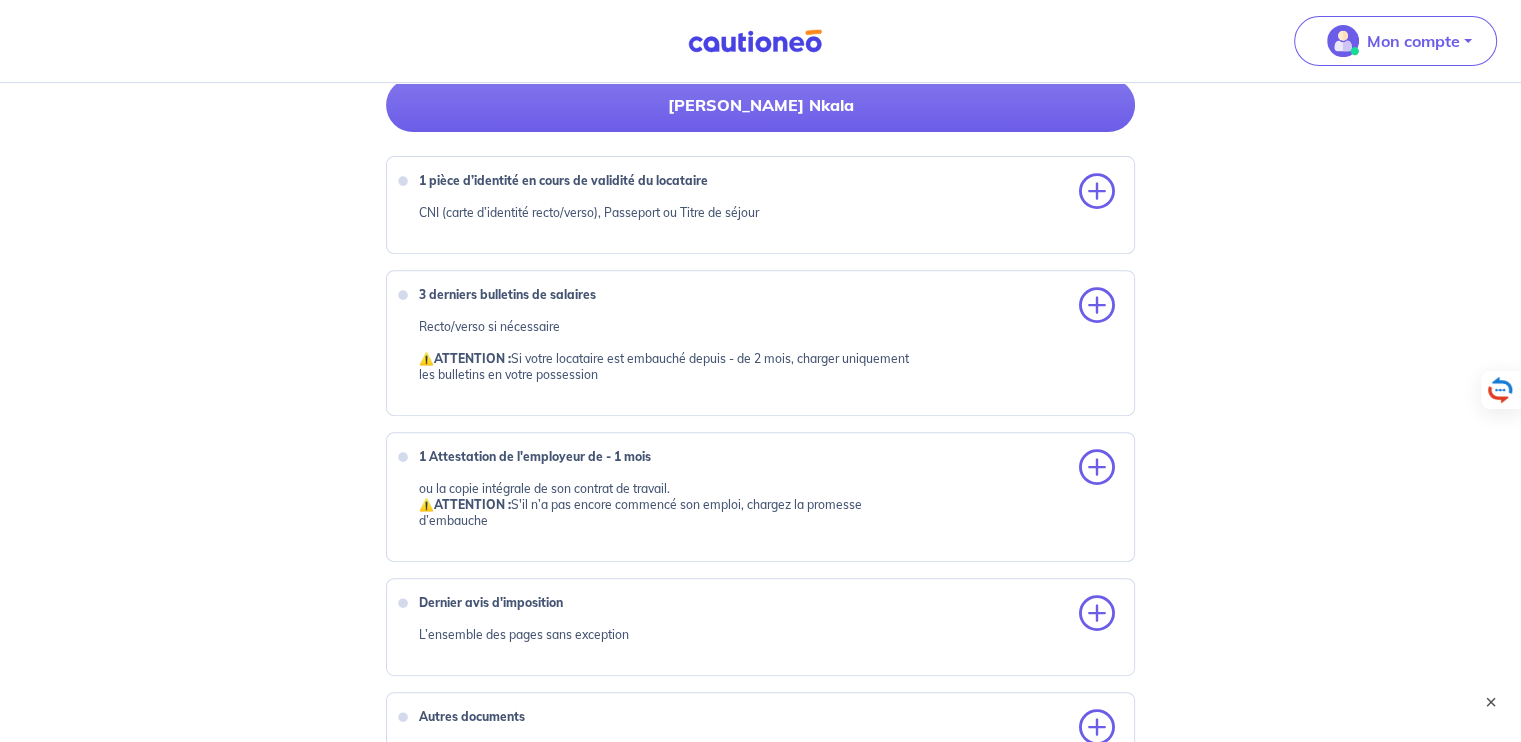 click on "1 pièce d’identité en cours de validité du locataire CNI (carte d’identité recto/verso), Passeport ou Titre de séjour" at bounding box center [755, 205] 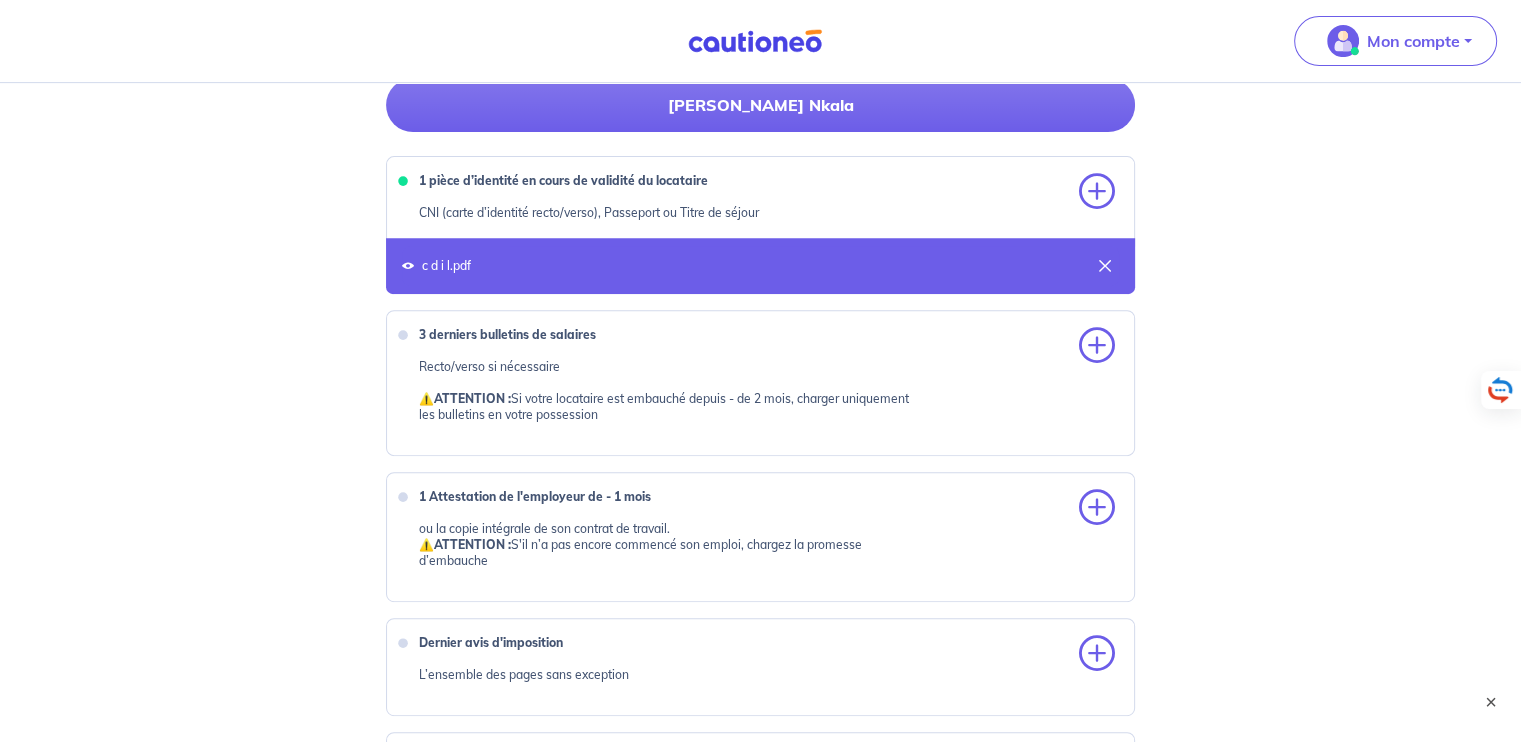 click on "3 derniers bulletins de salaires Recto/verso si nécessaire
⚠️  ATTENTION :  Si votre locataire est embauché depuis - de 2 mois, charger uniquement les bulletins en votre possession" at bounding box center [755, 383] 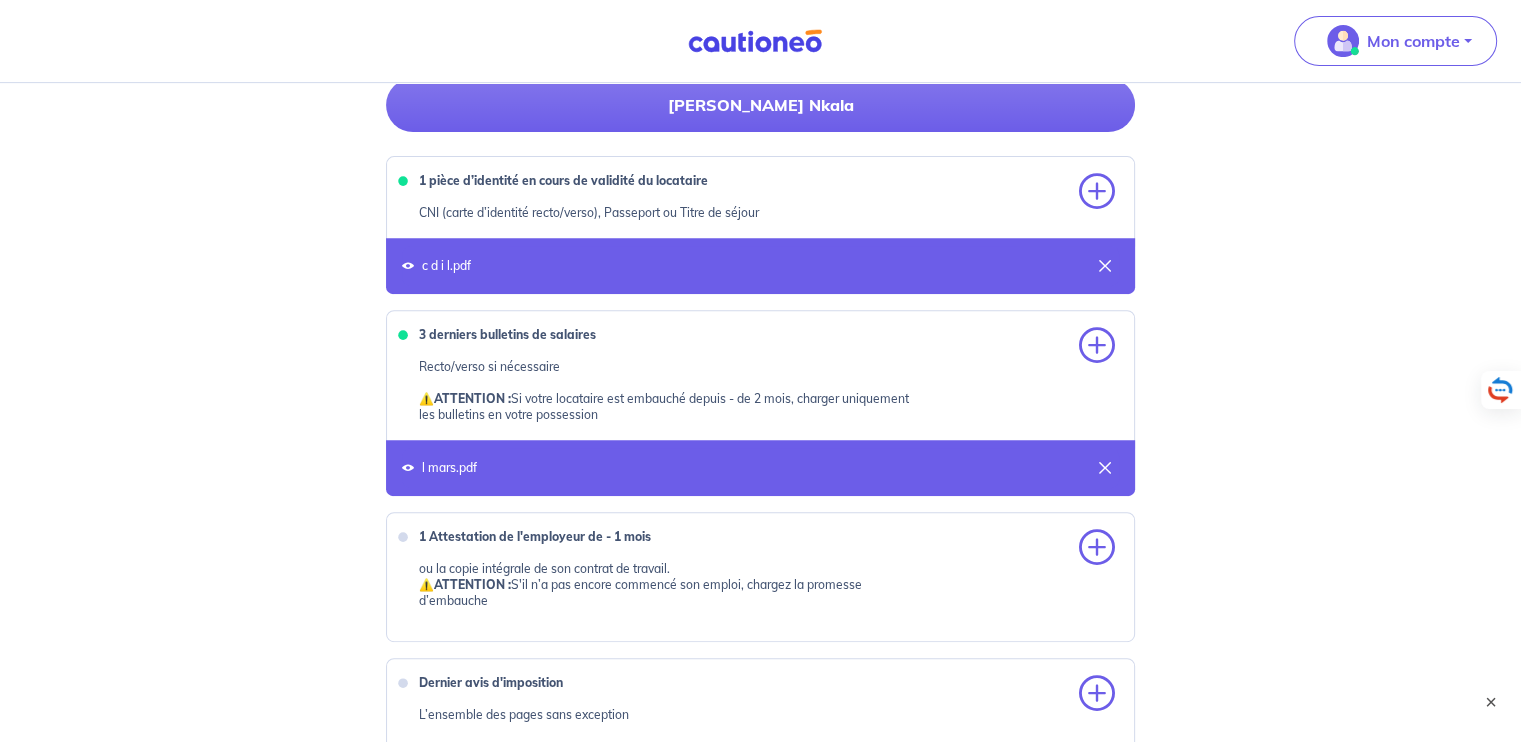 click on "3 derniers bulletins de salaires" at bounding box center (507, 334) 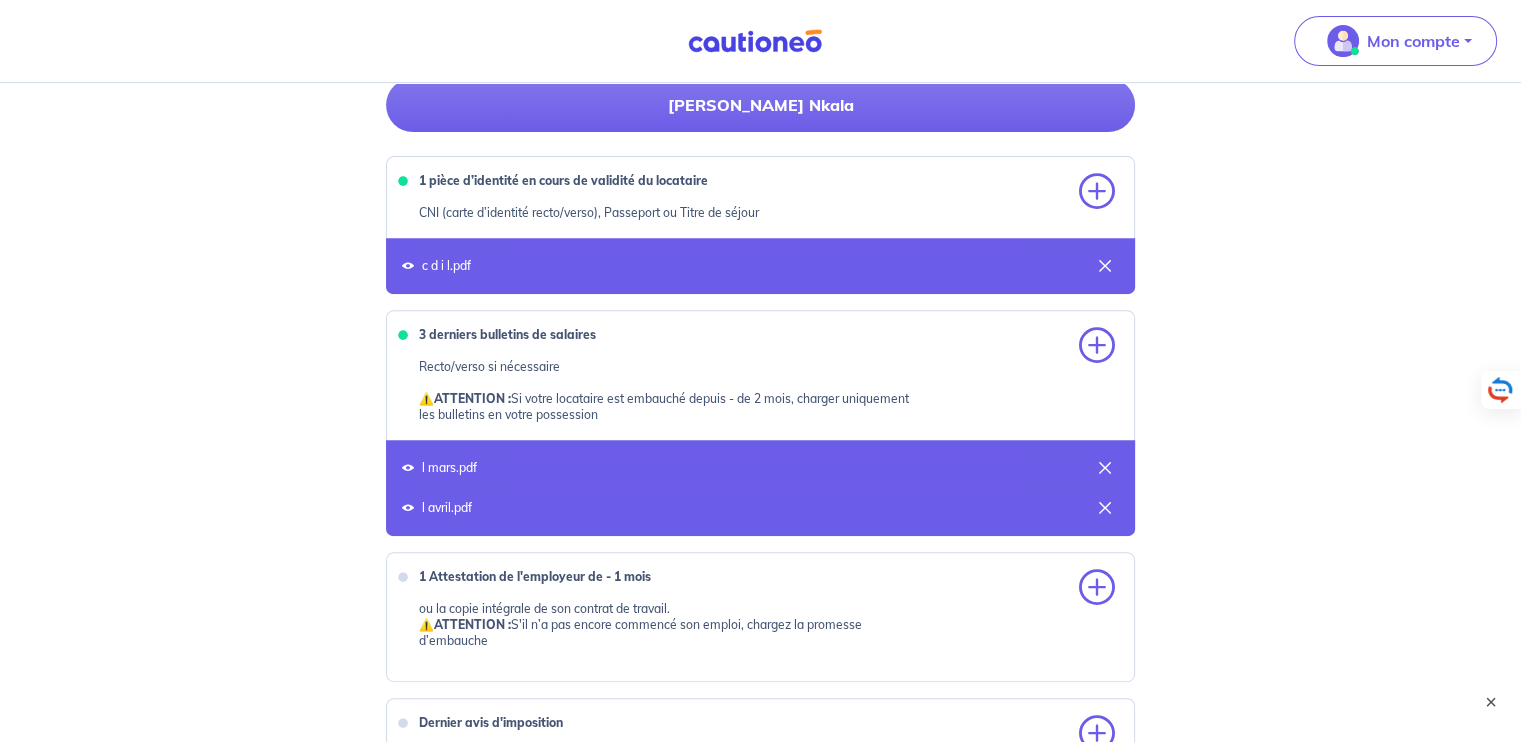 click on "3 derniers bulletins de salaires Recto/verso si nécessaire
⚠️  ATTENTION :  Si votre locataire est embauché depuis - de 2 mois, charger uniquement les bulletins en votre possession" at bounding box center (755, 383) 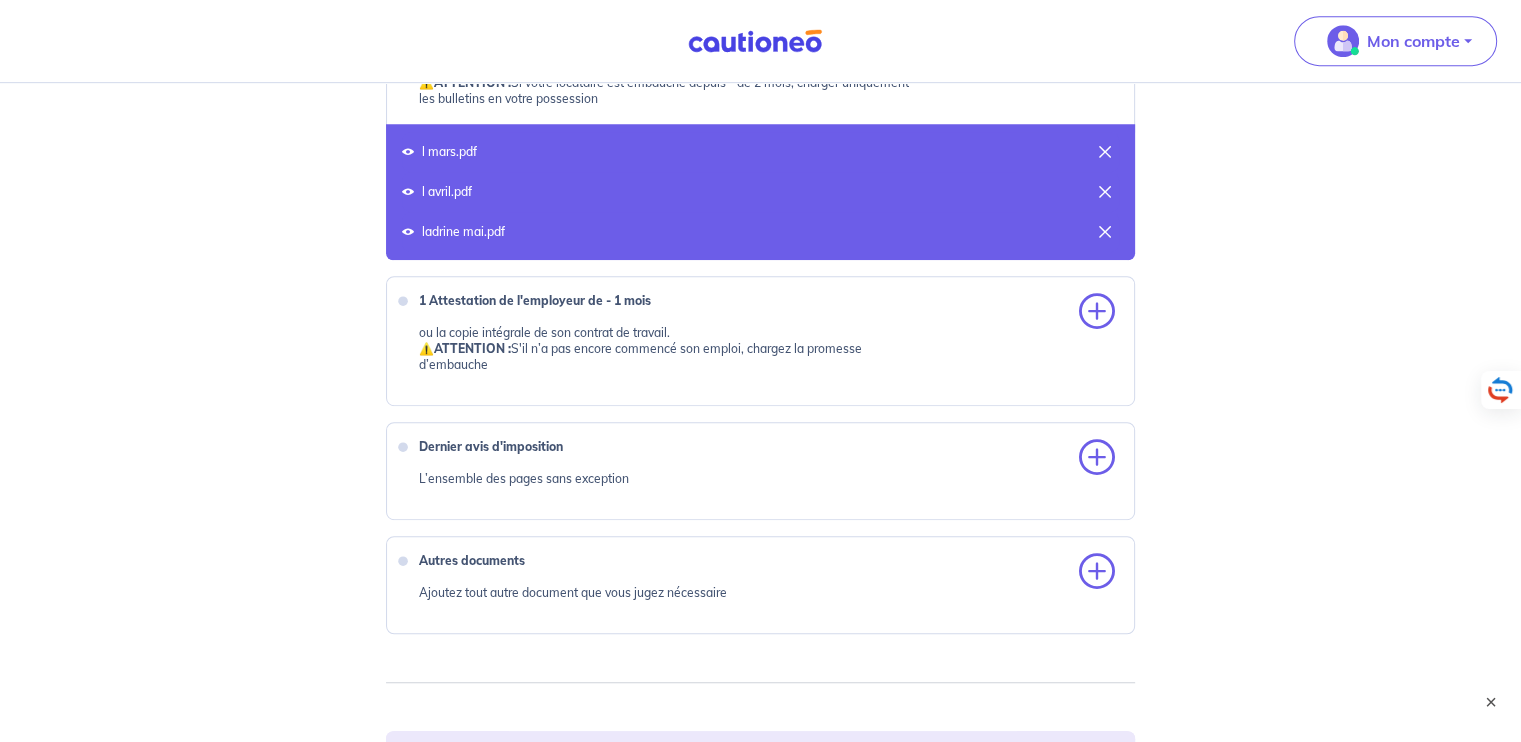 scroll, scrollTop: 1115, scrollLeft: 0, axis: vertical 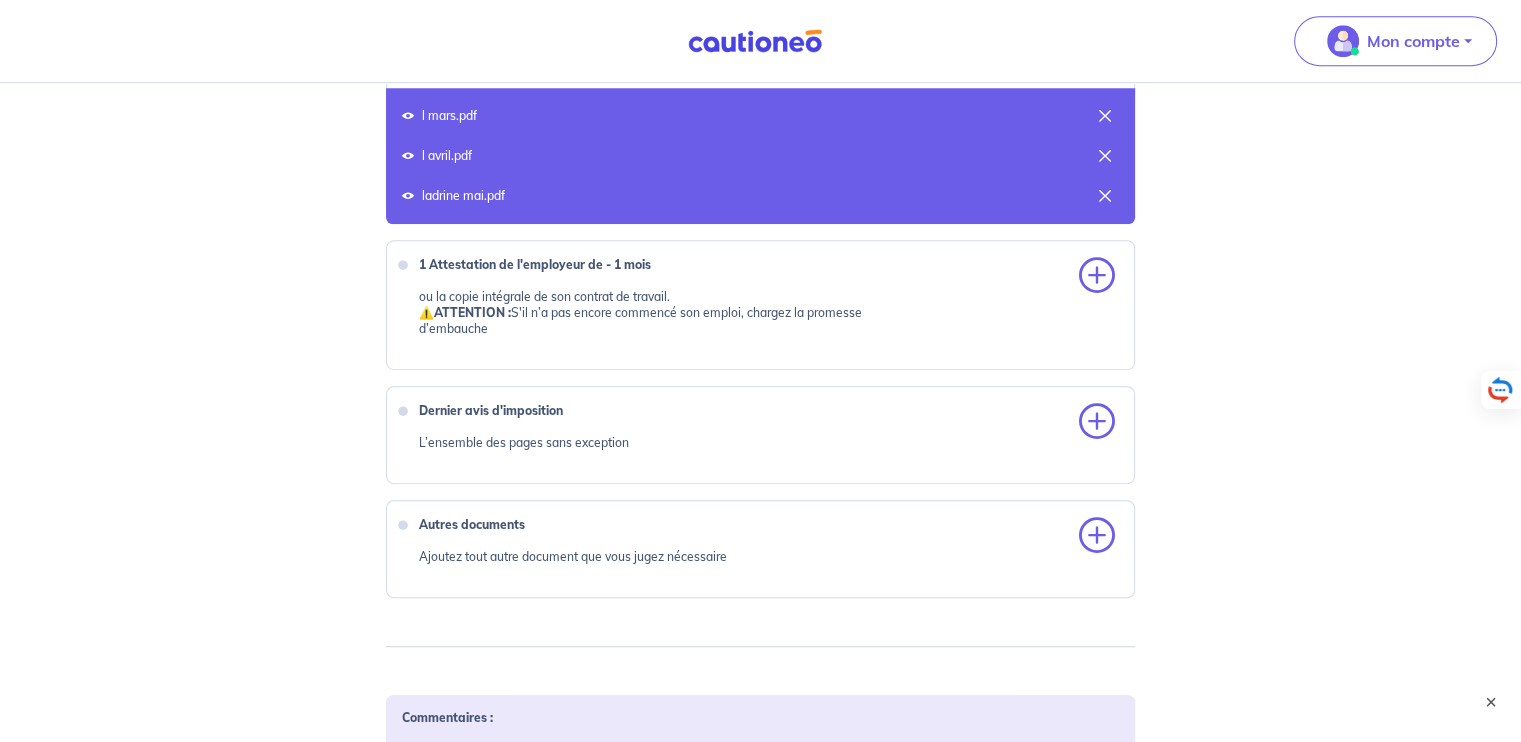 click on "ou la copie intégrale de son contrat de travail.
⚠️  ATTENTION :  S'il n’a pas encore commencé son emploi, chargez la promesse d’embauche" at bounding box center [671, 313] 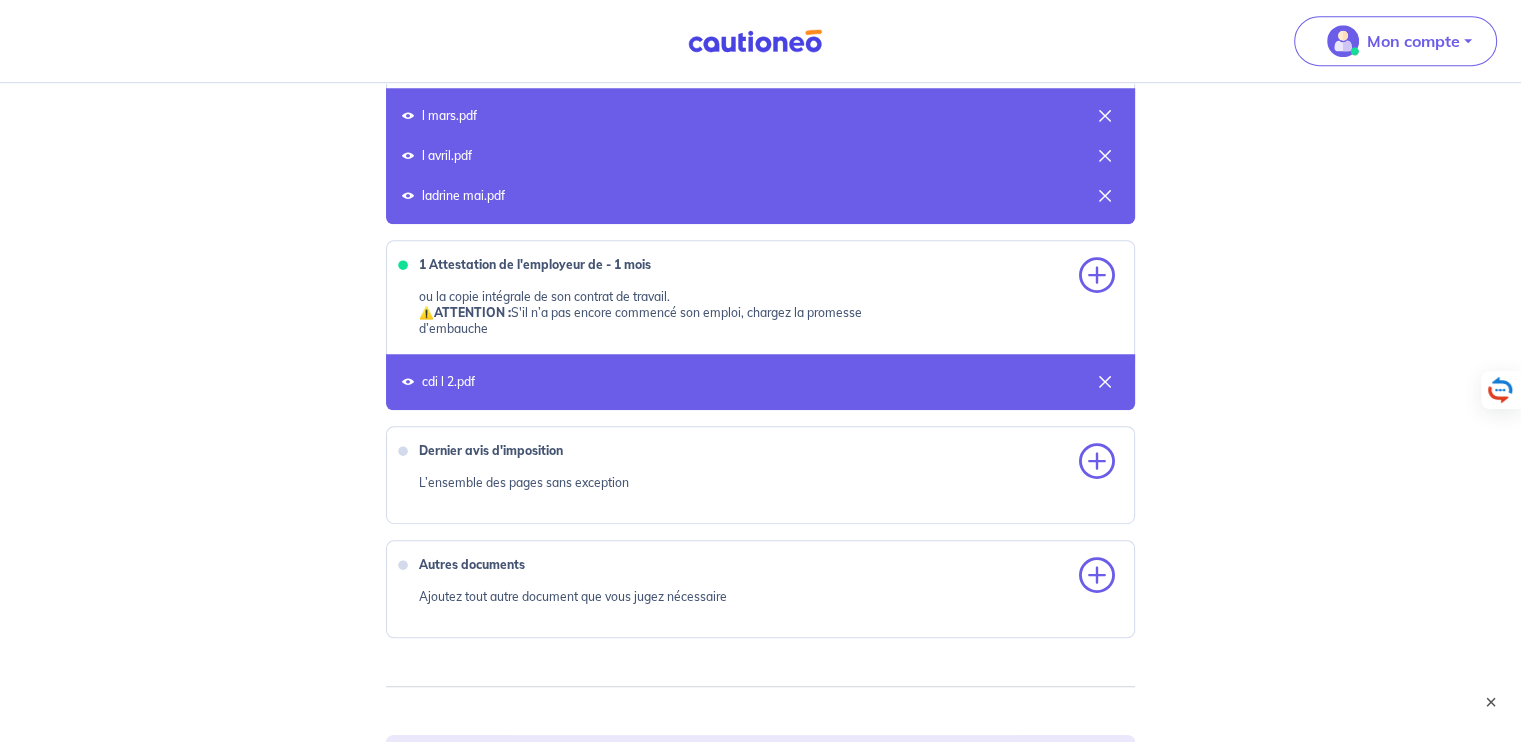 click on "ou la copie intégrale de son contrat de travail.
⚠️  ATTENTION :  S'il n’a pas encore commencé son emploi, chargez la promesse d’embauche" at bounding box center [671, 313] 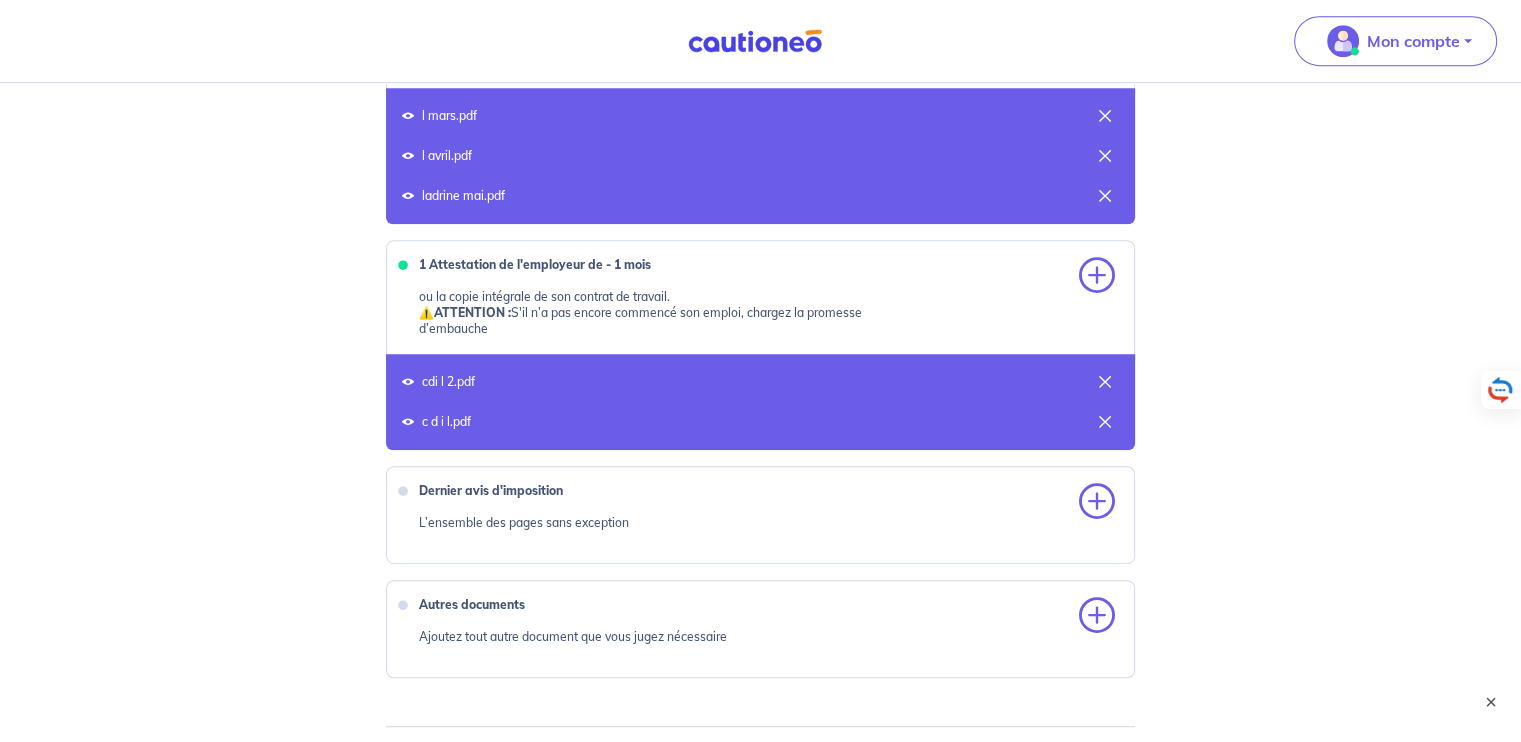 click on "Dernier avis d'imposition L’ensemble des pages sans exception" at bounding box center [755, 515] 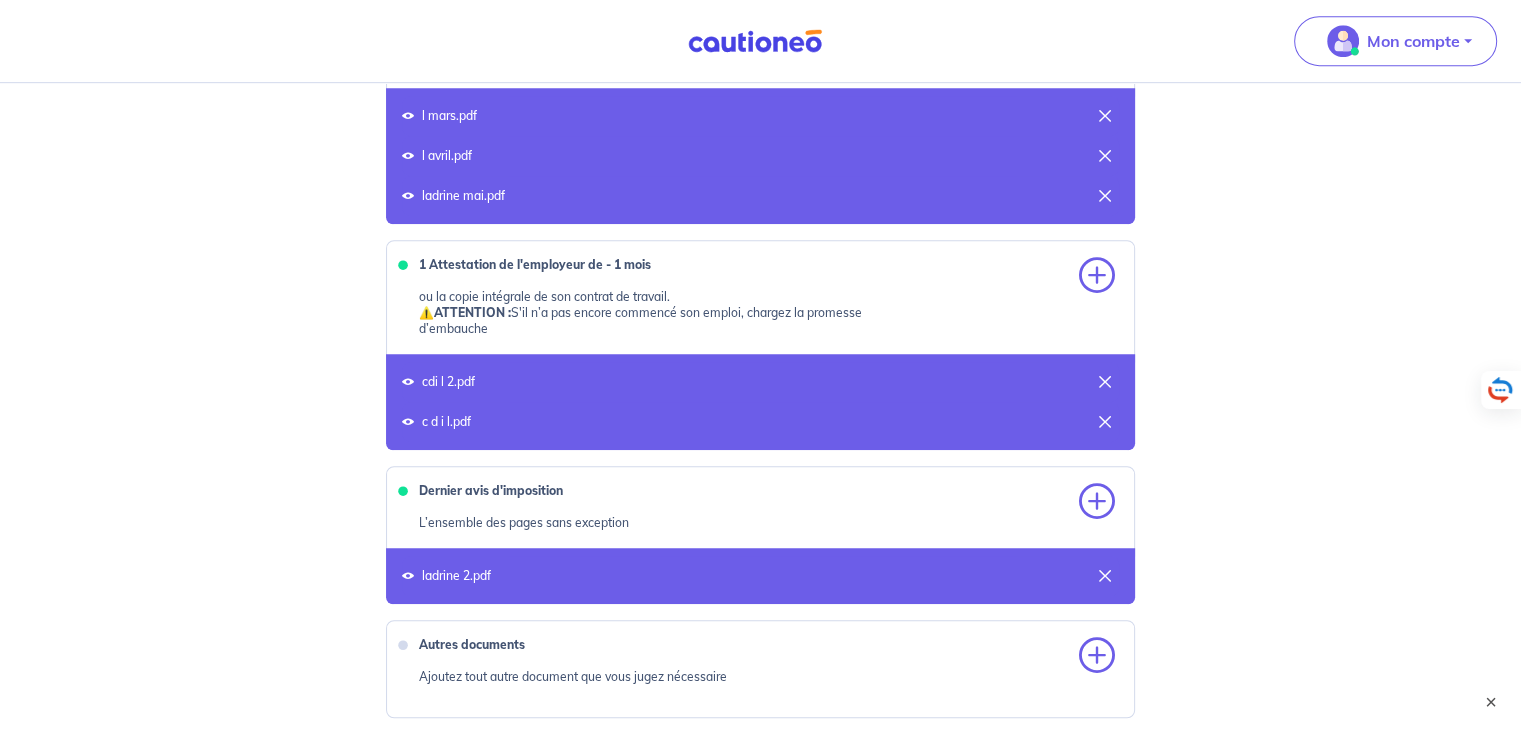 click on "Dernier avis d'imposition" at bounding box center [491, 490] 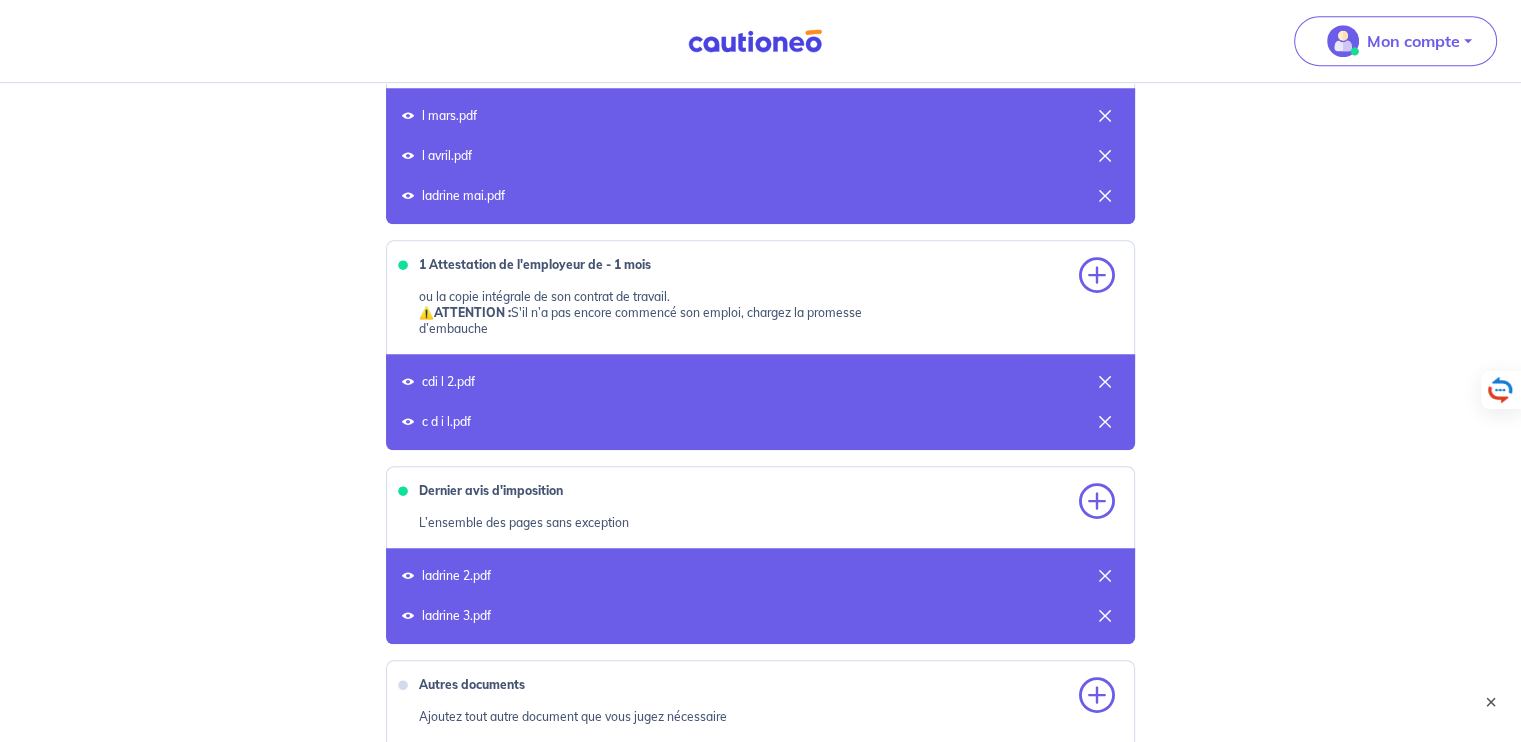 click on "Dernier avis d'imposition L’ensemble des pages sans exception" at bounding box center [755, 515] 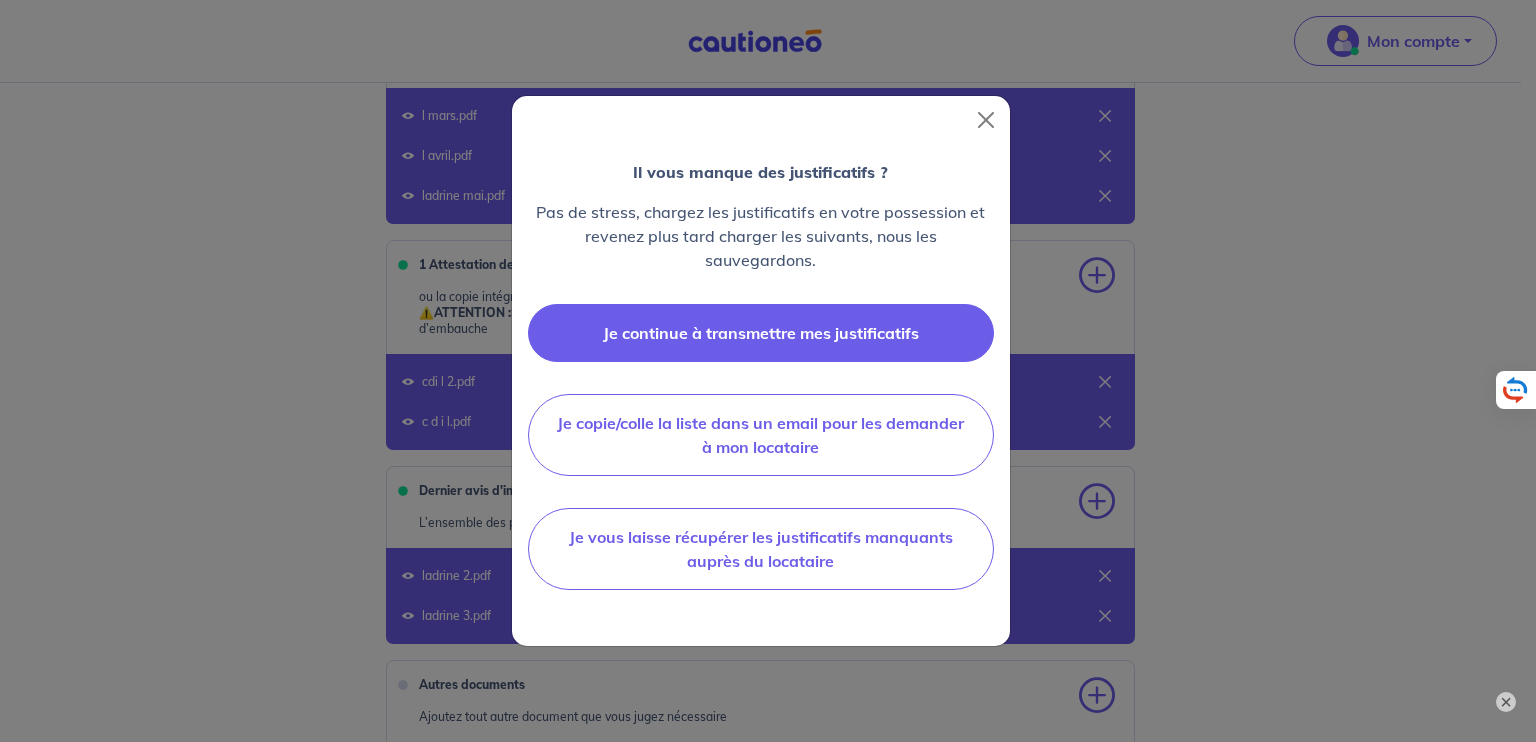 click on "Je continue à transmettre mes justificatifs" at bounding box center [761, 333] 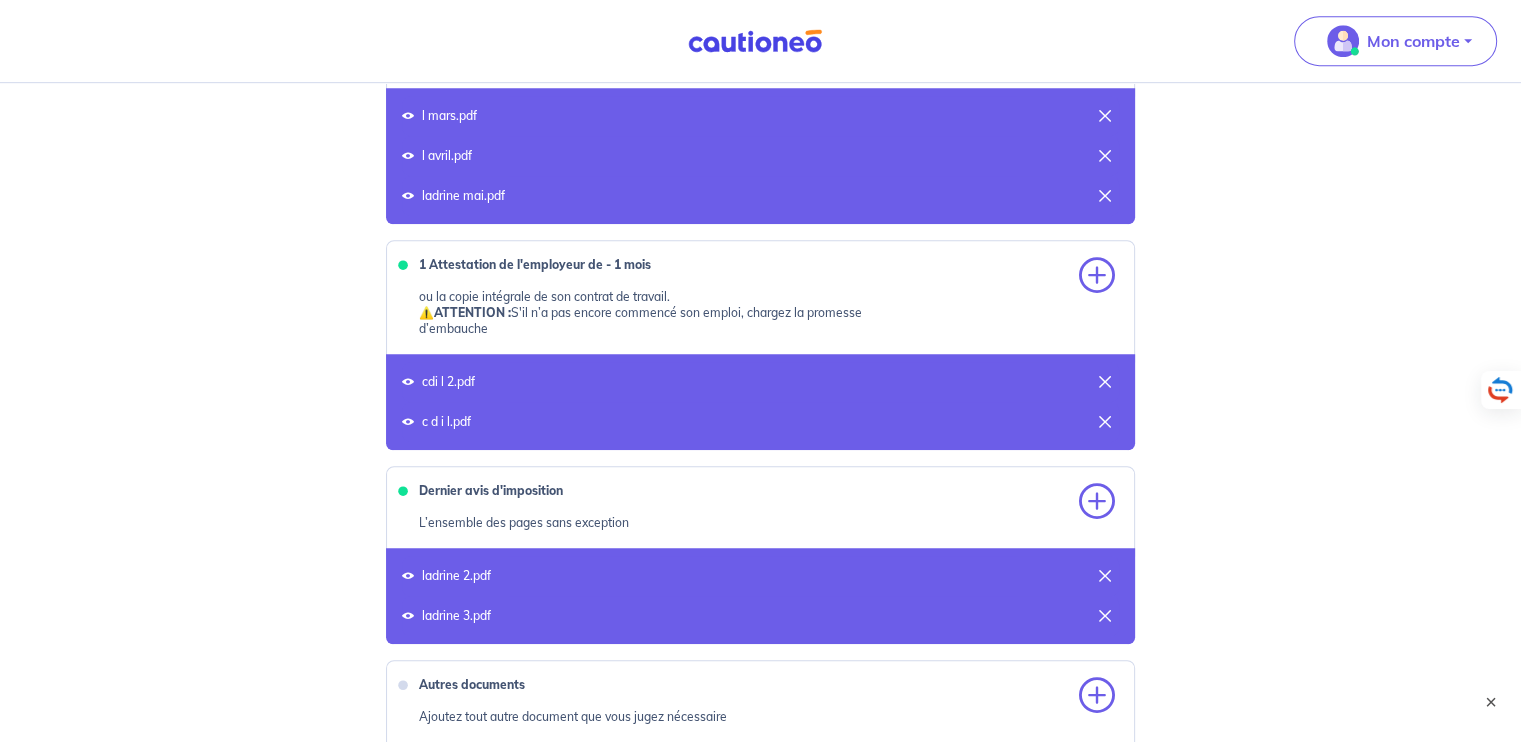 click on "L’ensemble des pages sans exception" at bounding box center (671, 523) 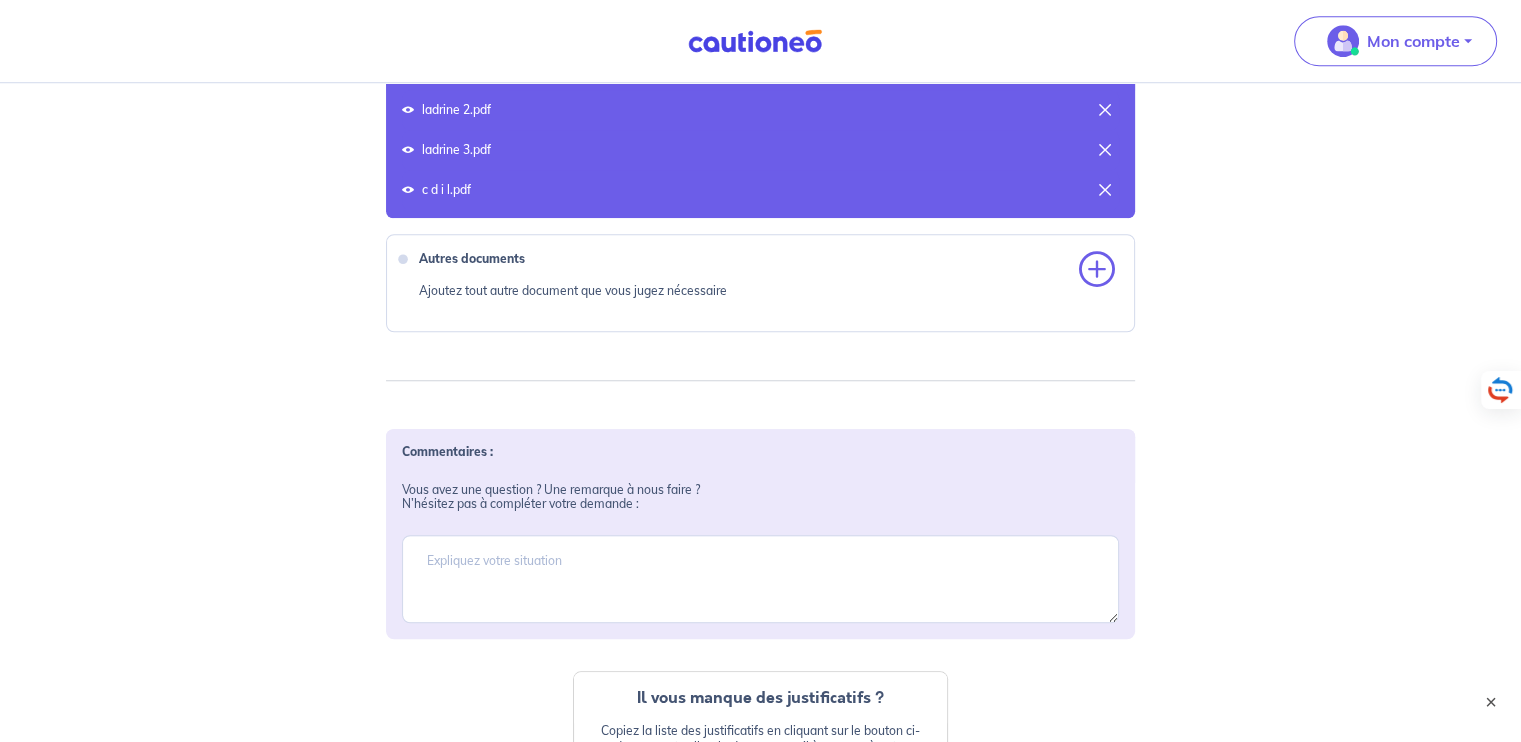 scroll, scrollTop: 2048, scrollLeft: 0, axis: vertical 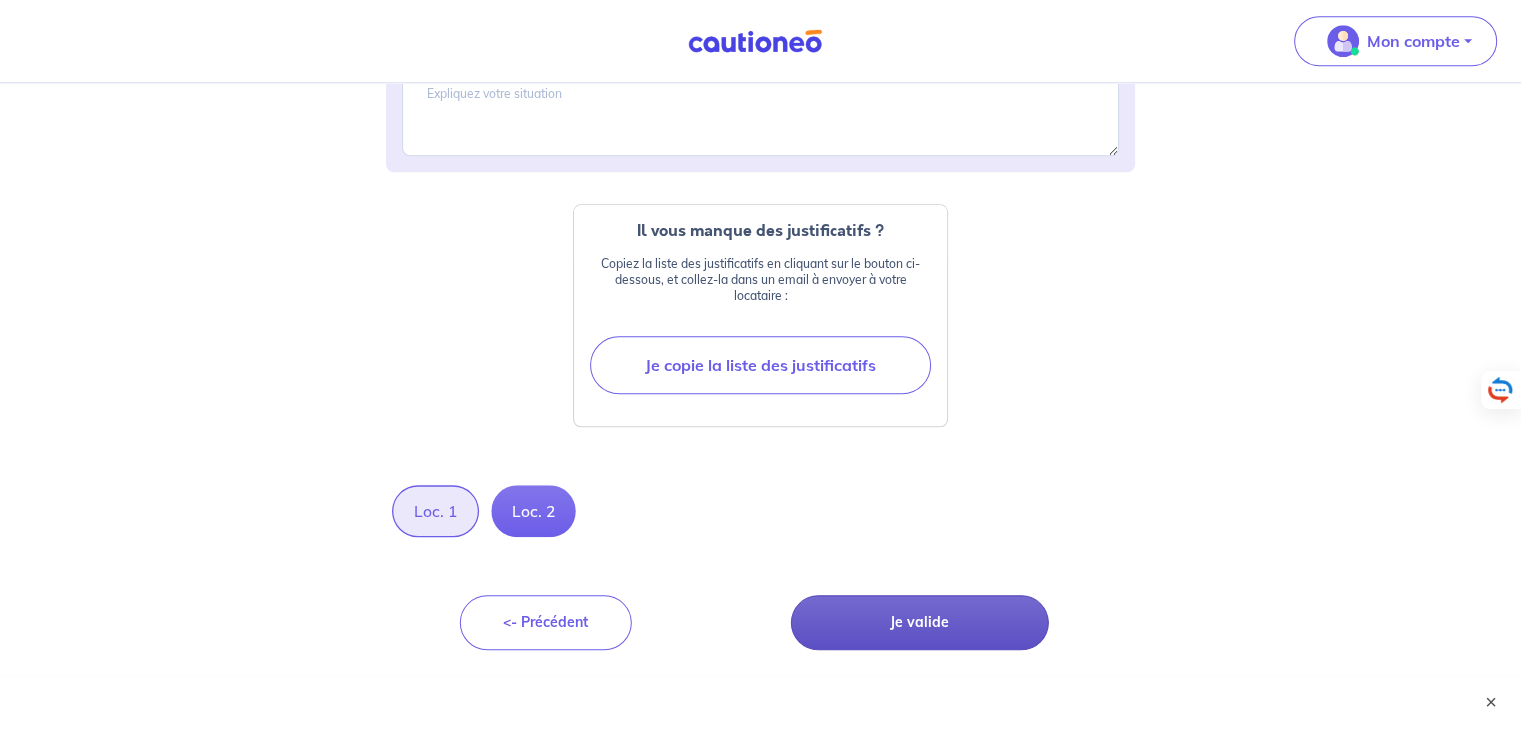 click on "Je valide" at bounding box center [920, 622] 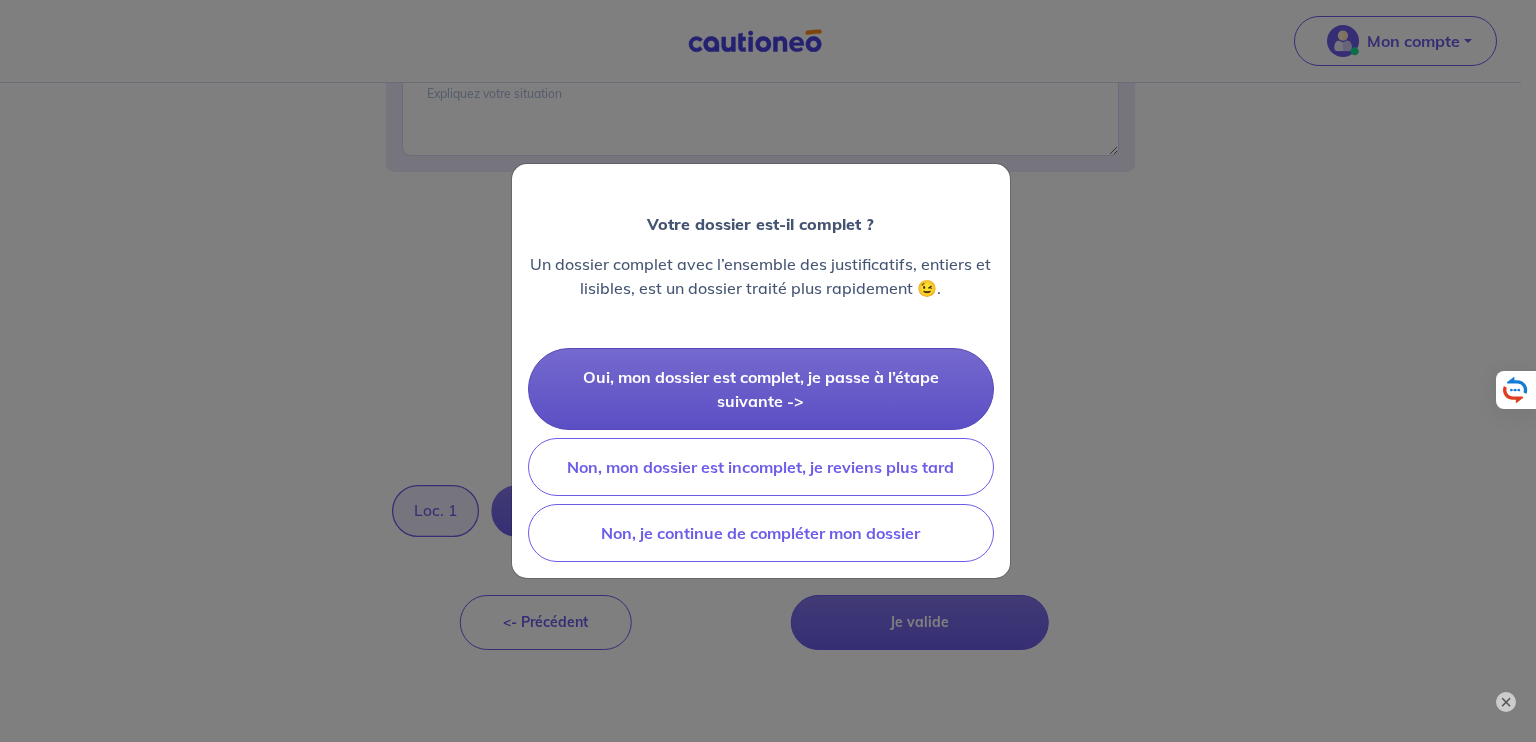 click on "Oui, mon dossier est complet, je passe à l’étape suivante ->" at bounding box center [761, 389] 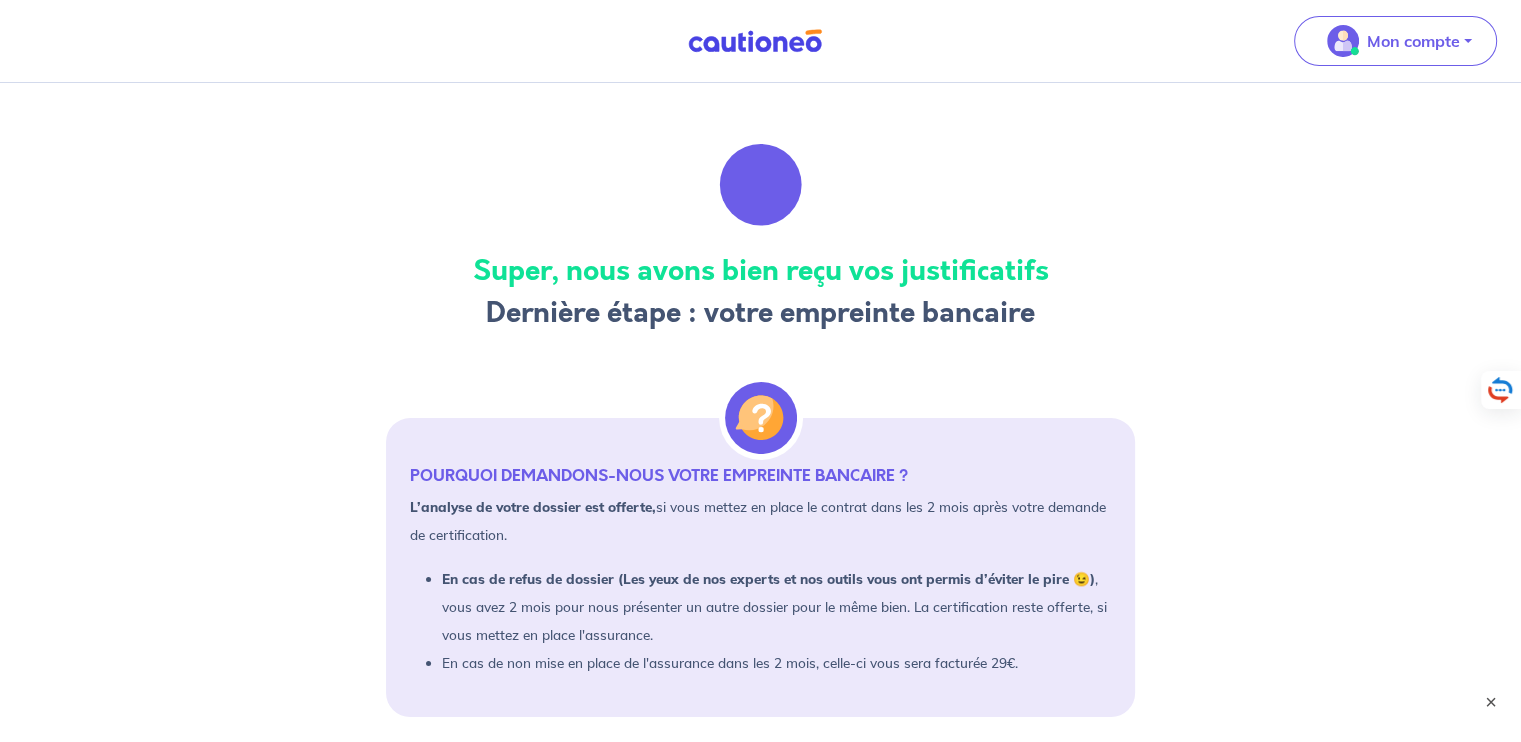 scroll, scrollTop: 466, scrollLeft: 0, axis: vertical 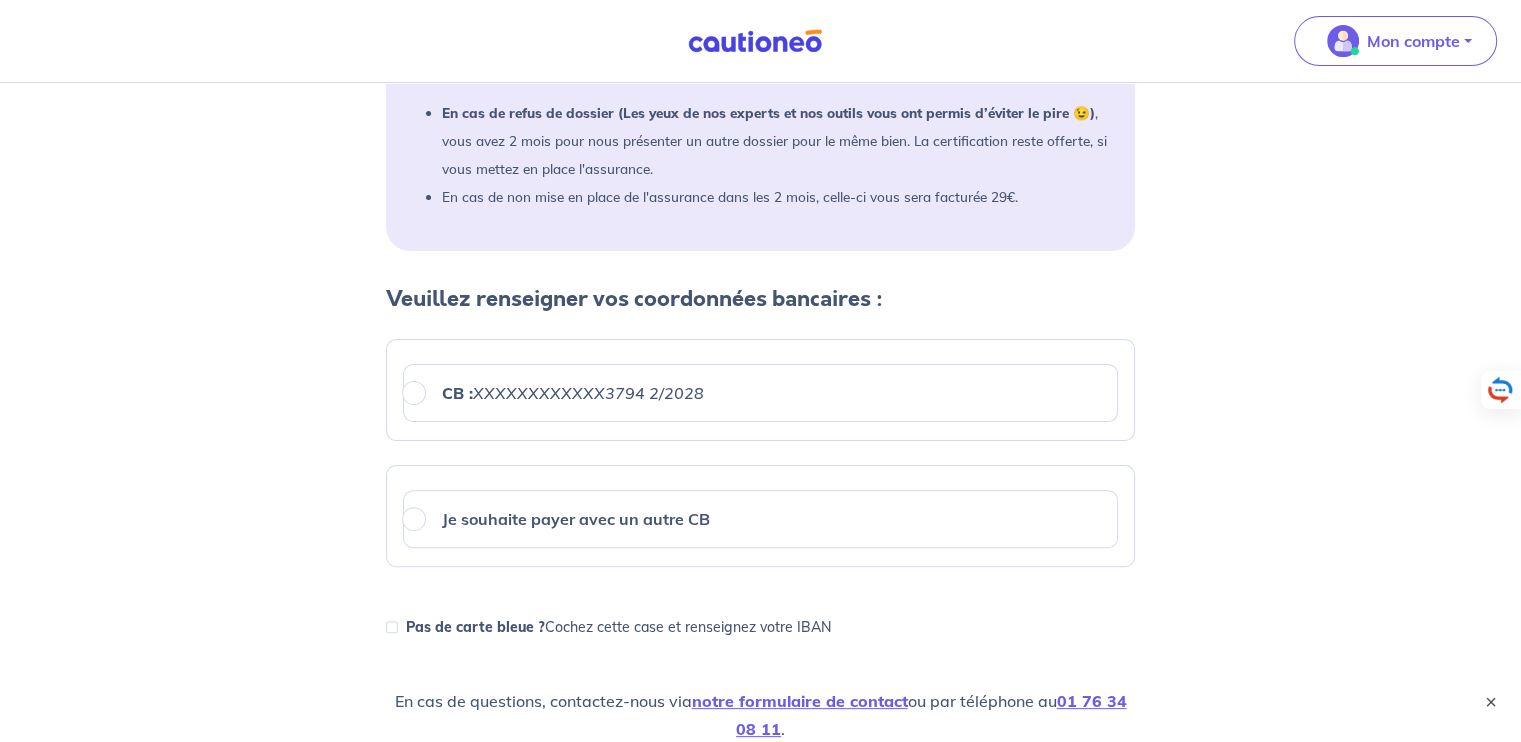click on "CB :  XXXXXXXXXXXX3794 2/2028" at bounding box center [760, 393] 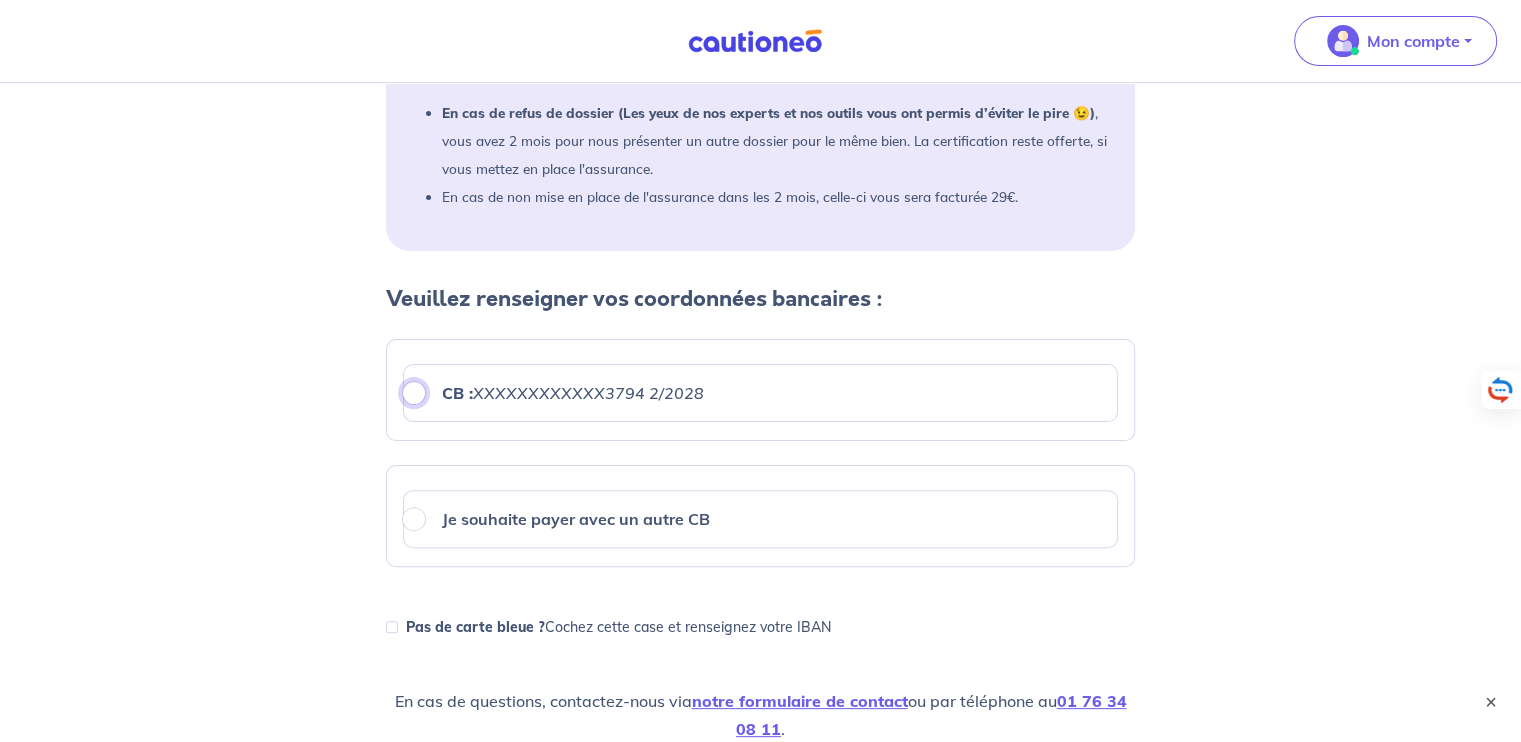 radio on "true" 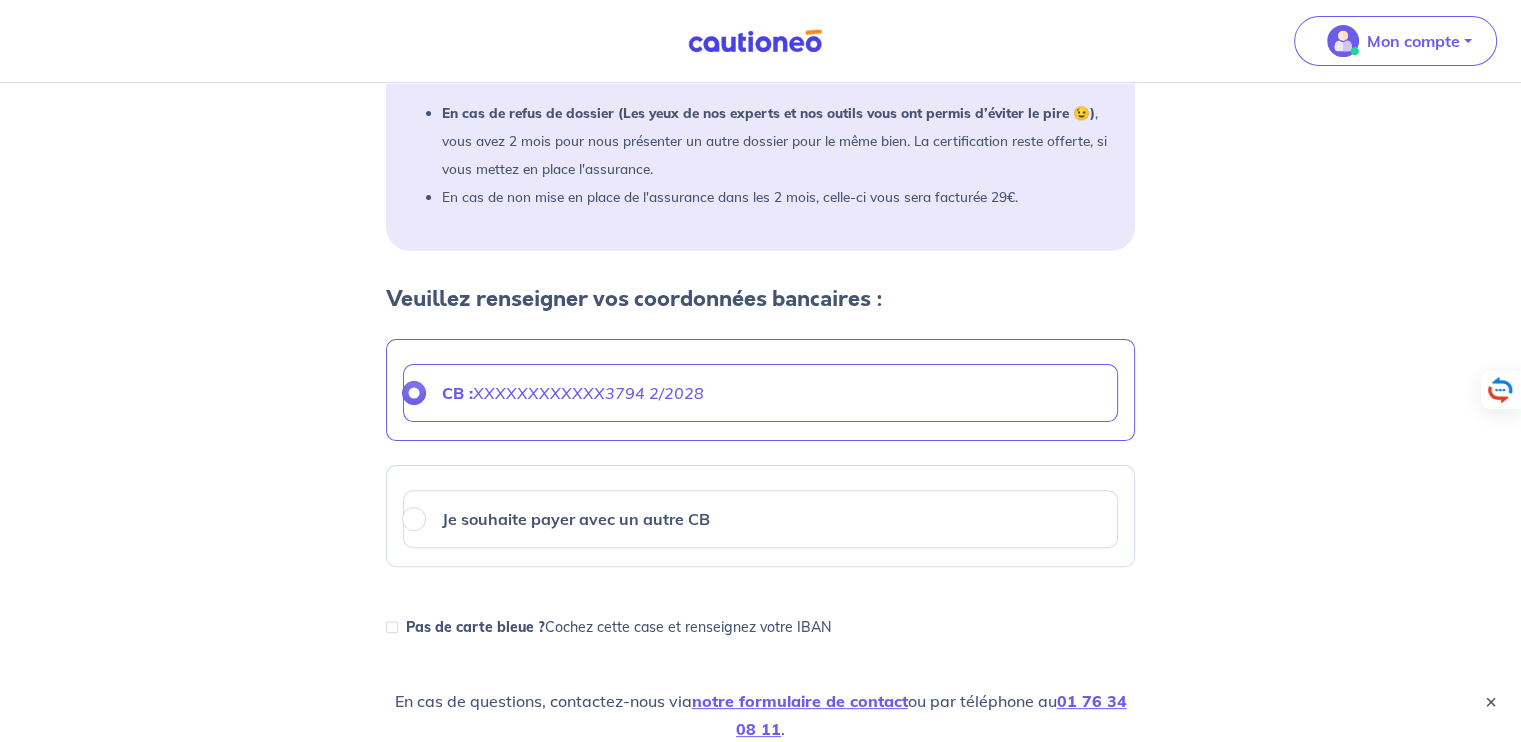 click on "XXXXXXXXXXXX3794 2/2028" at bounding box center [588, 393] 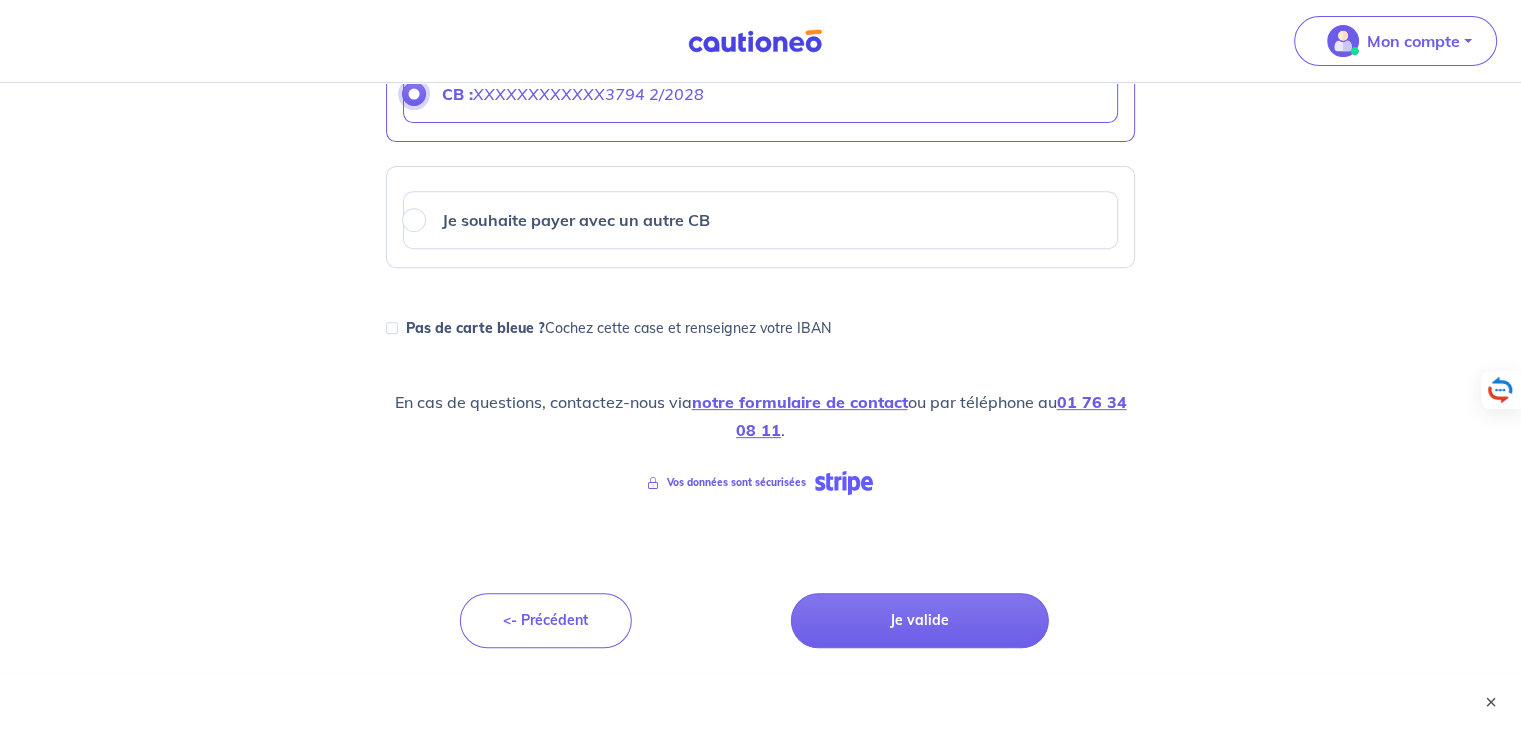 scroll, scrollTop: 772, scrollLeft: 0, axis: vertical 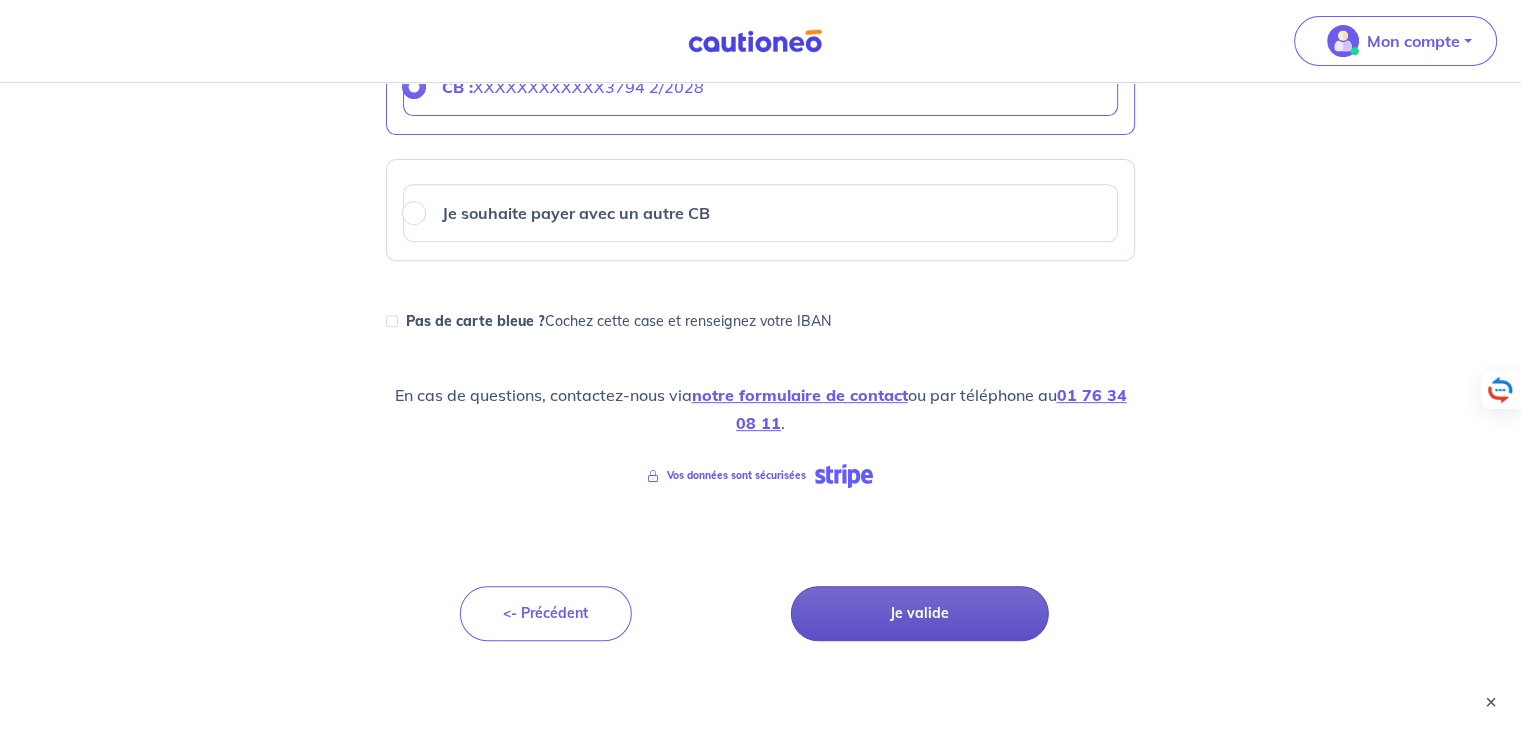 click on "Je valide" at bounding box center (920, 613) 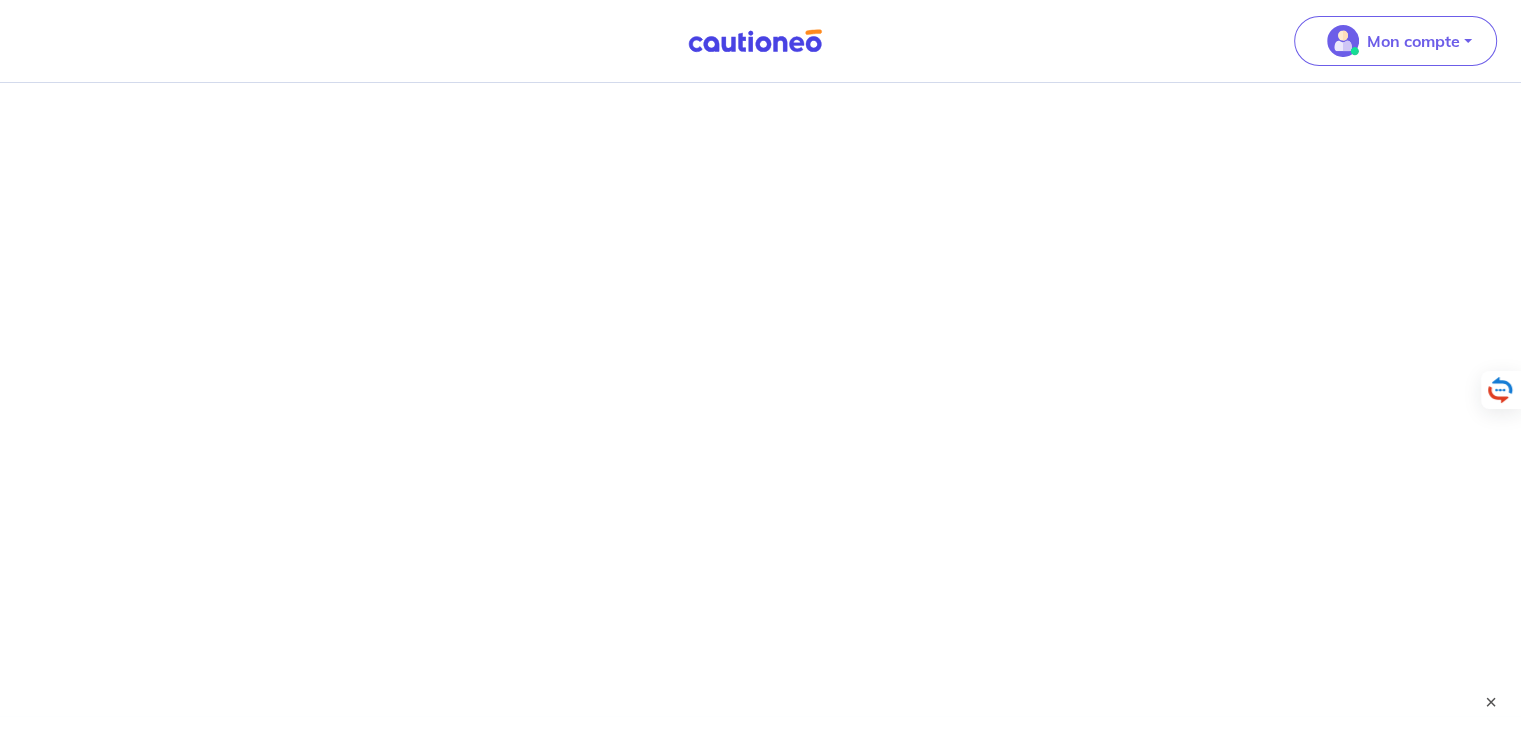 scroll, scrollTop: 0, scrollLeft: 0, axis: both 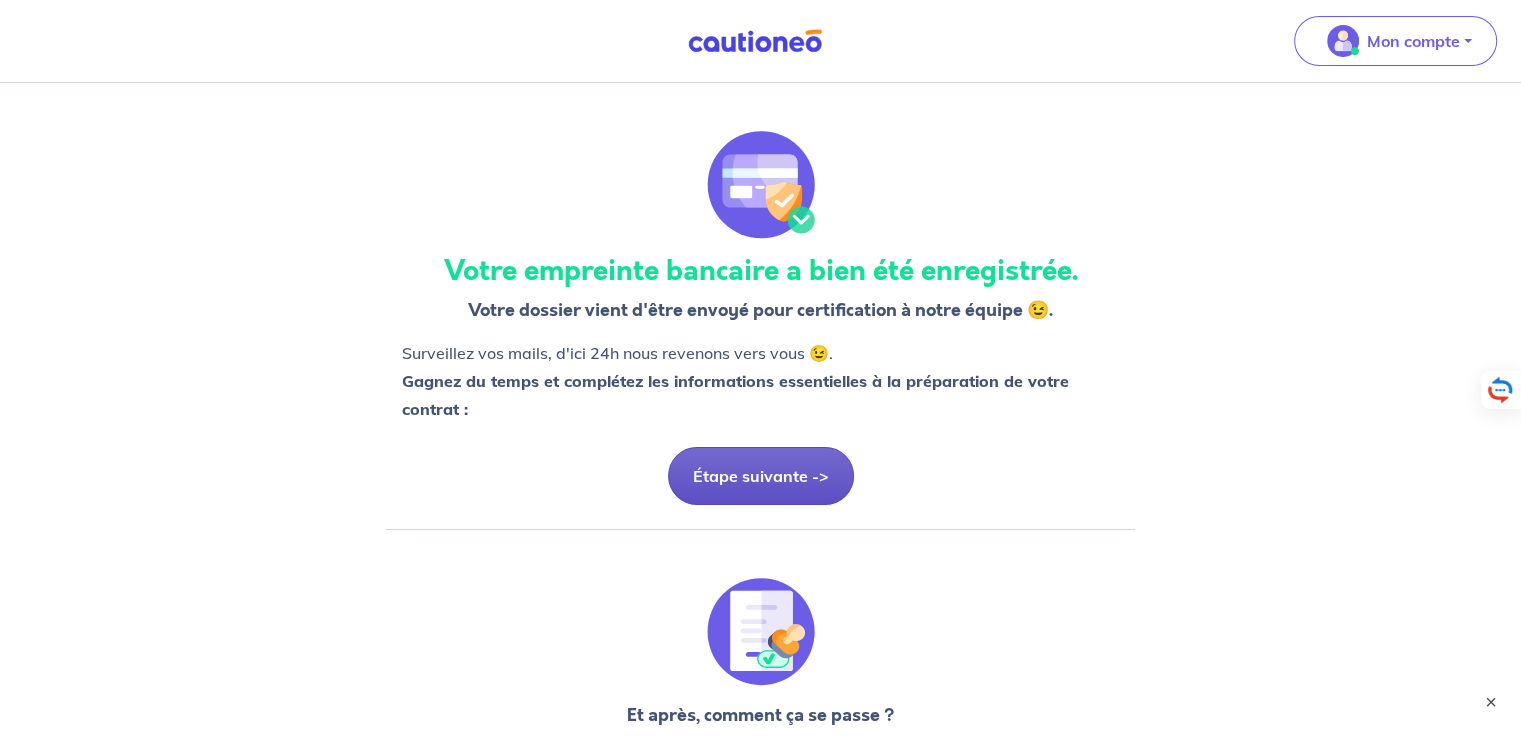 click on "Étape suivante ->" at bounding box center [761, 476] 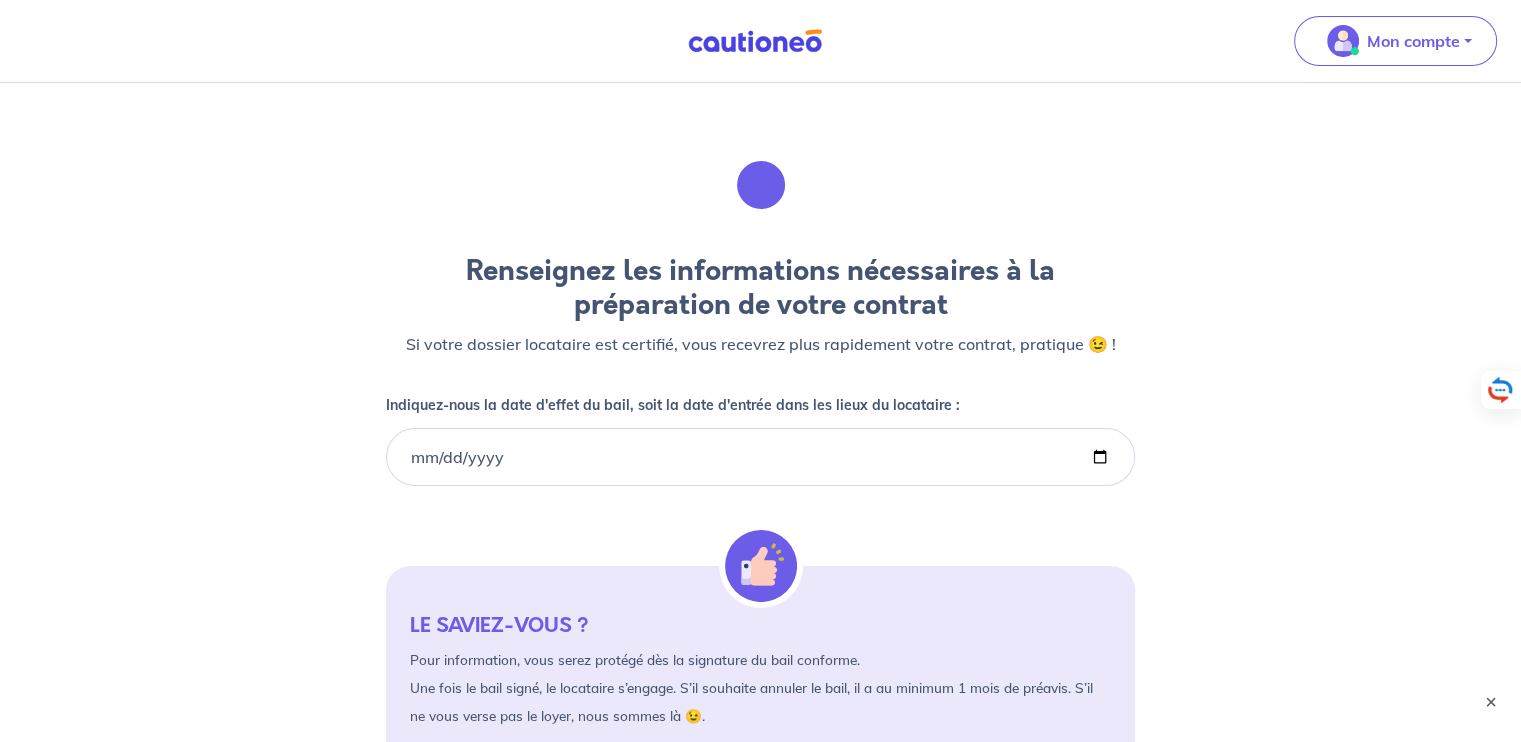 scroll, scrollTop: 466, scrollLeft: 0, axis: vertical 